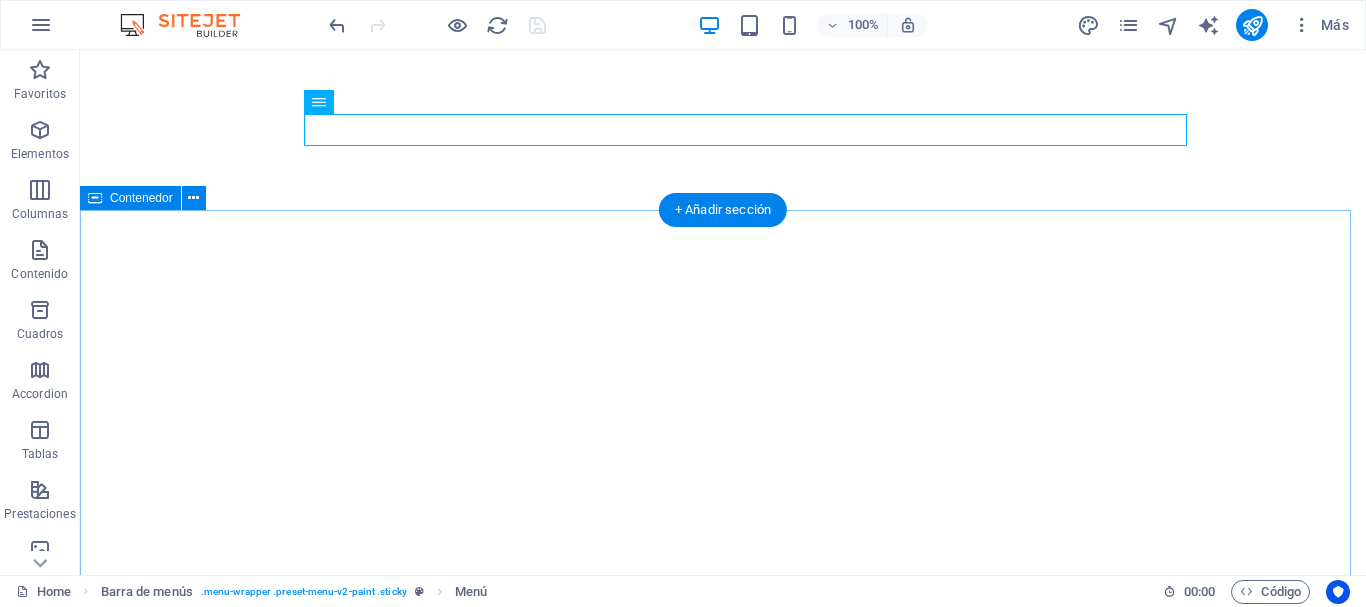 scroll, scrollTop: 0, scrollLeft: 0, axis: both 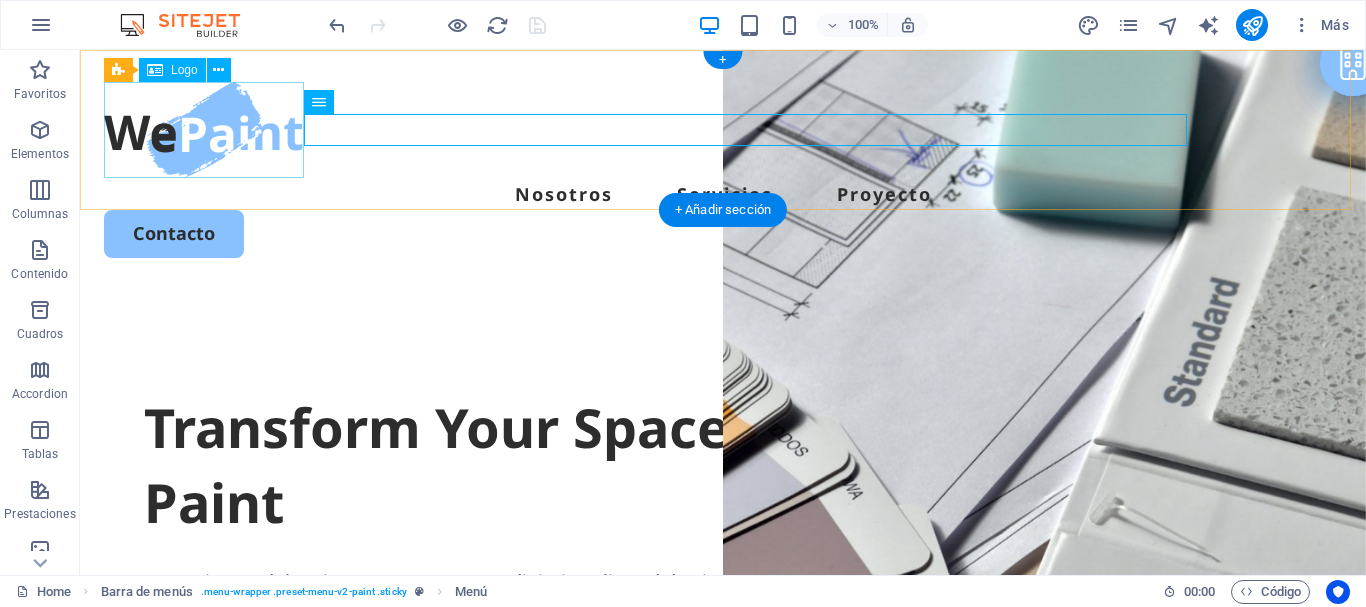 click at bounding box center (723, 130) 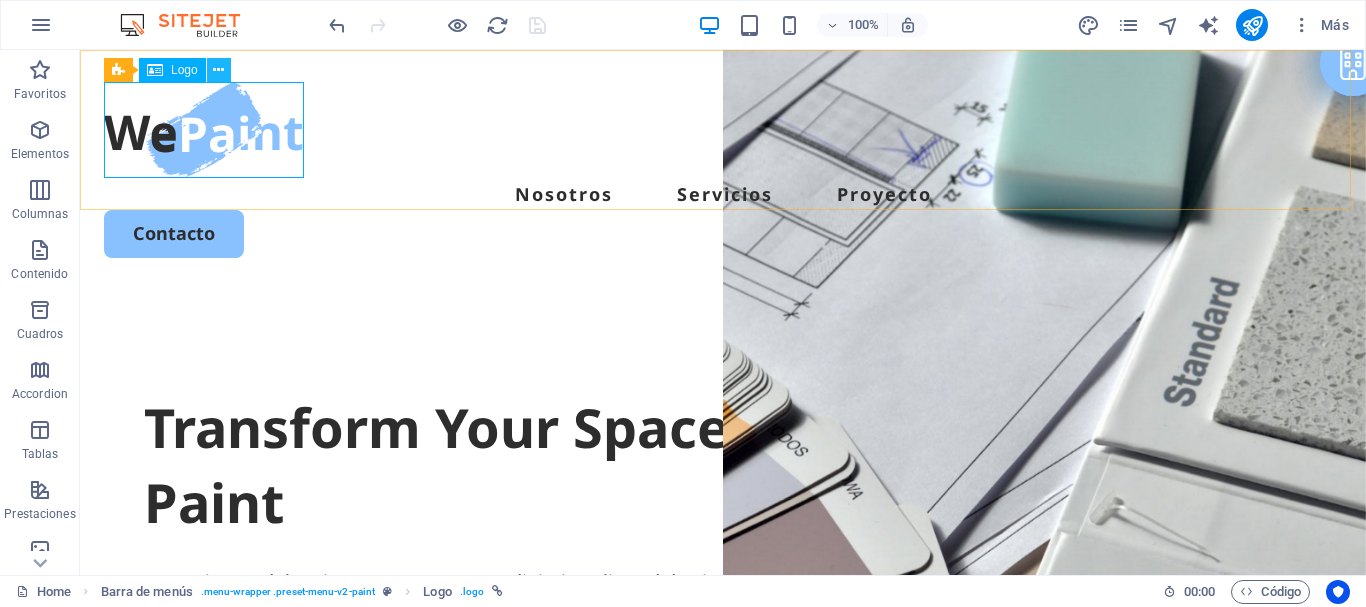 click at bounding box center (218, 70) 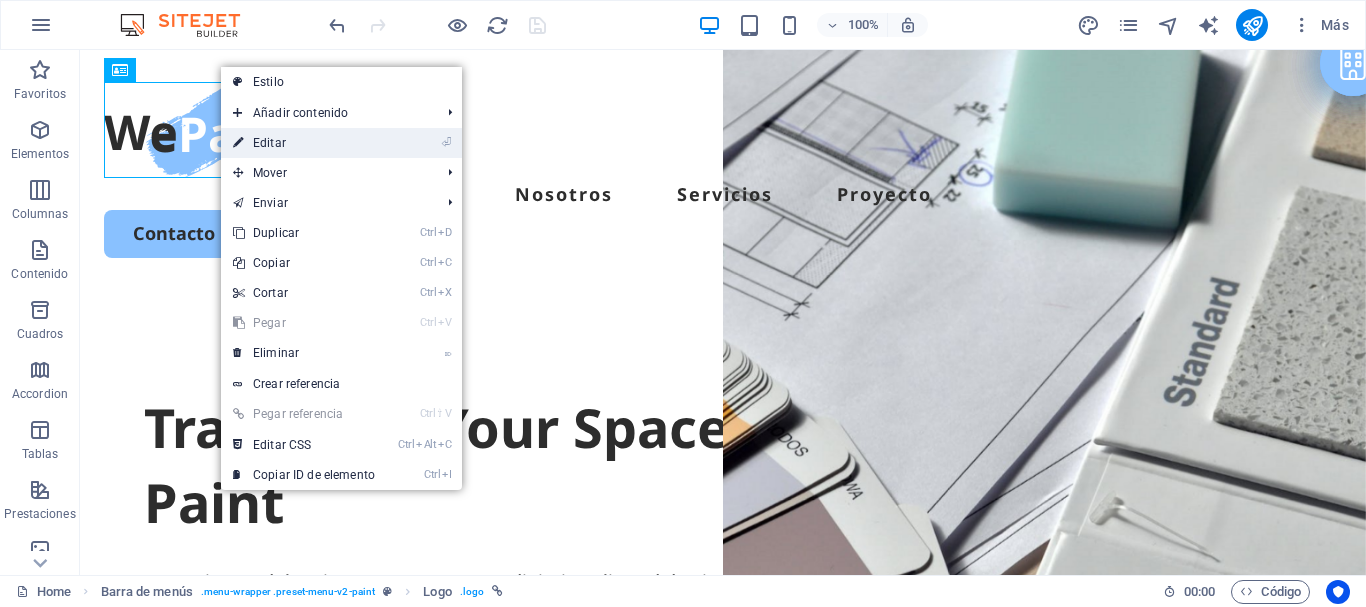 click on "⏎  Editar" at bounding box center [304, 143] 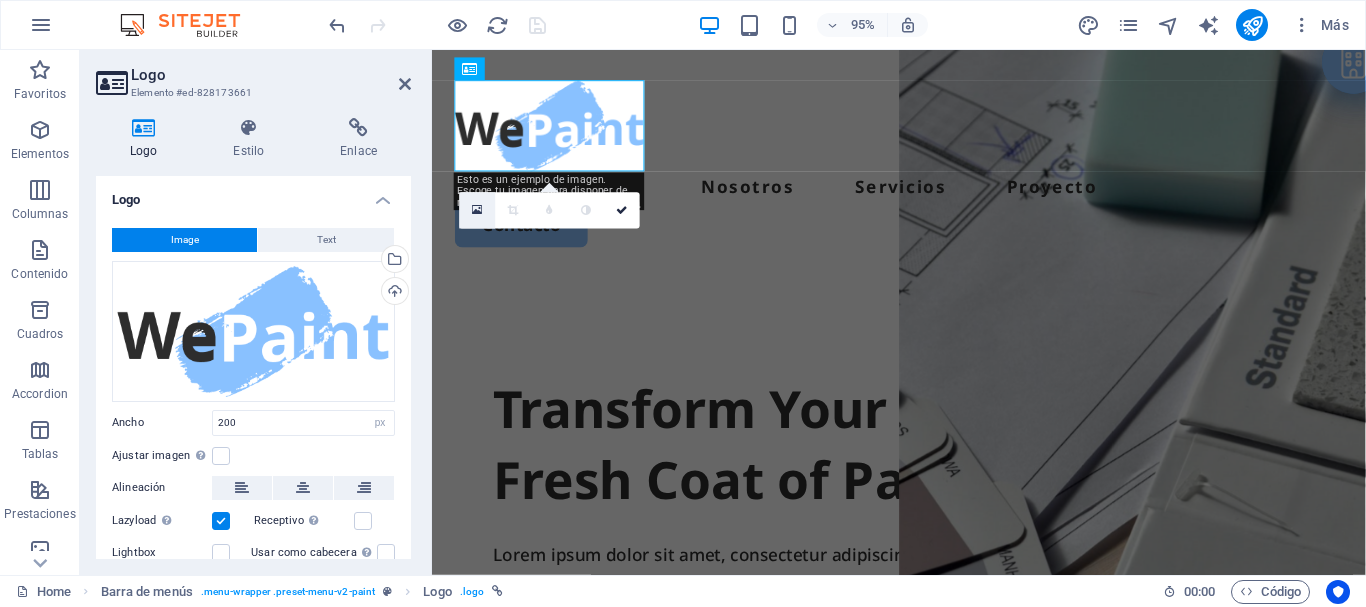 click at bounding box center (478, 211) 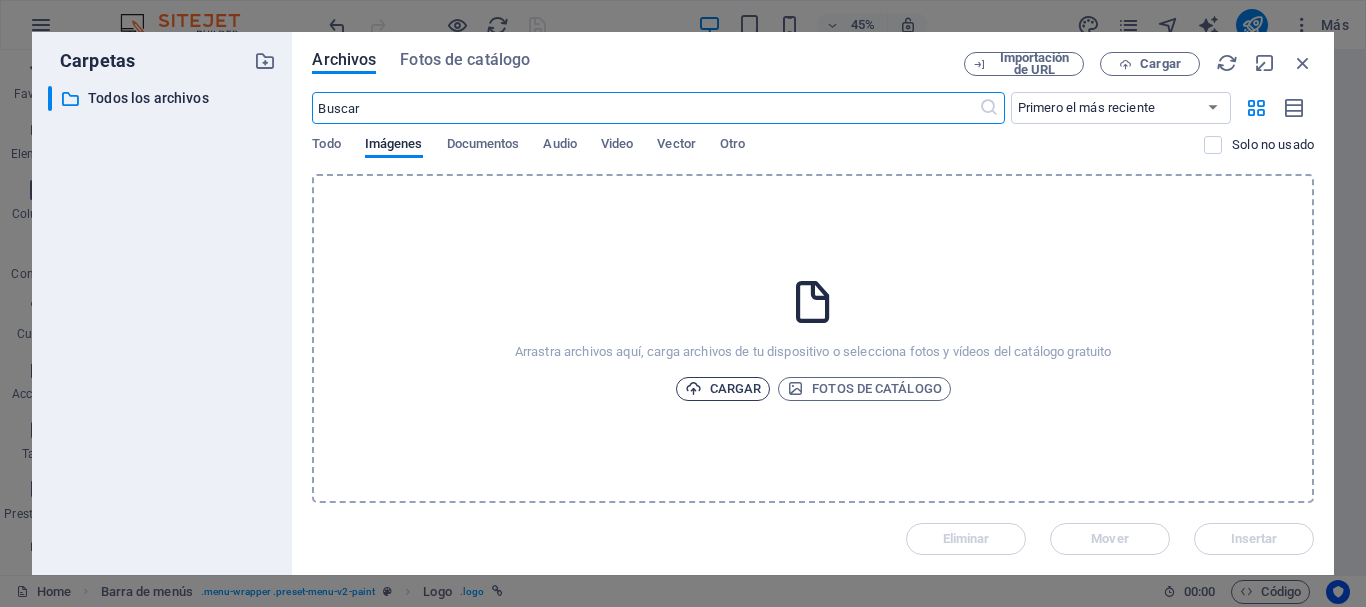 click on "Cargar" at bounding box center (723, 389) 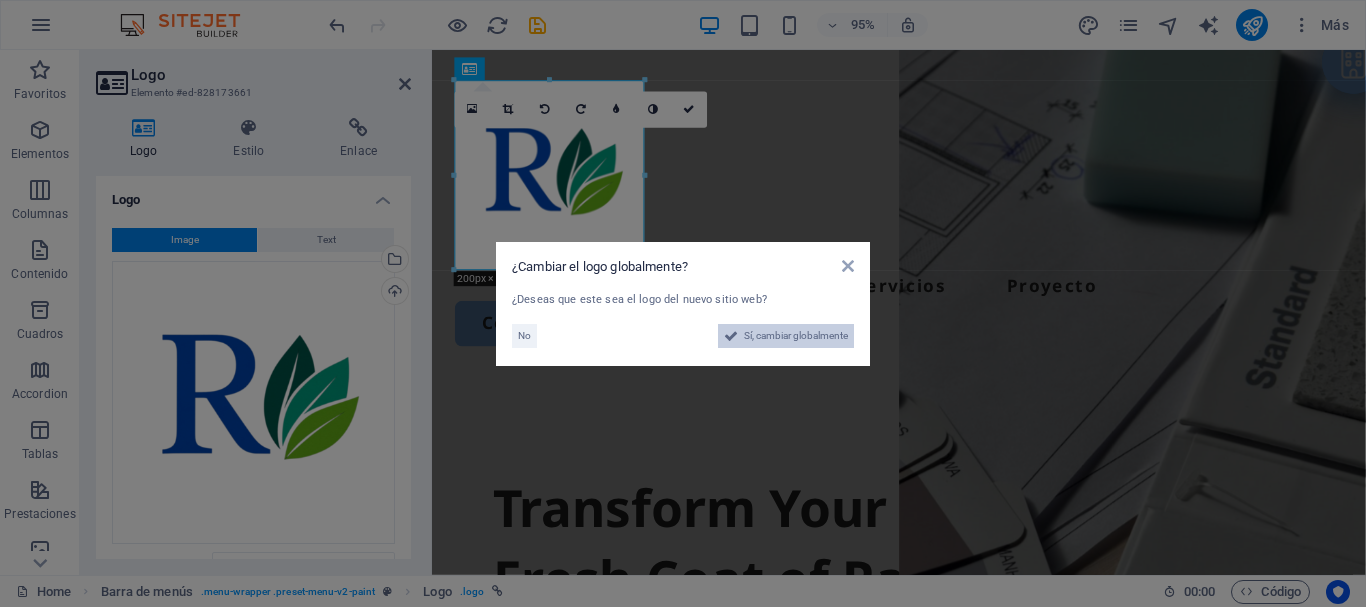 click on "Sí, cambiar globalmente" at bounding box center [796, 336] 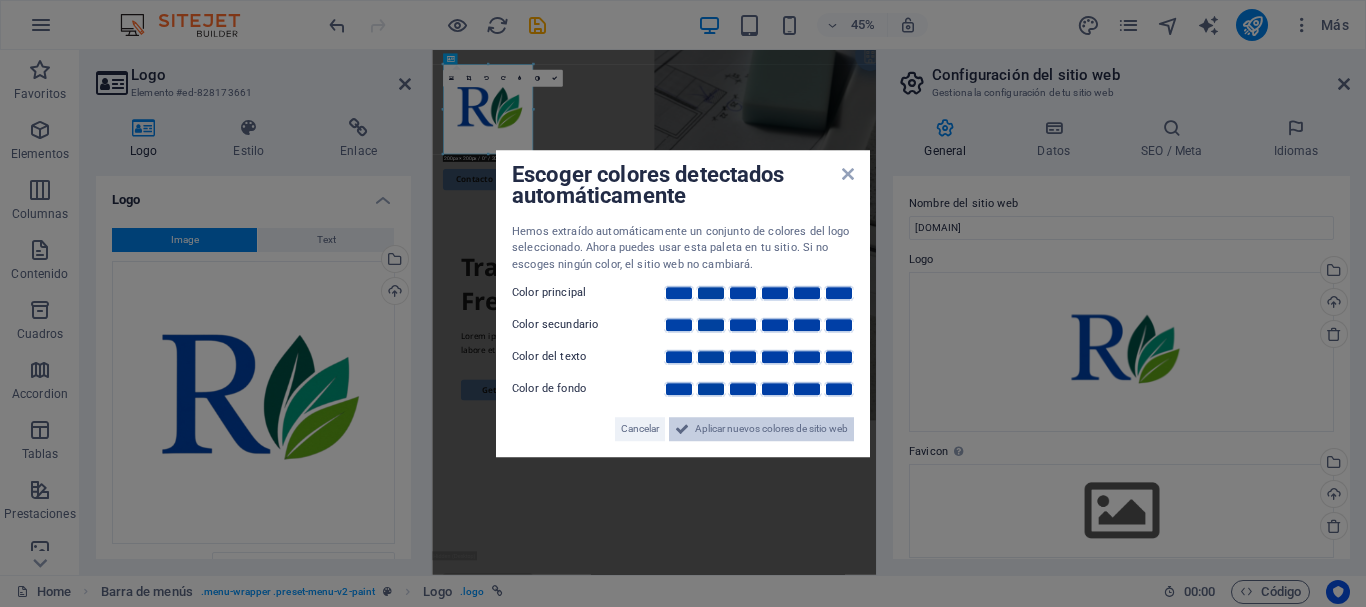 click on "Aplicar nuevos colores de sitio web" at bounding box center [771, 429] 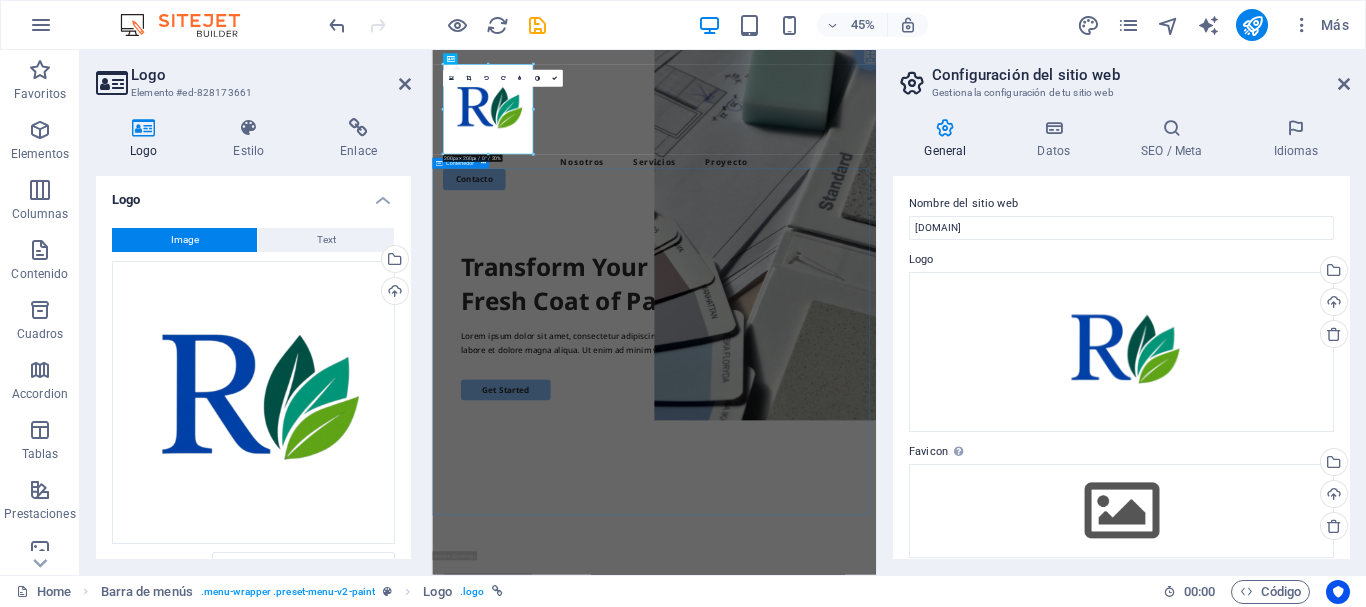 click on "Transform Your Space with a Fresh Coat of Paint Lorem ipsum dolor sit amet, consectetur adipiscing elit, sed do eiusmod tempor incididunt ut labore et dolore magna aliqua. Ut enim ad minim veniam. Get Started" at bounding box center (925, 779) 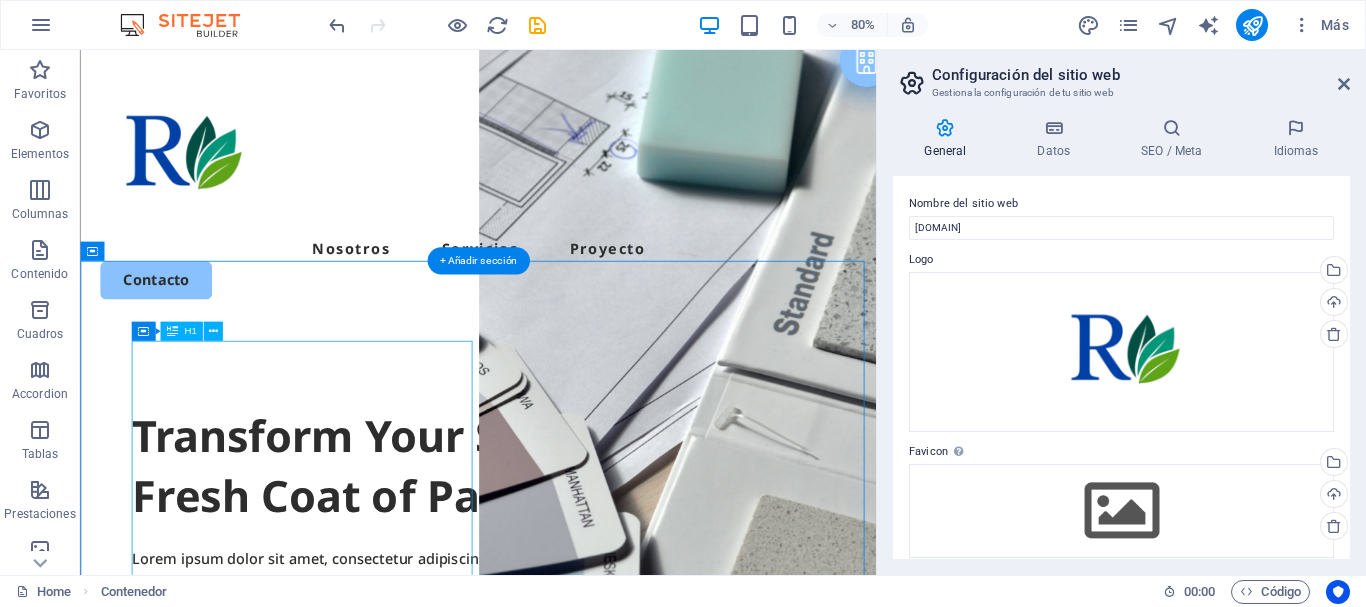 click on "Transform Your Space with a Fresh Coat of Paint" at bounding box center [577, 569] 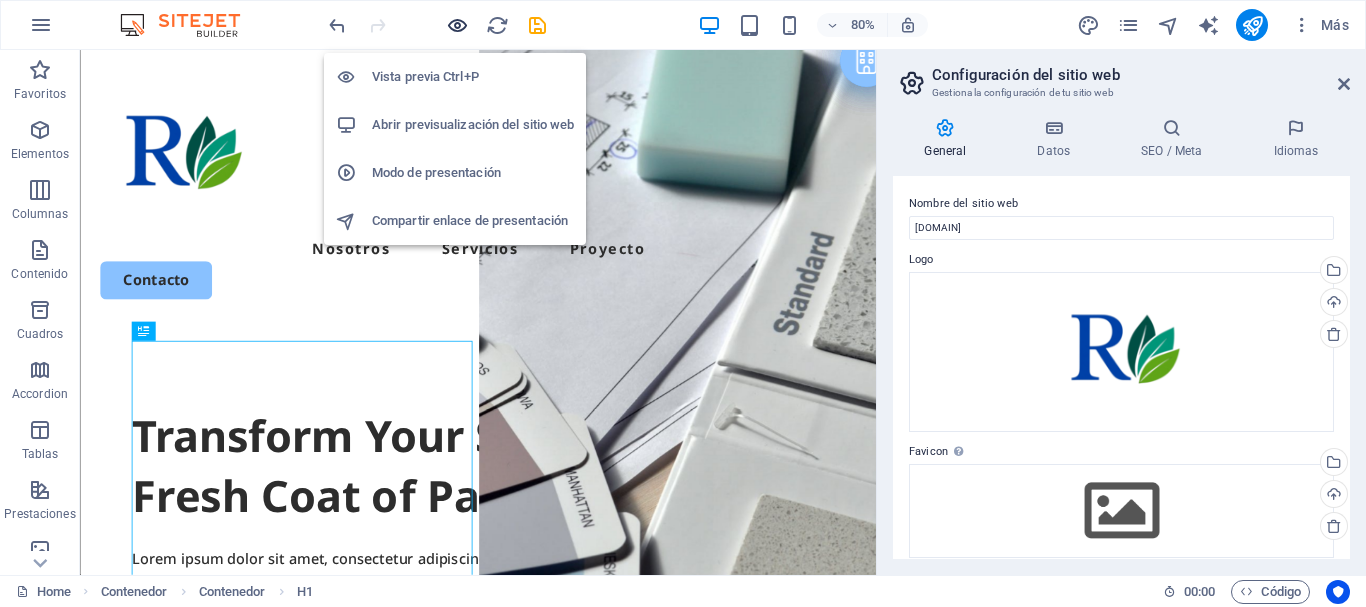 click at bounding box center (457, 25) 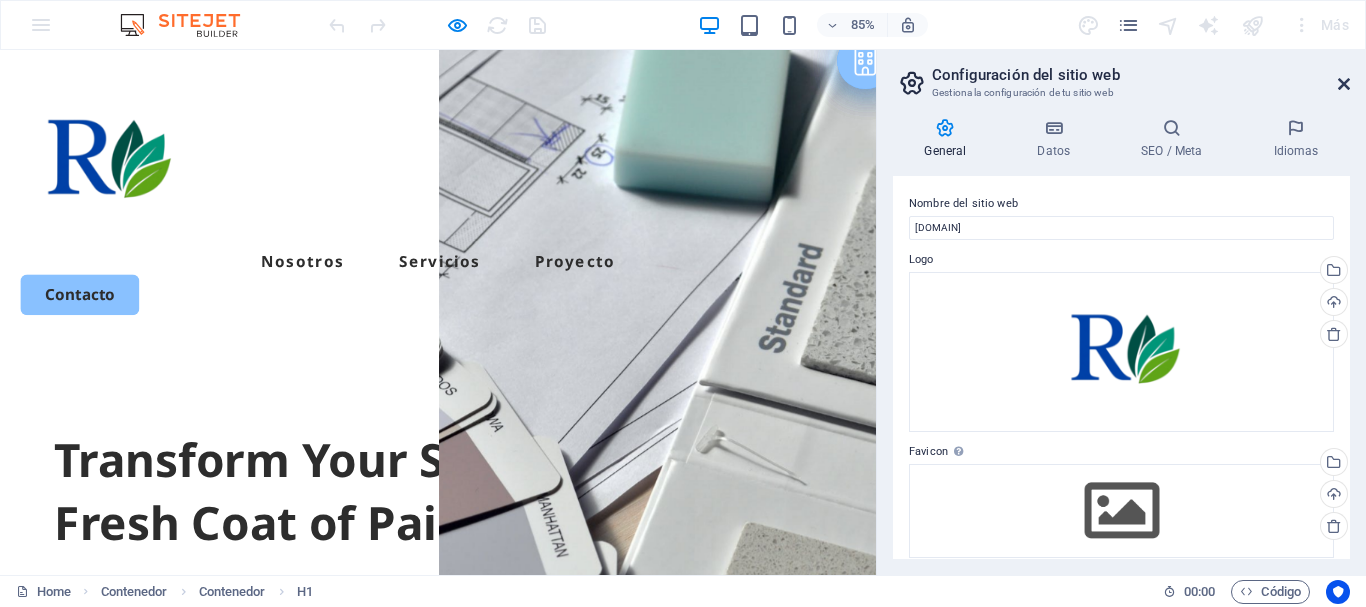 click at bounding box center [1344, 84] 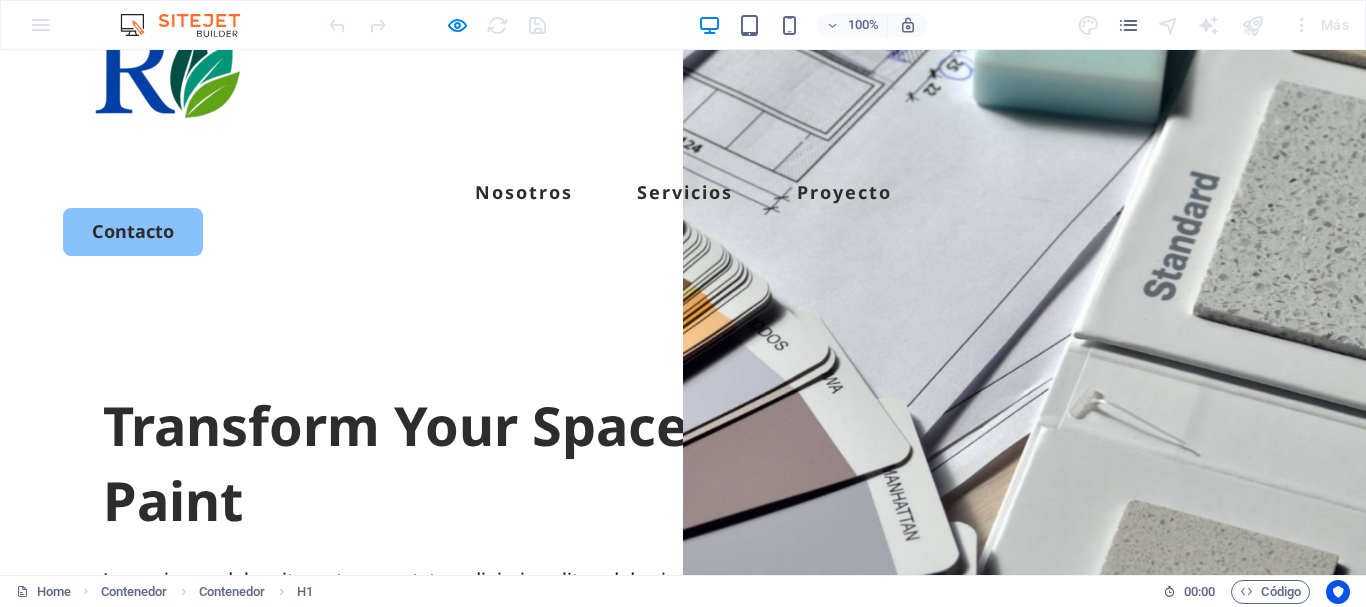 scroll, scrollTop: 0, scrollLeft: 0, axis: both 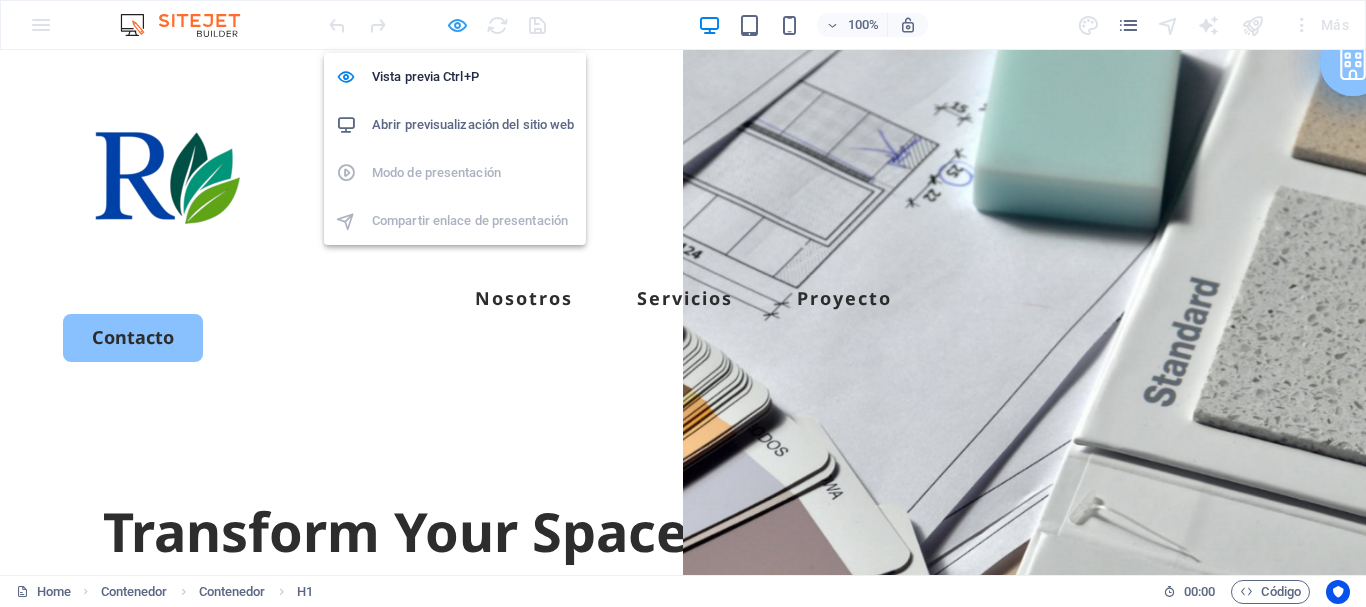 click at bounding box center (457, 25) 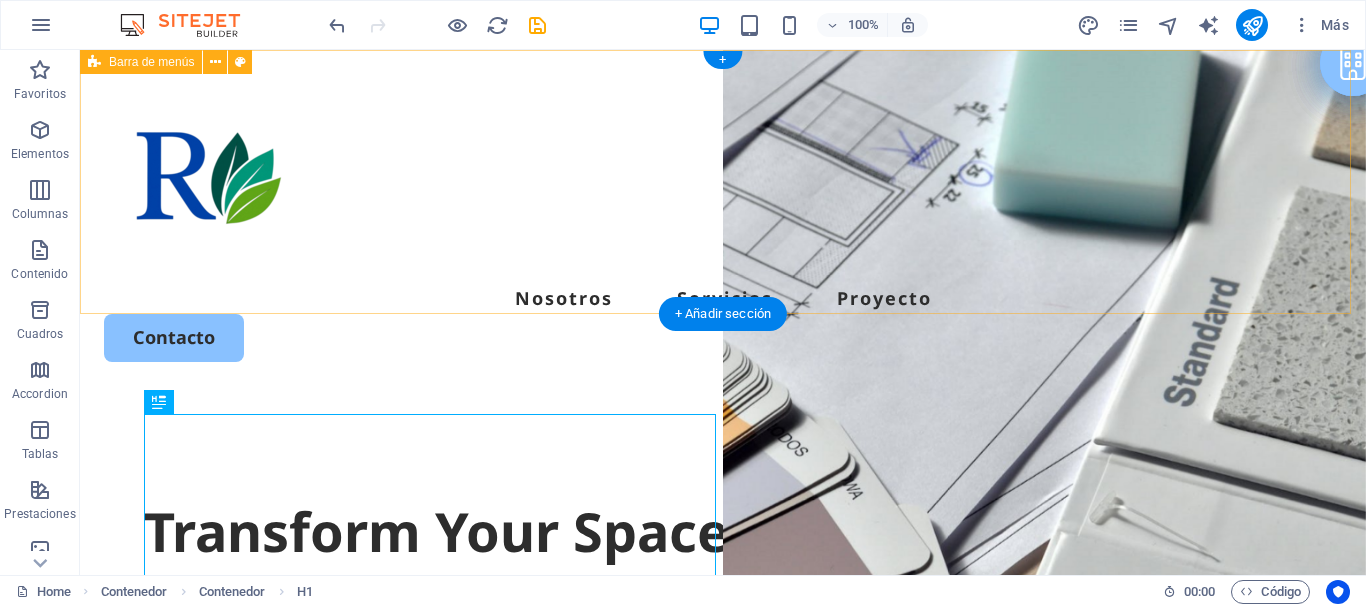 click on "Nosotros Servicios Proyecto Contacto" at bounding box center (723, 222) 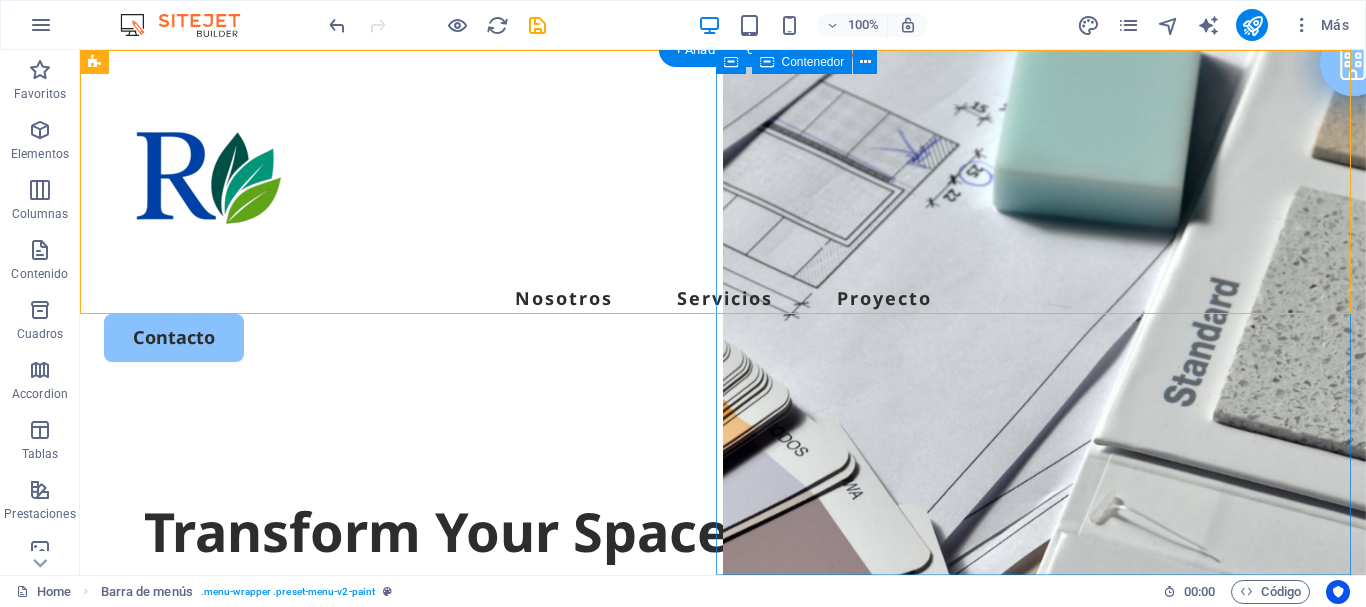 click on "Suelta el contenido aquí o  Añadir elementos  Pegar portapapeles" at bounding box center (1044, 1135) 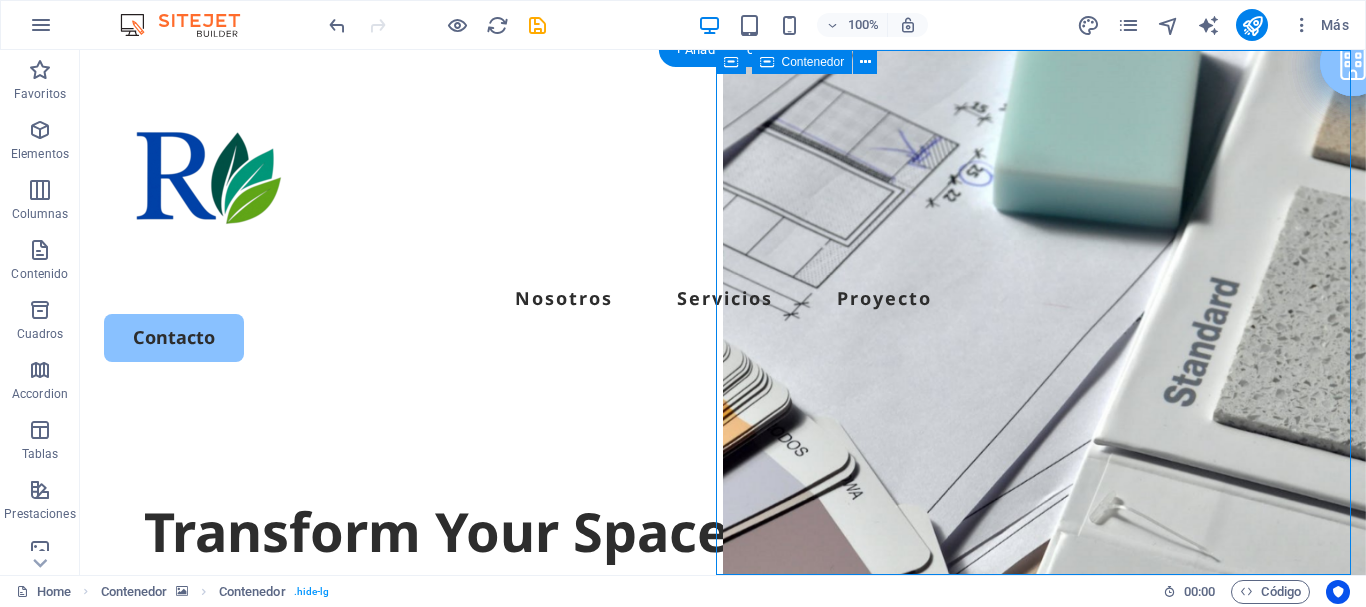 click on "Suelta el contenido aquí o  Añadir elementos  Pegar portapapeles" at bounding box center [1044, 1135] 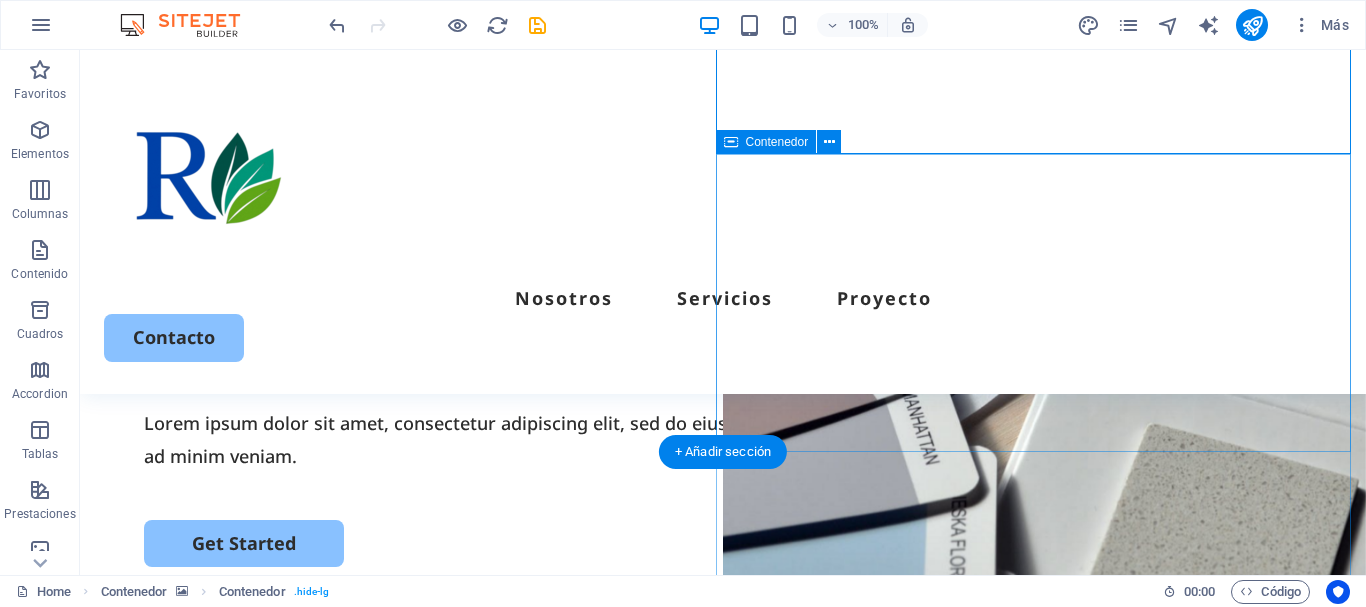 scroll, scrollTop: 0, scrollLeft: 0, axis: both 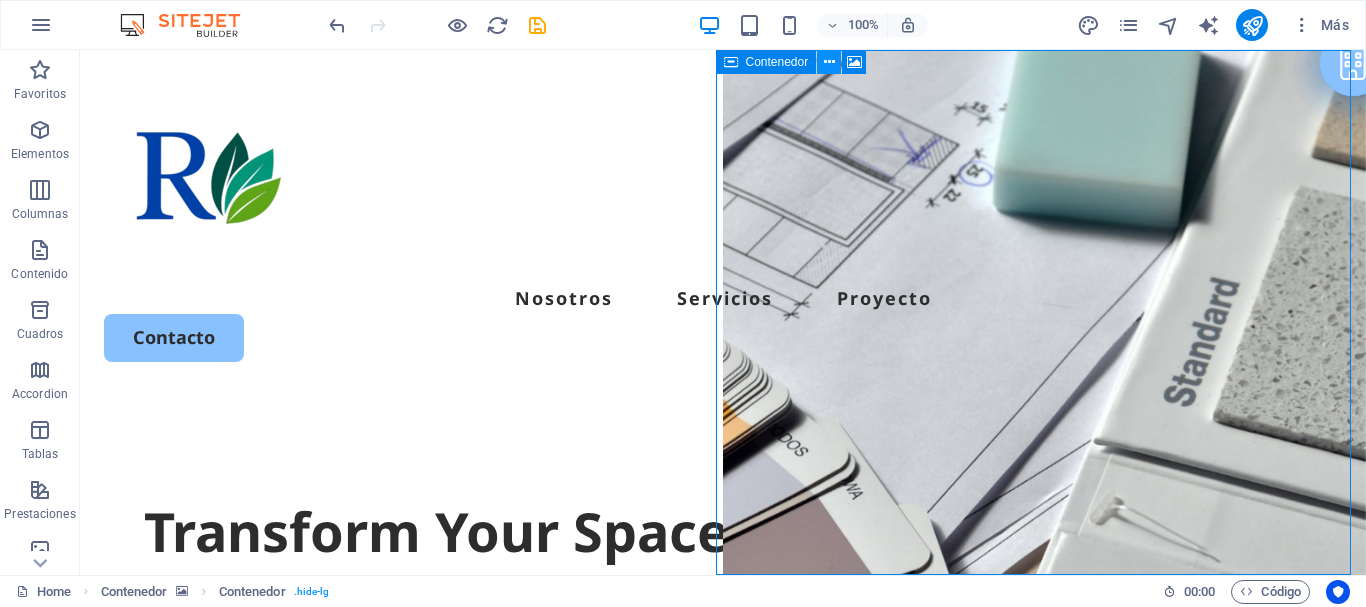 click at bounding box center [829, 62] 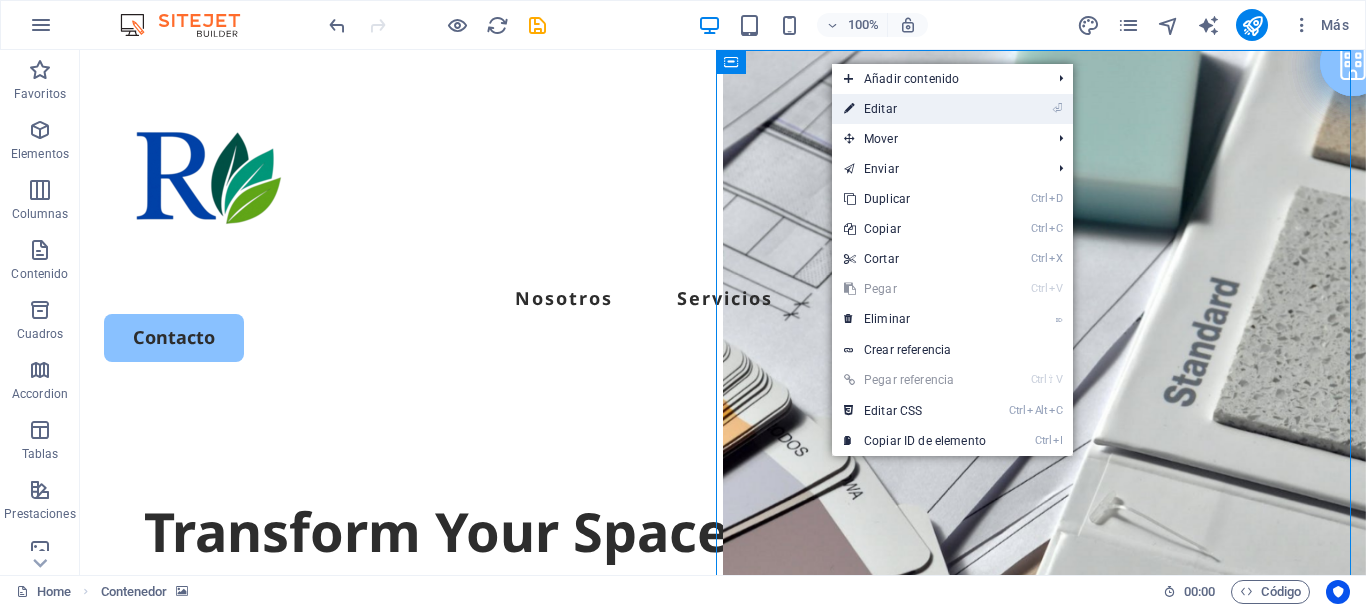 click on "⏎  Editar" at bounding box center (915, 109) 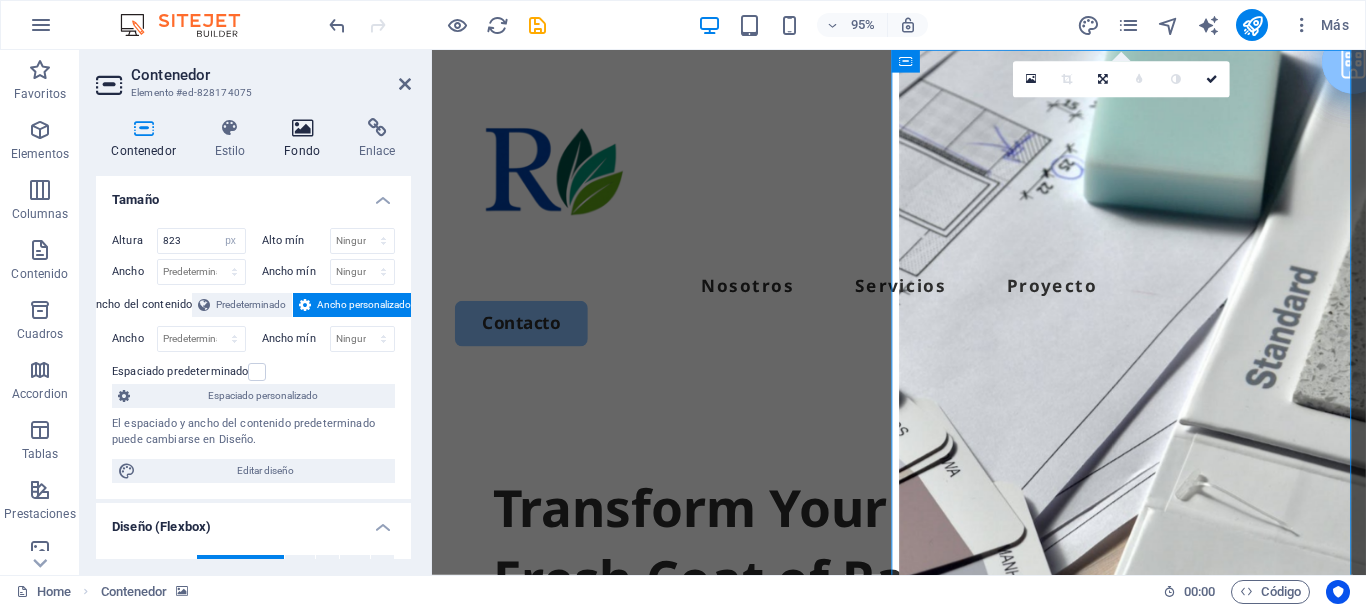 click on "Fondo" at bounding box center [306, 139] 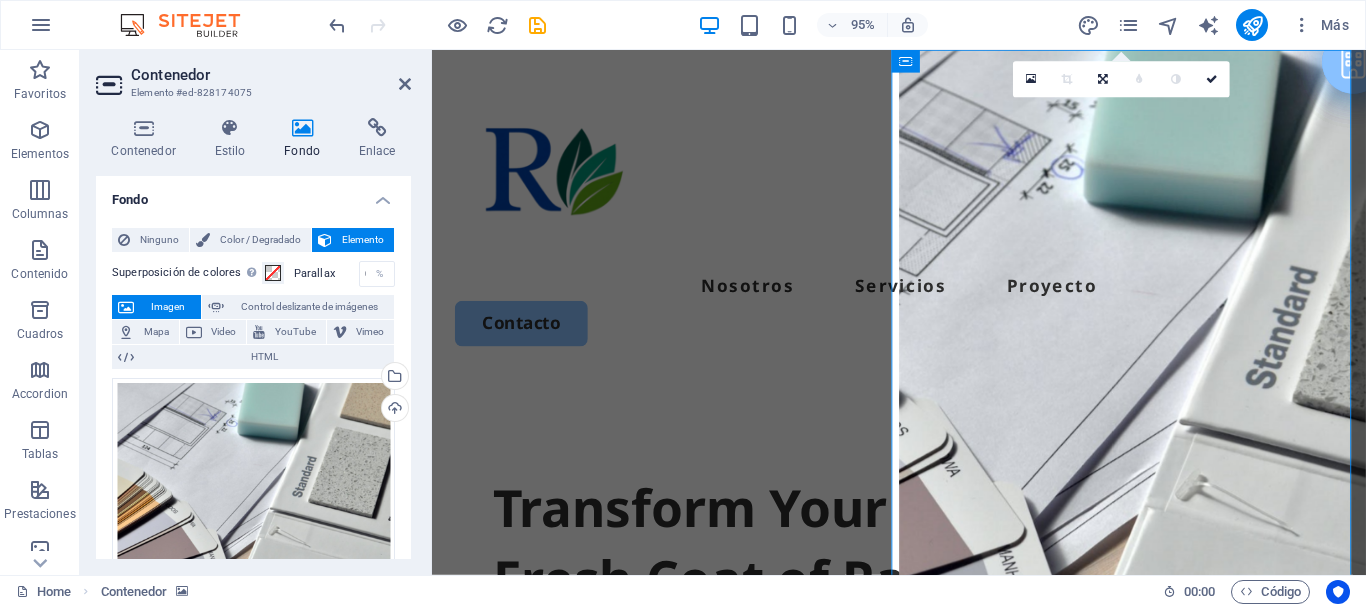 click on "Imagen" at bounding box center [167, 307] 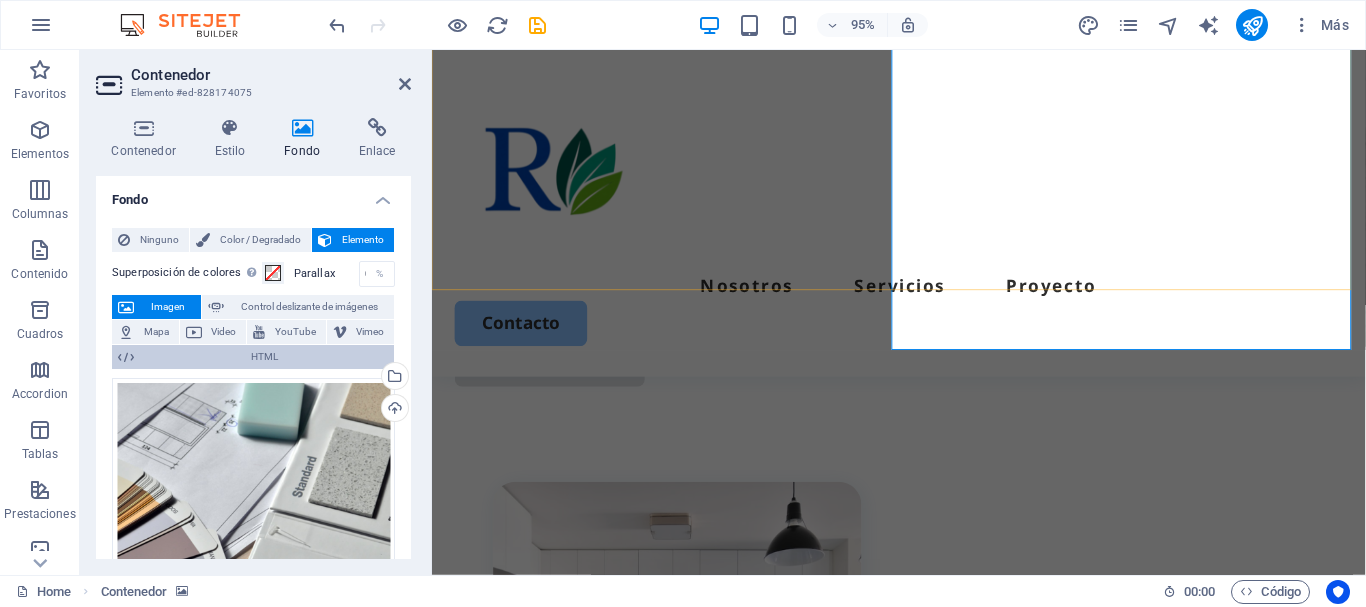 scroll, scrollTop: 513, scrollLeft: 0, axis: vertical 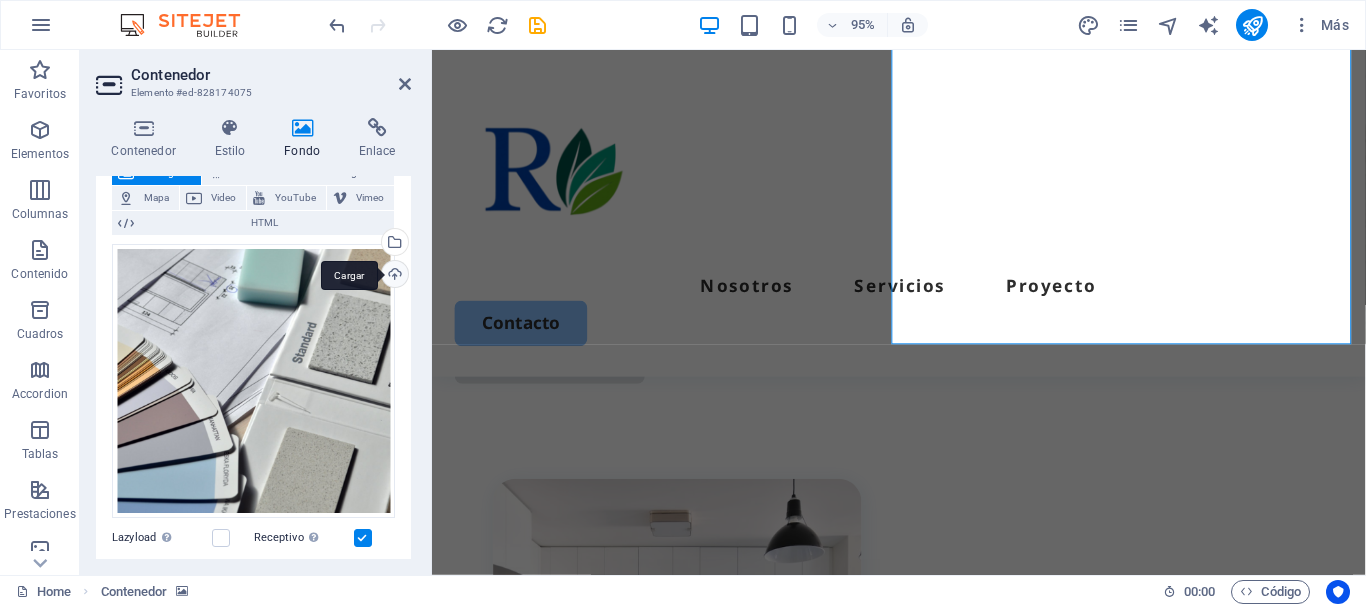 click on "Cargar" at bounding box center [393, 276] 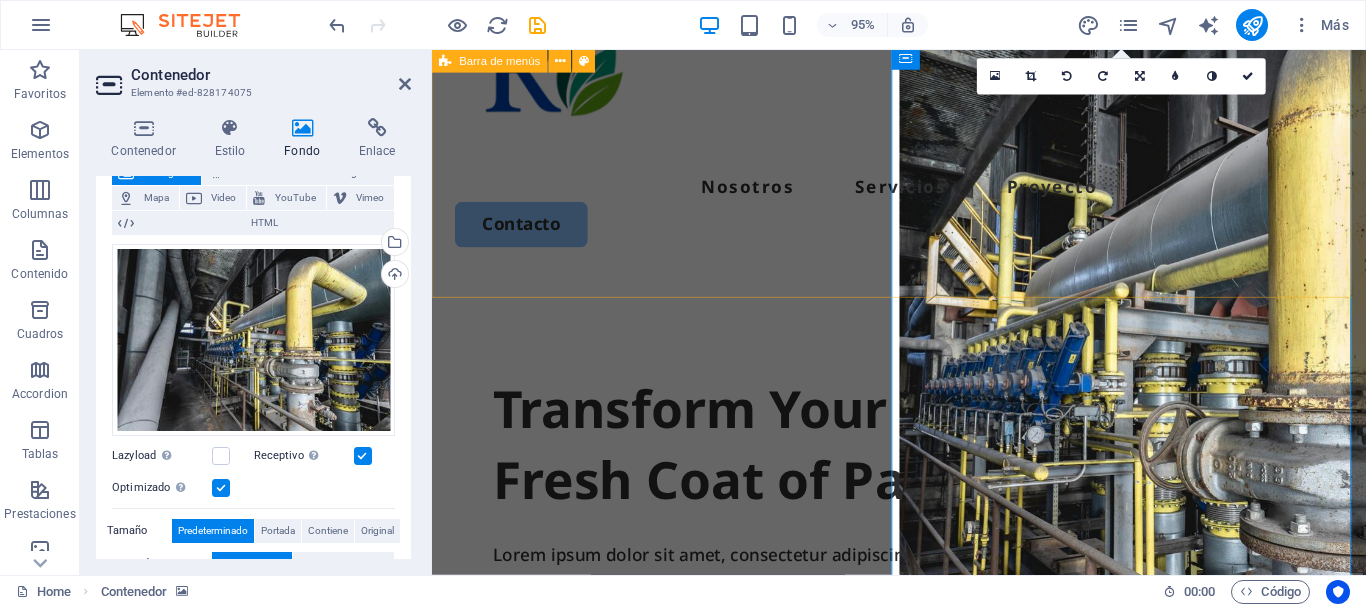 scroll, scrollTop: 0, scrollLeft: 0, axis: both 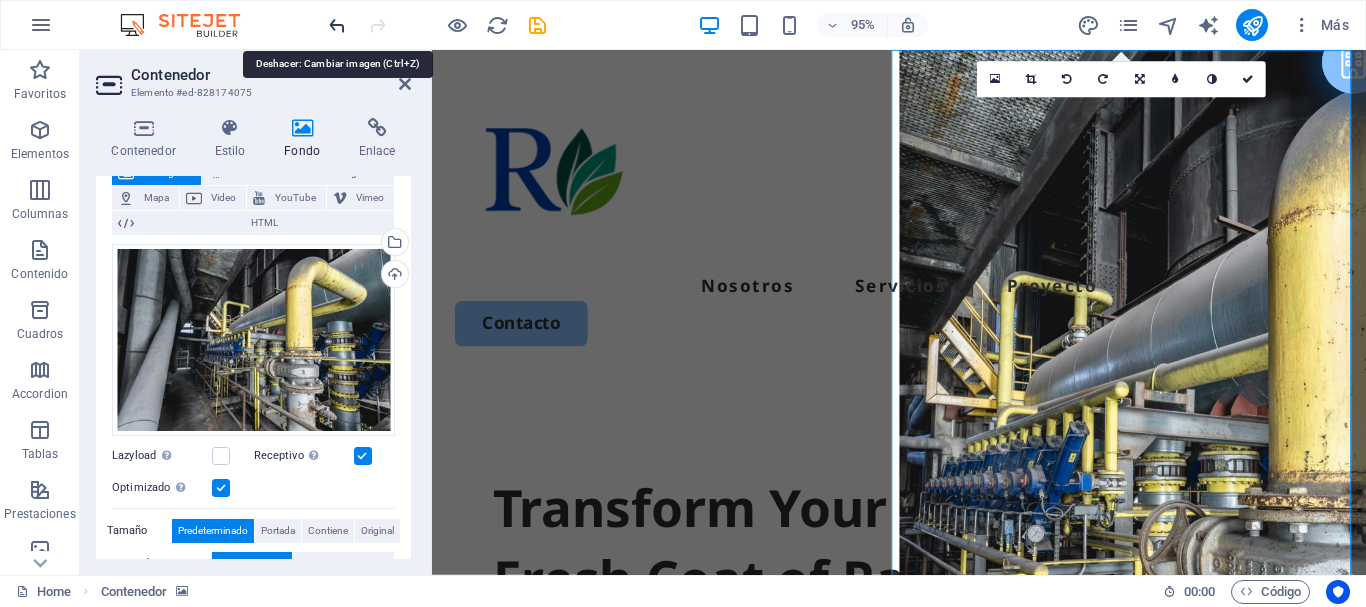 click at bounding box center [337, 25] 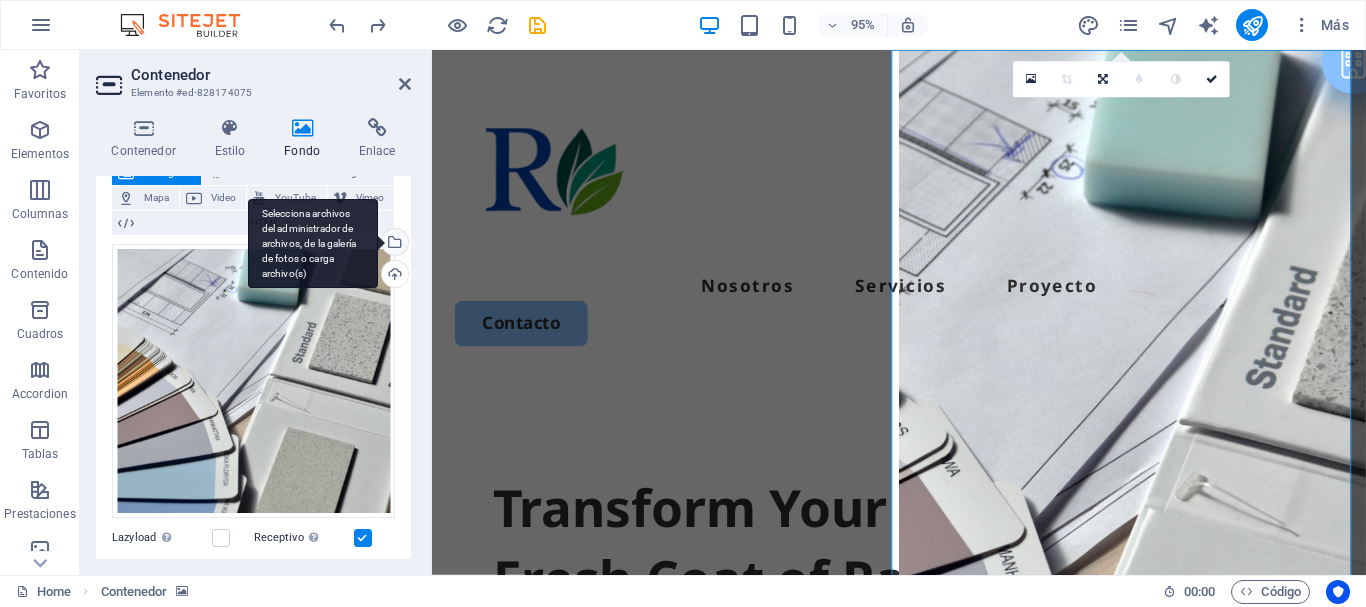 click on "Selecciona archivos del administrador de archivos, de la galería de fotos o carga archivo(s)" at bounding box center [393, 244] 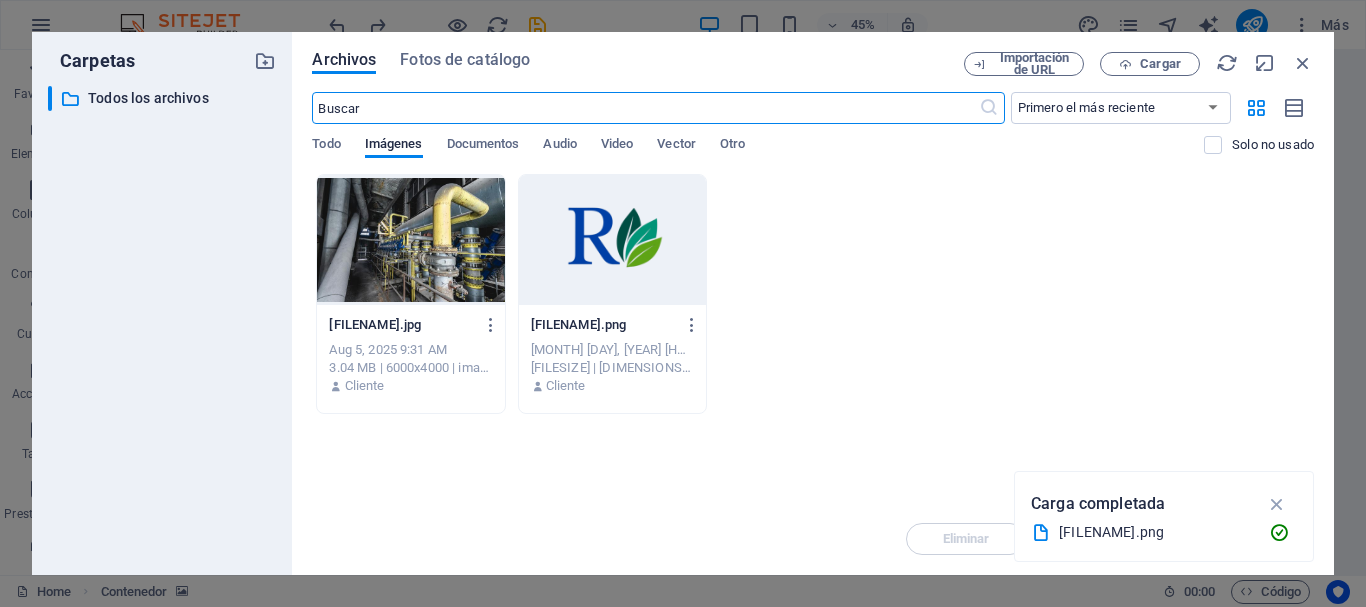 click at bounding box center (410, 240) 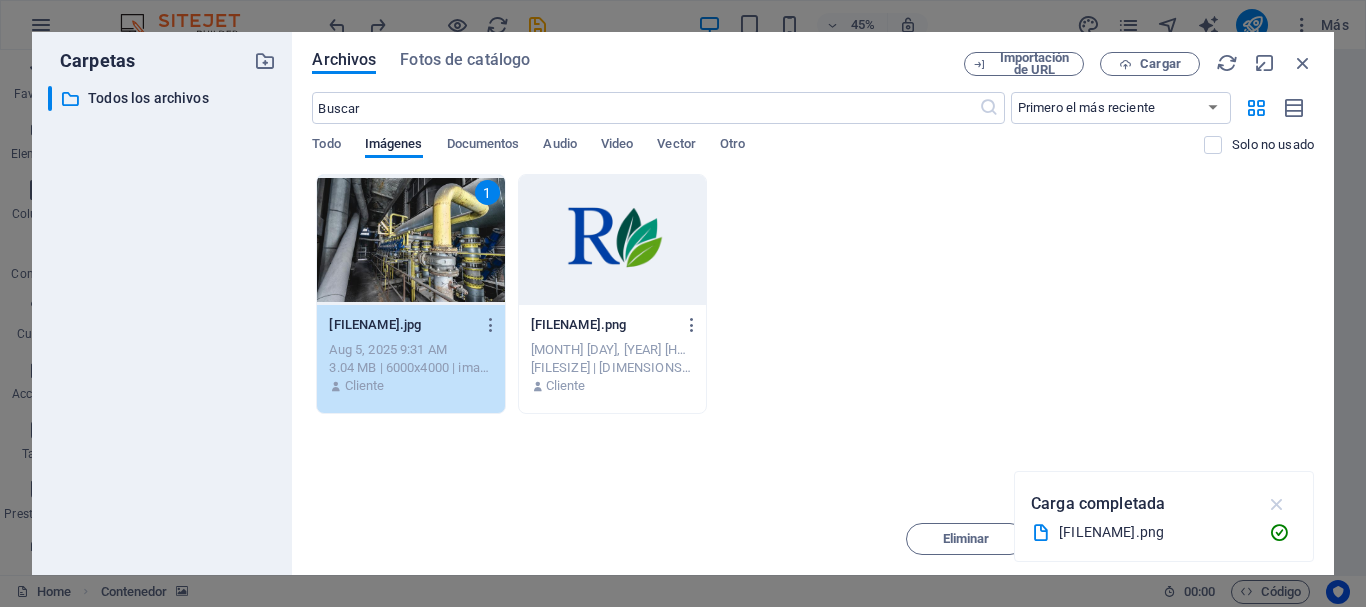 click at bounding box center (1277, 504) 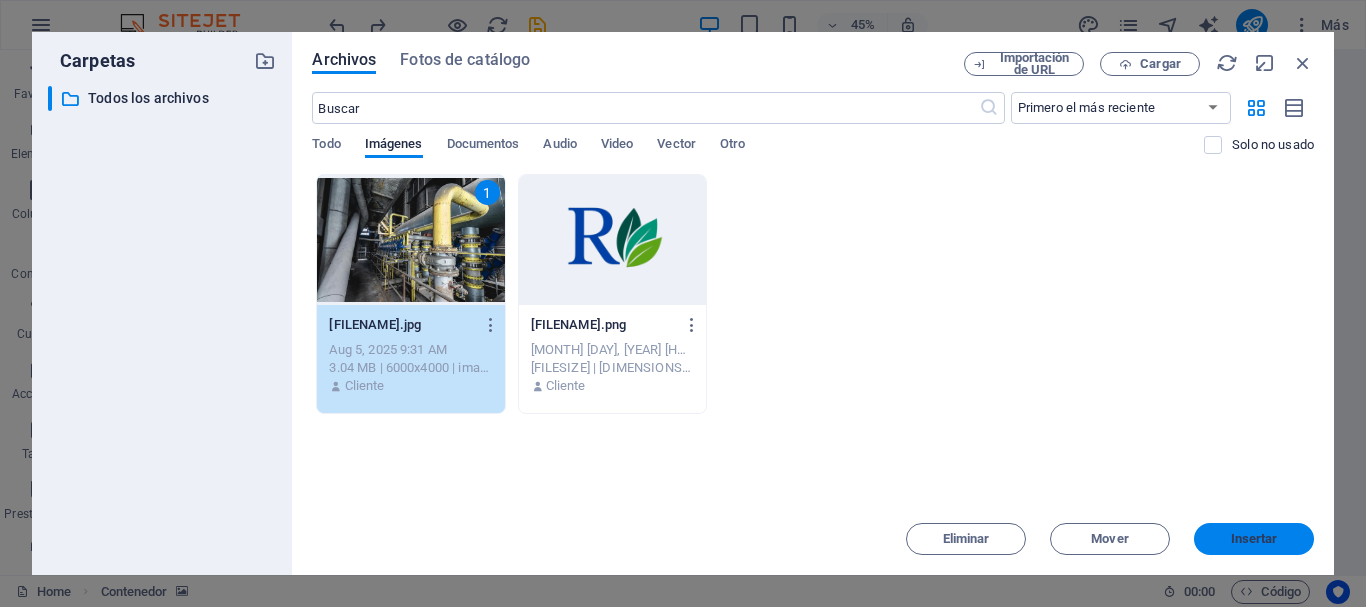 click on "Insertar" at bounding box center (1254, 539) 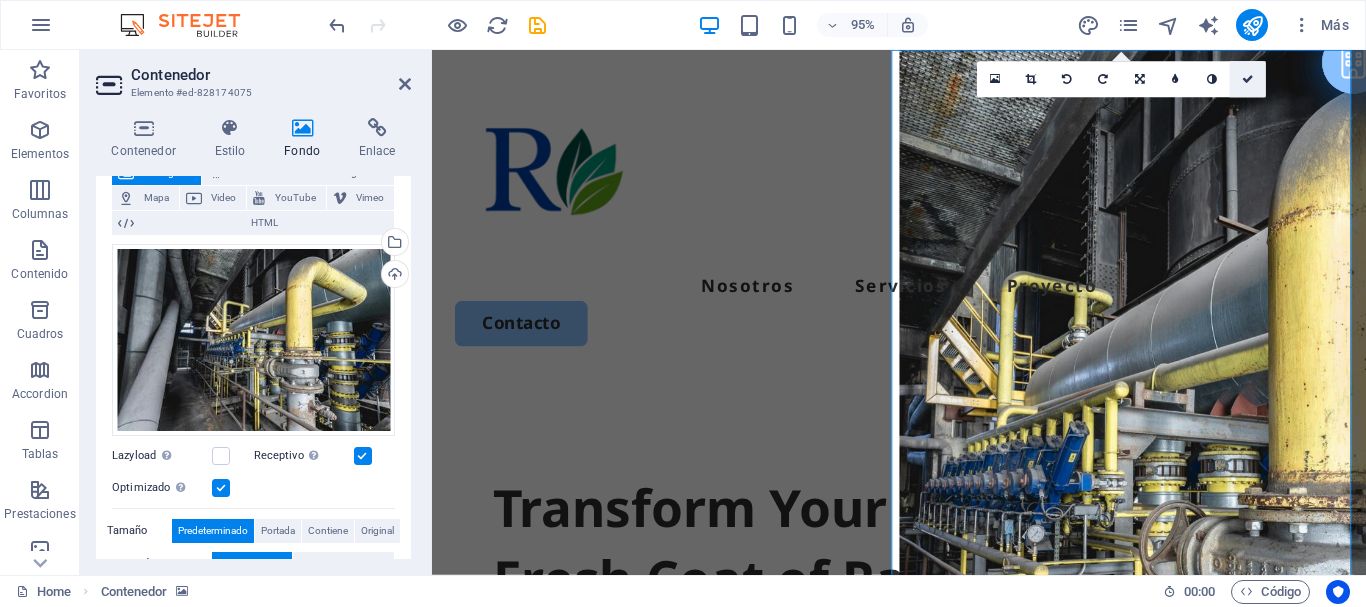 click at bounding box center (1248, 79) 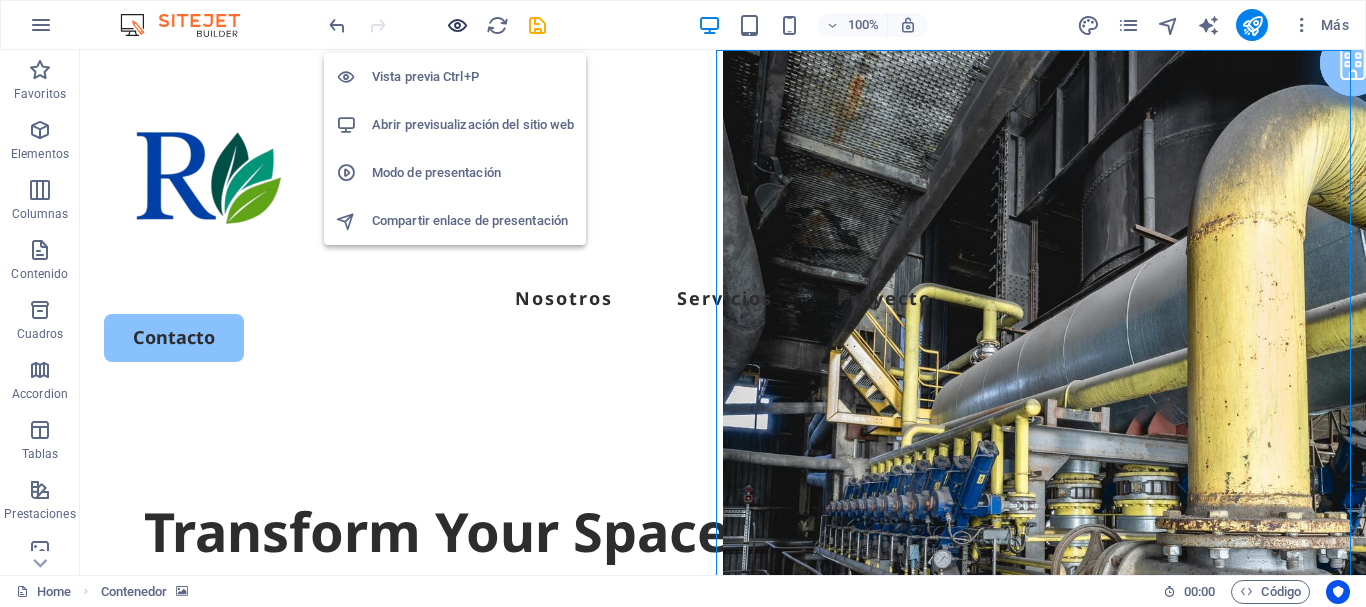 click at bounding box center (457, 25) 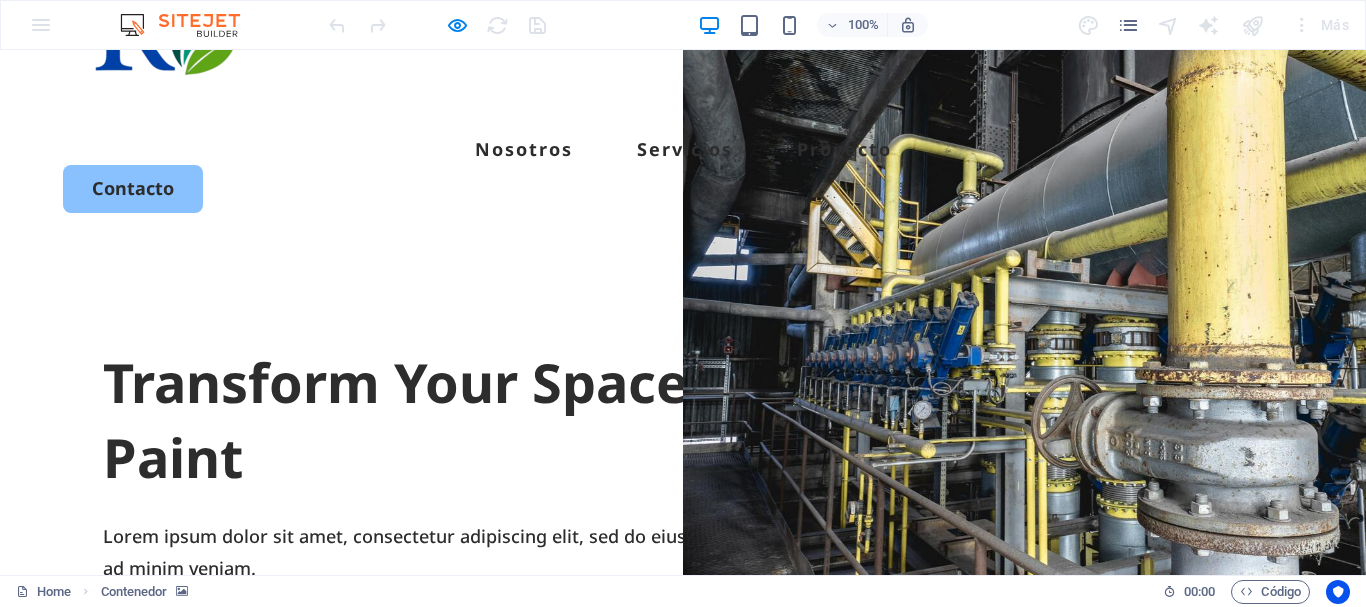 scroll, scrollTop: 146, scrollLeft: 0, axis: vertical 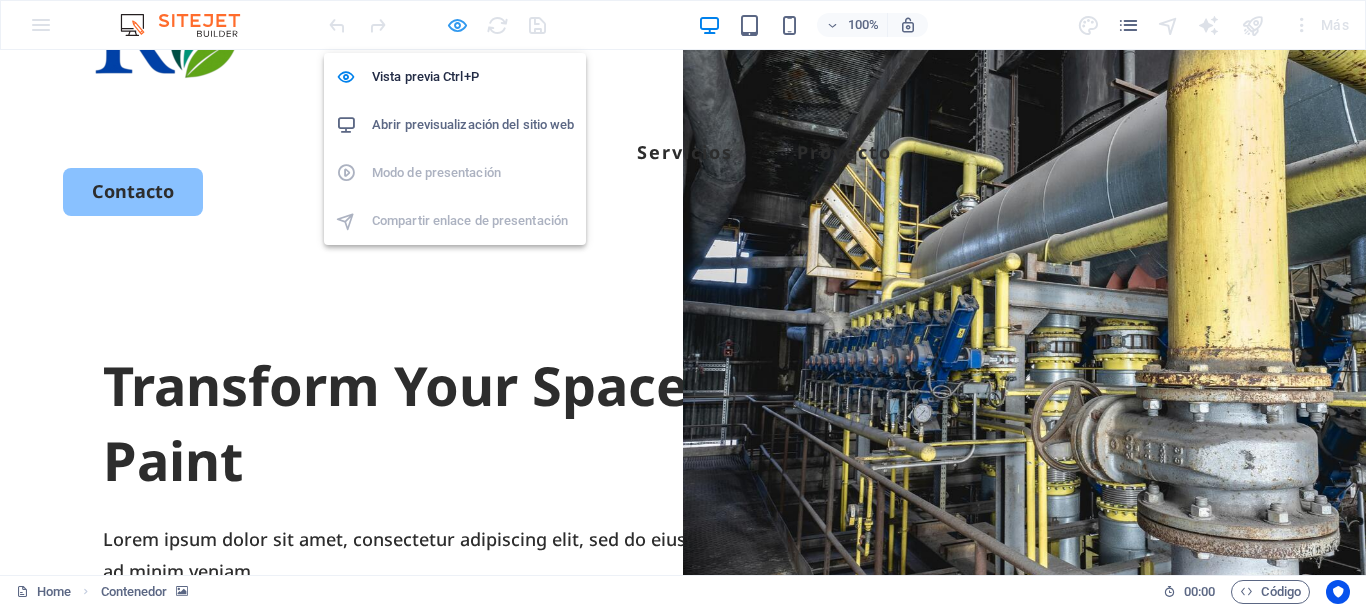 click at bounding box center [457, 25] 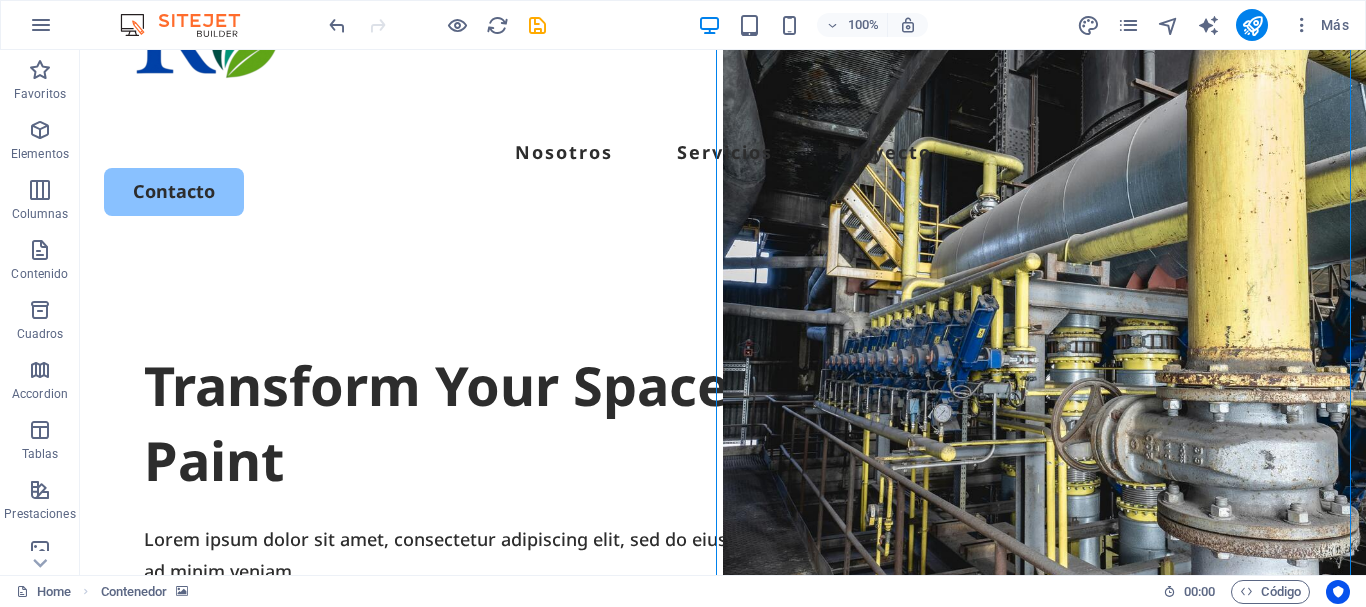 click at bounding box center [437, 25] 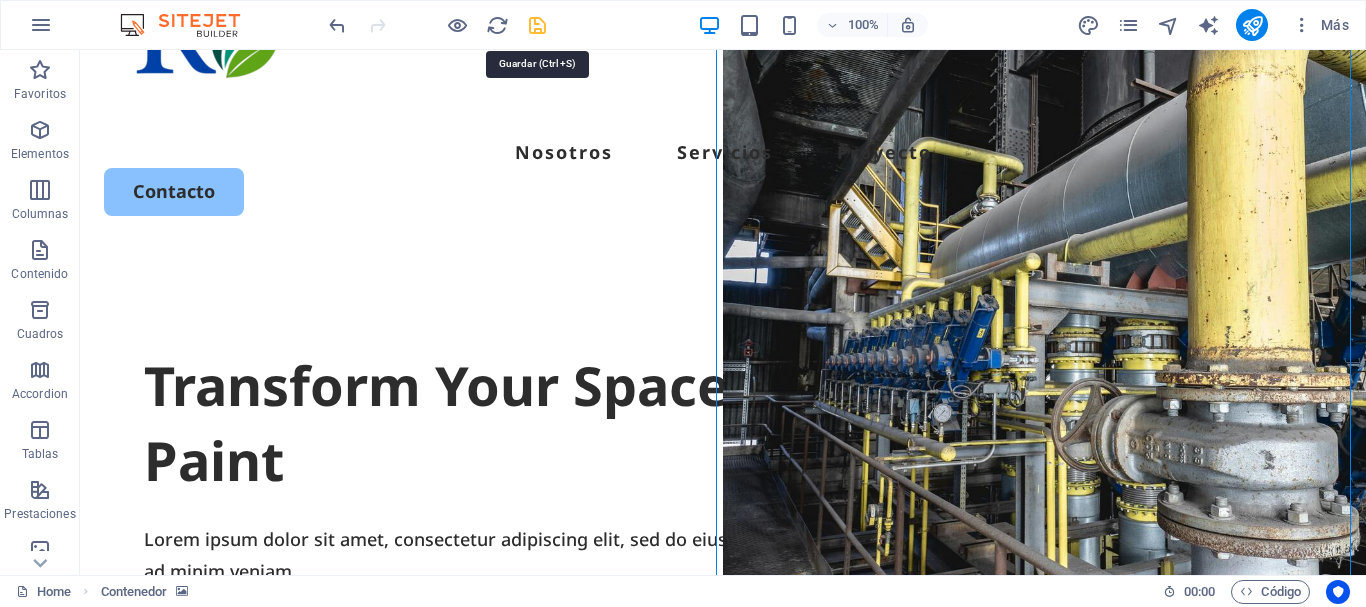 click at bounding box center (537, 25) 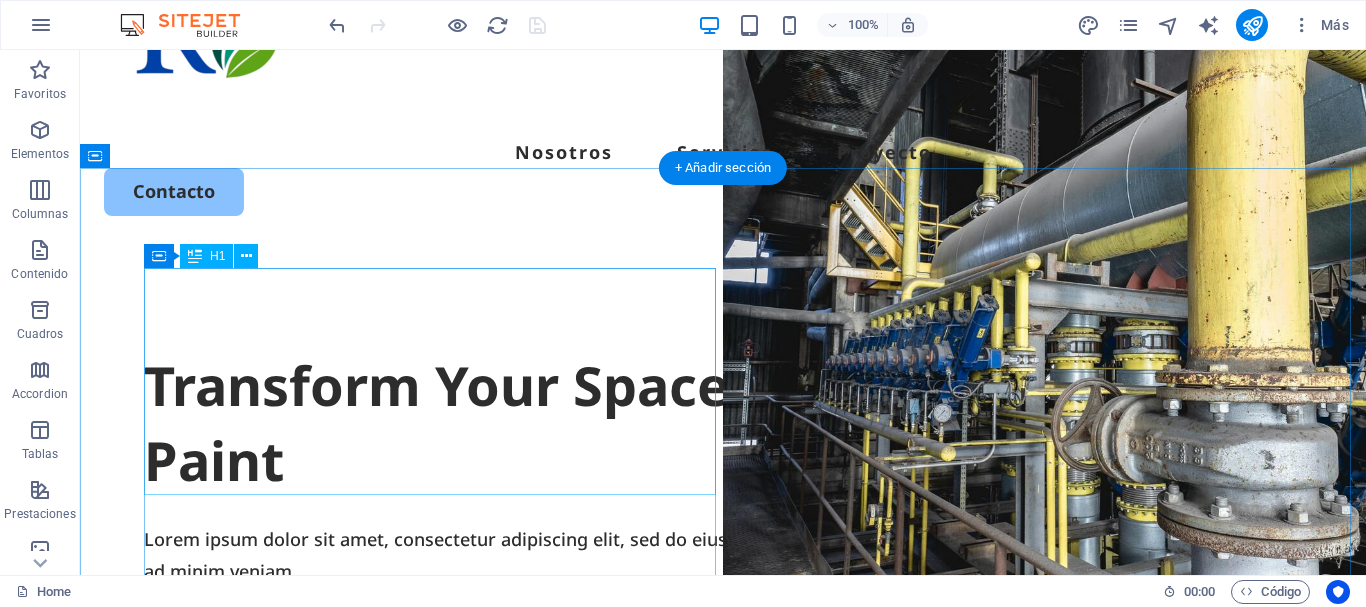 click on "Transform Your Space with a Fresh Coat of Paint" at bounding box center (723, 423) 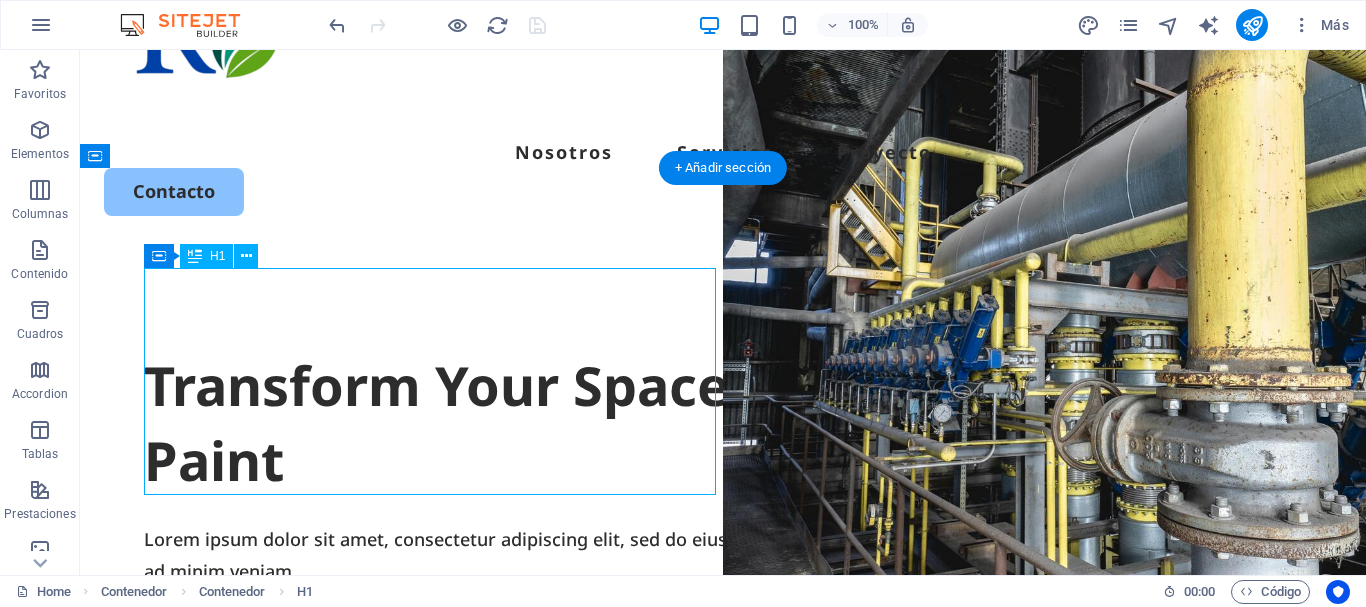 click on "Transform Your Space with a Fresh Coat of Paint" at bounding box center (723, 423) 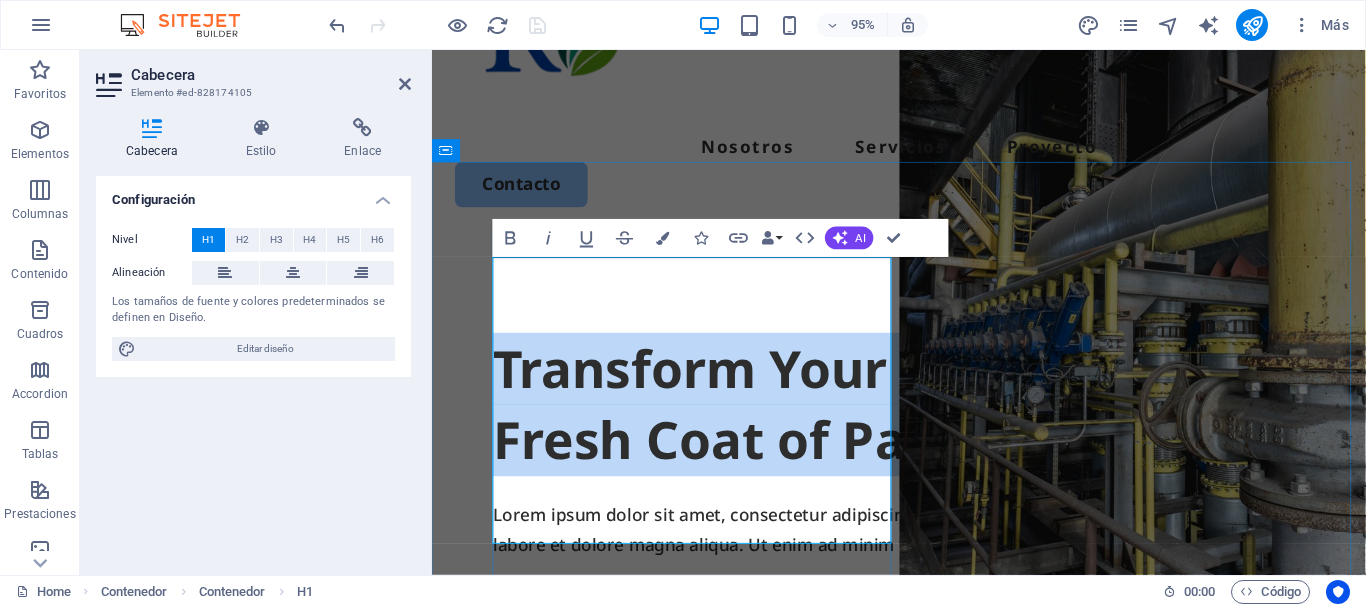 type 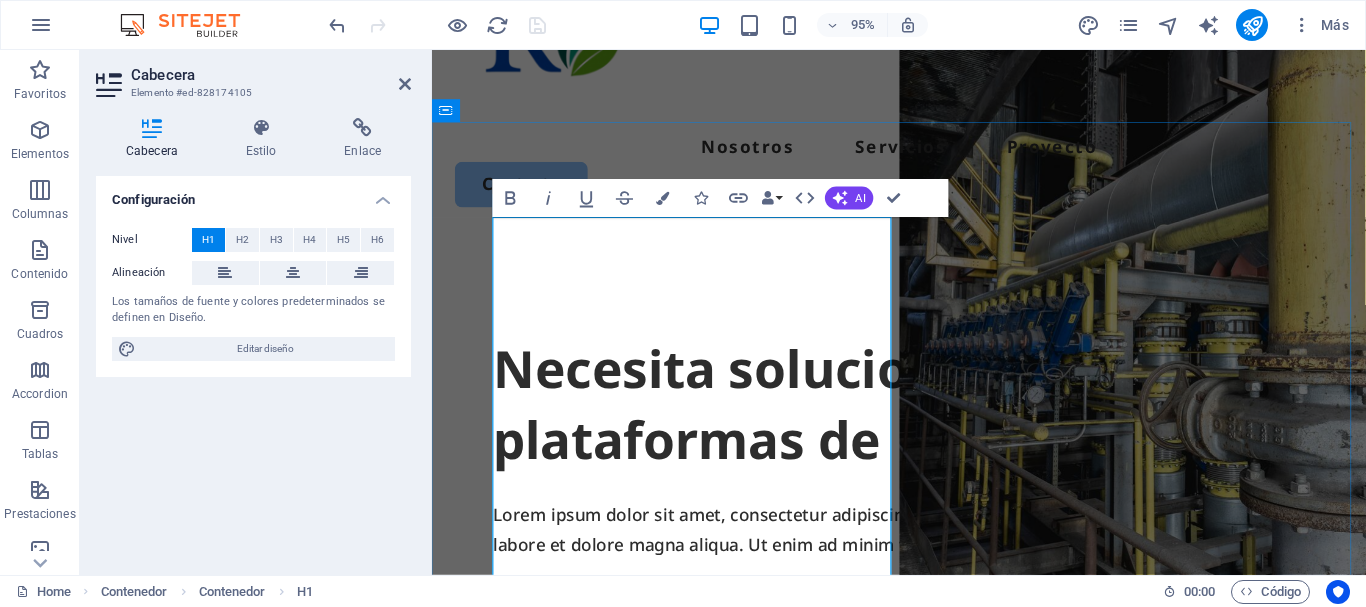 scroll, scrollTop: 188, scrollLeft: 0, axis: vertical 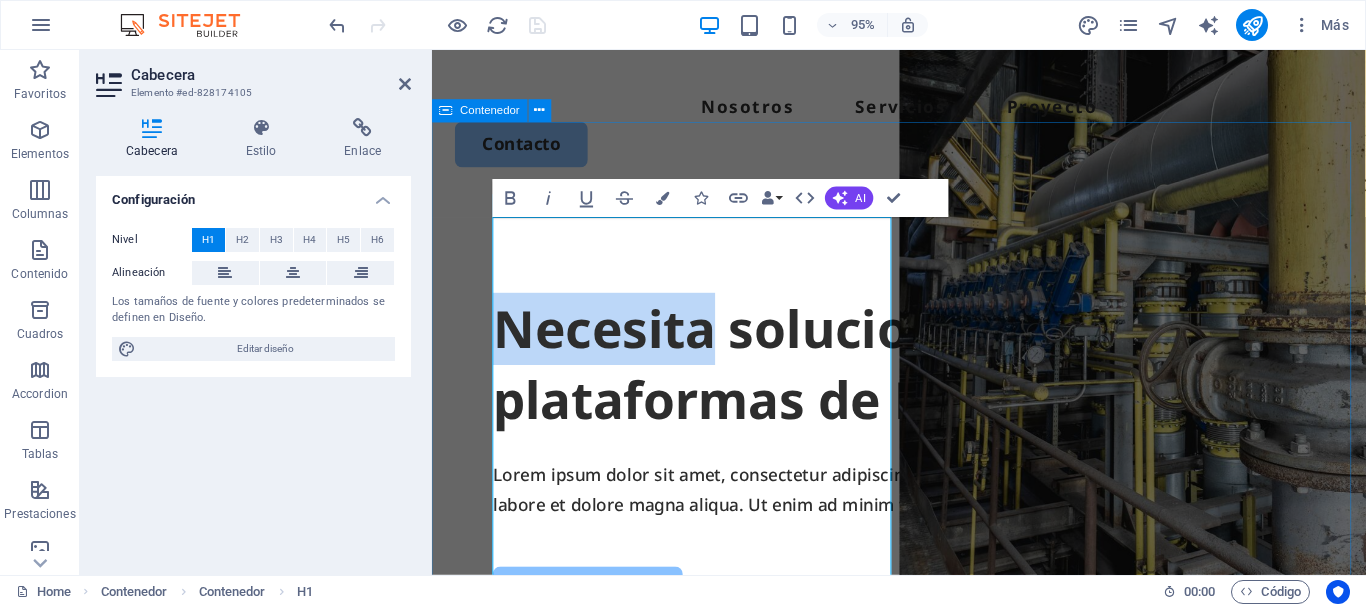 drag, startPoint x: 730, startPoint y: 261, endPoint x: 443, endPoint y: 277, distance: 287.44565 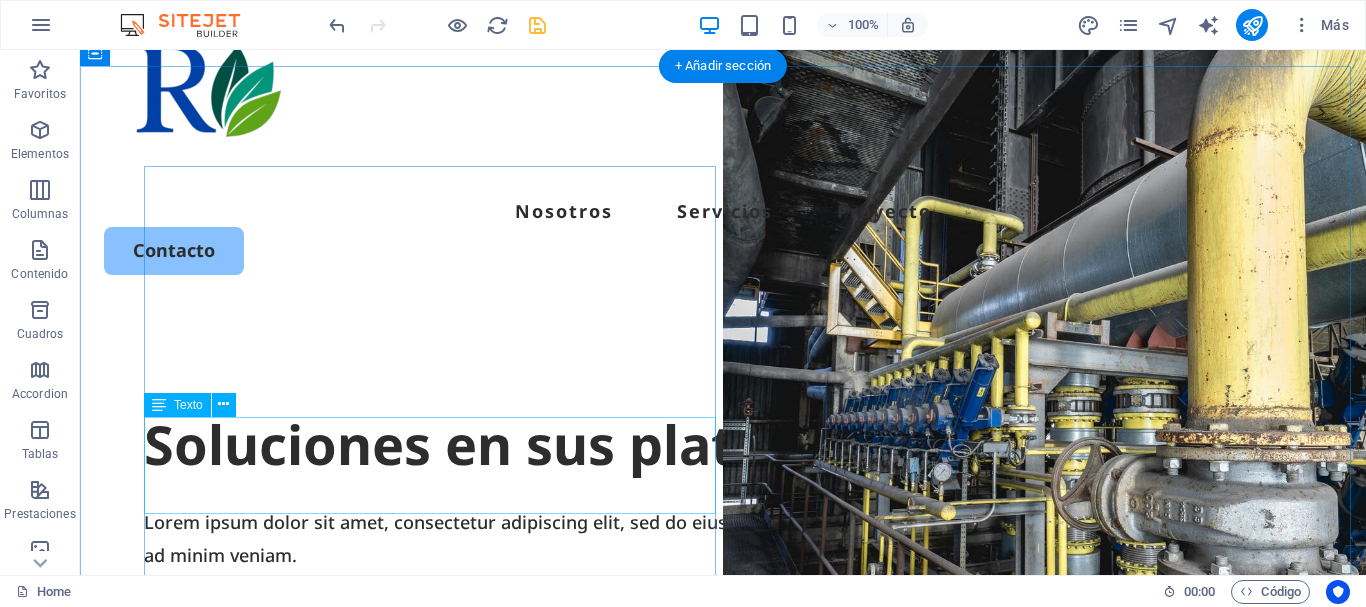scroll, scrollTop: 267, scrollLeft: 0, axis: vertical 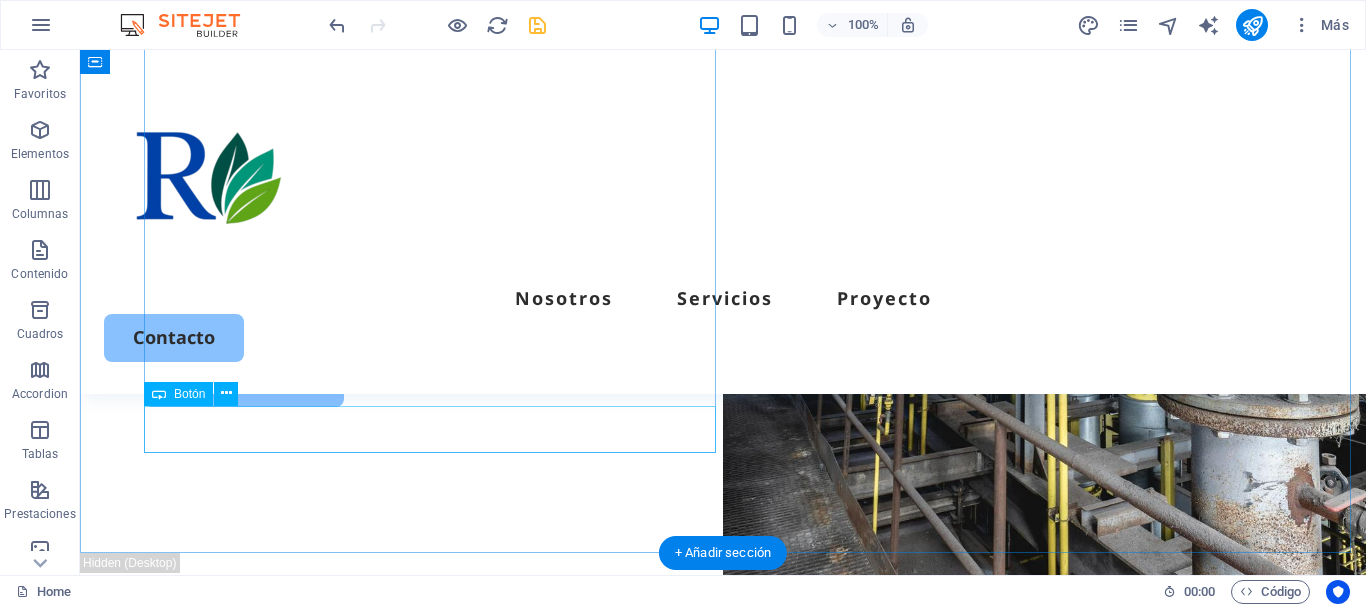 click on "Get Started" at bounding box center (723, 382) 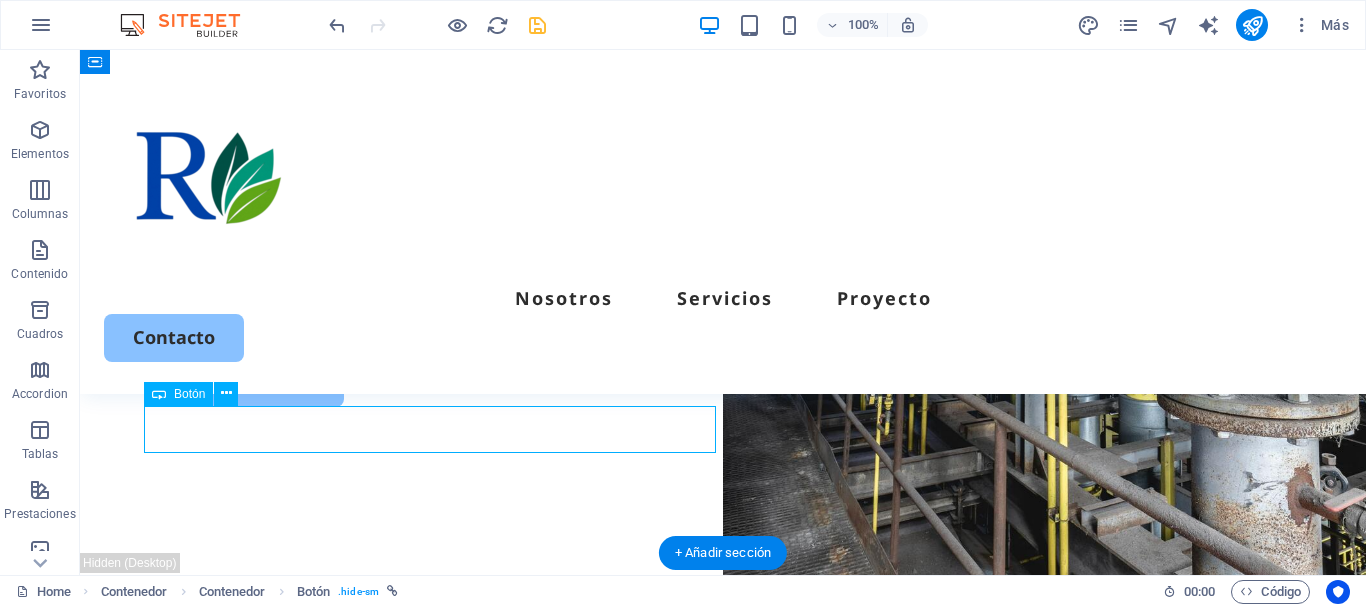click on "Get Started" at bounding box center (723, 382) 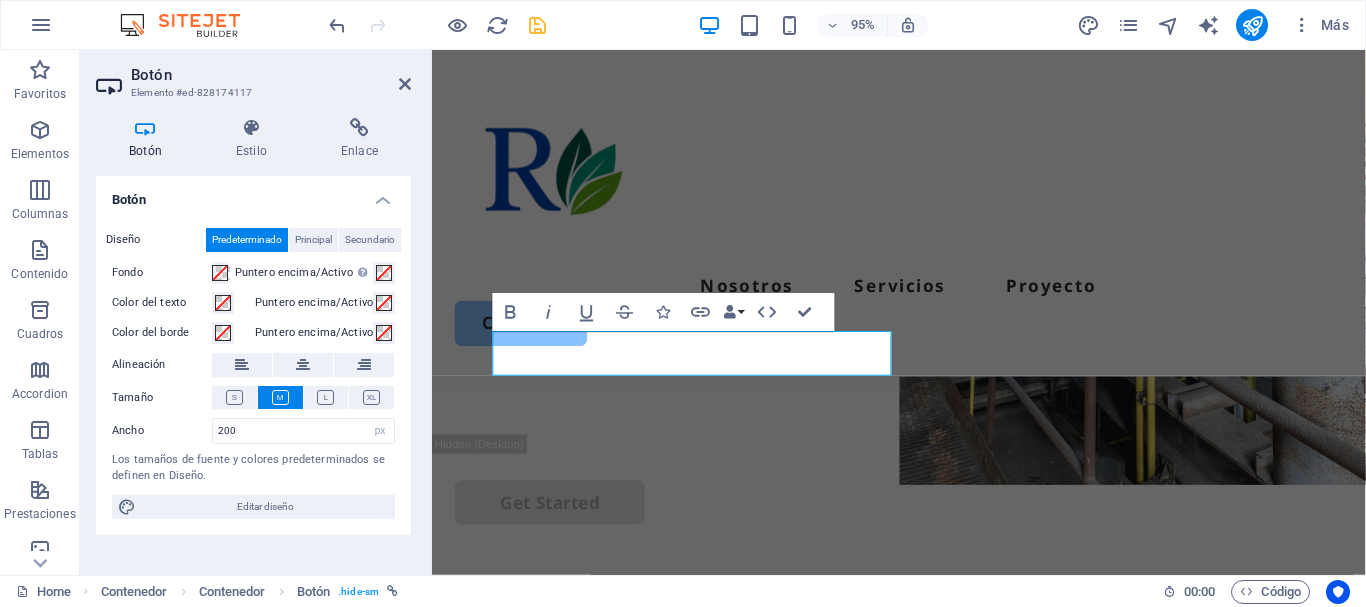 scroll, scrollTop: 305, scrollLeft: 0, axis: vertical 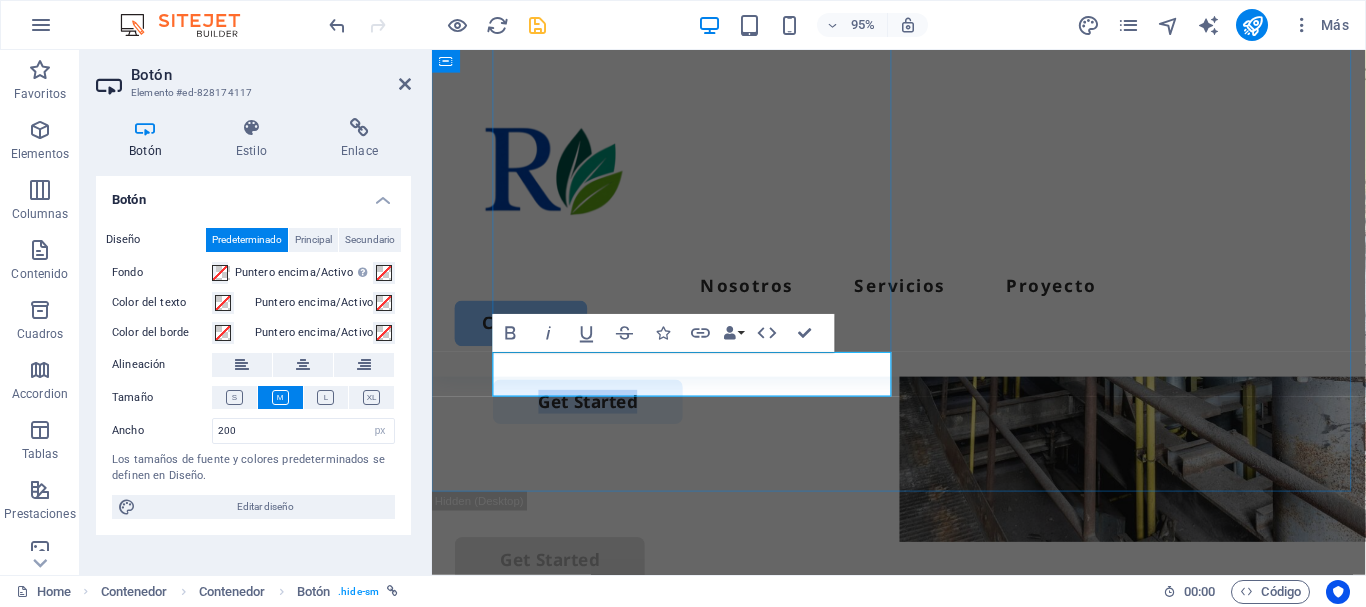 click on "Get Started" at bounding box center (596, 420) 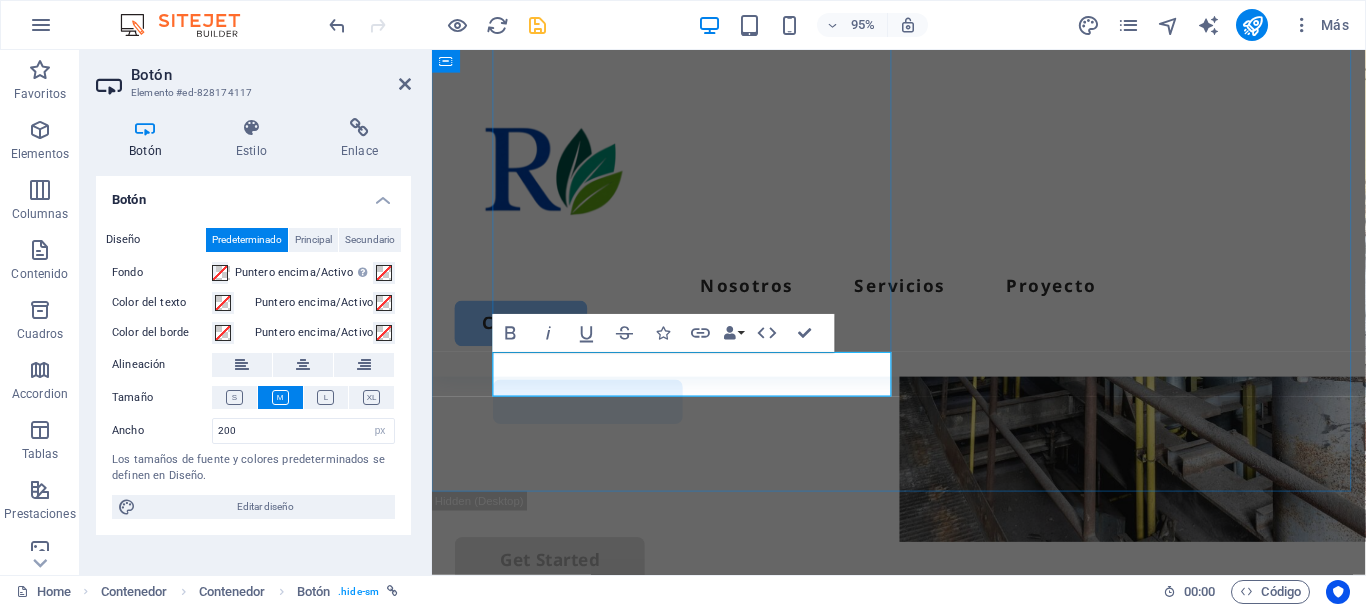 type 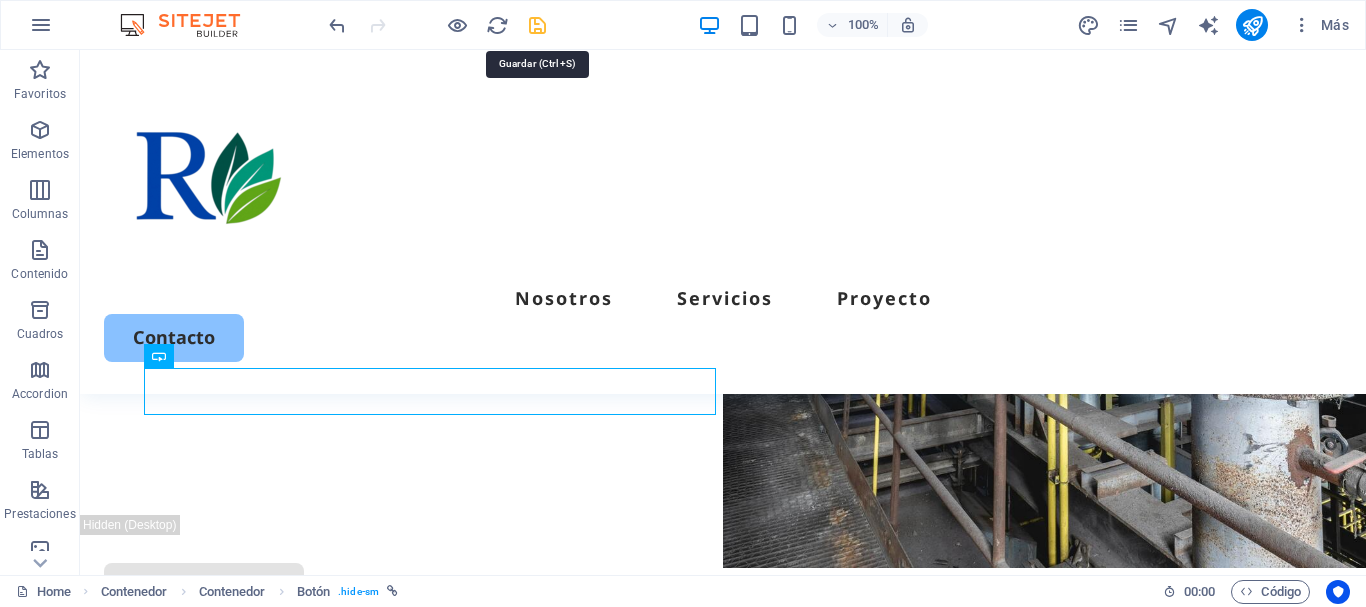click at bounding box center [537, 25] 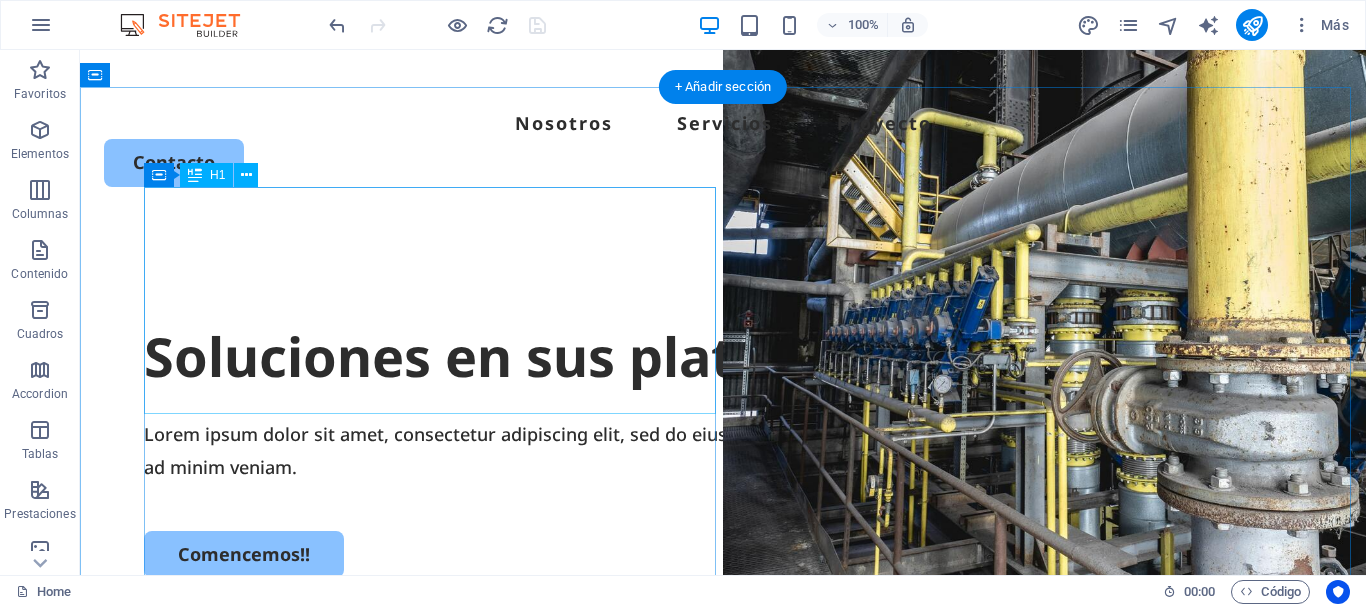 scroll, scrollTop: 233, scrollLeft: 0, axis: vertical 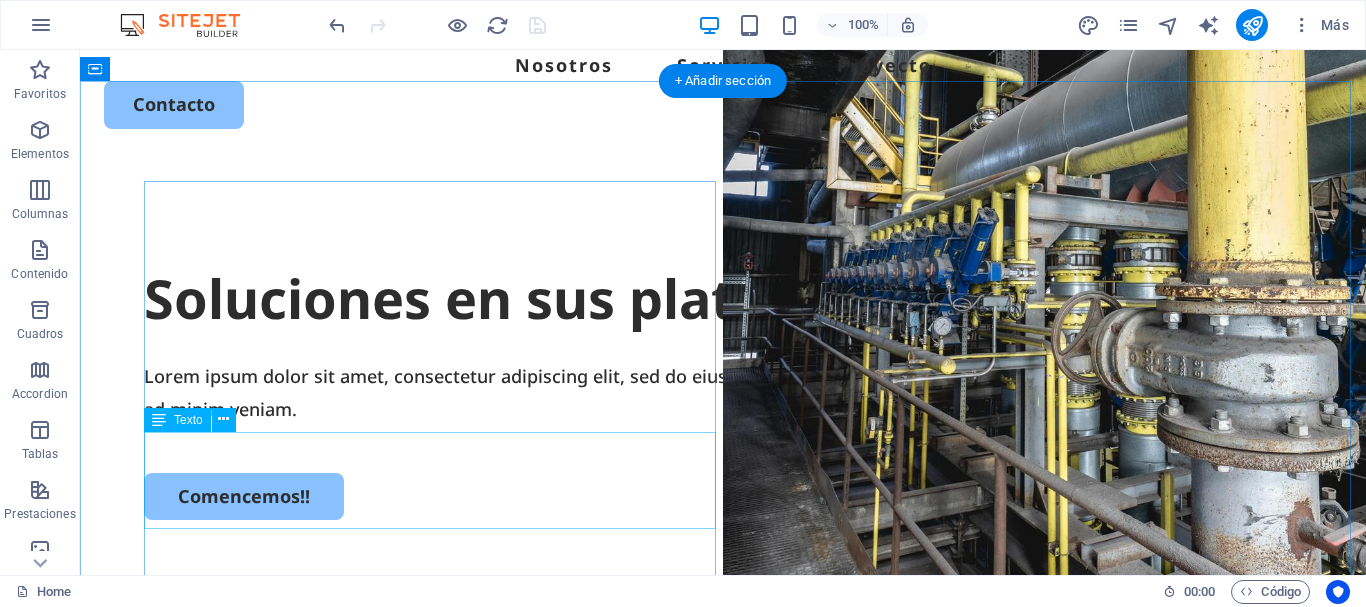 click on "Lorem ipsum dolor sit amet, consectetur adipiscing elit, sed do eiusmod tempor incididunt ut labore et dolore magna aliqua. Ut enim ad minim veniam." at bounding box center [723, 392] 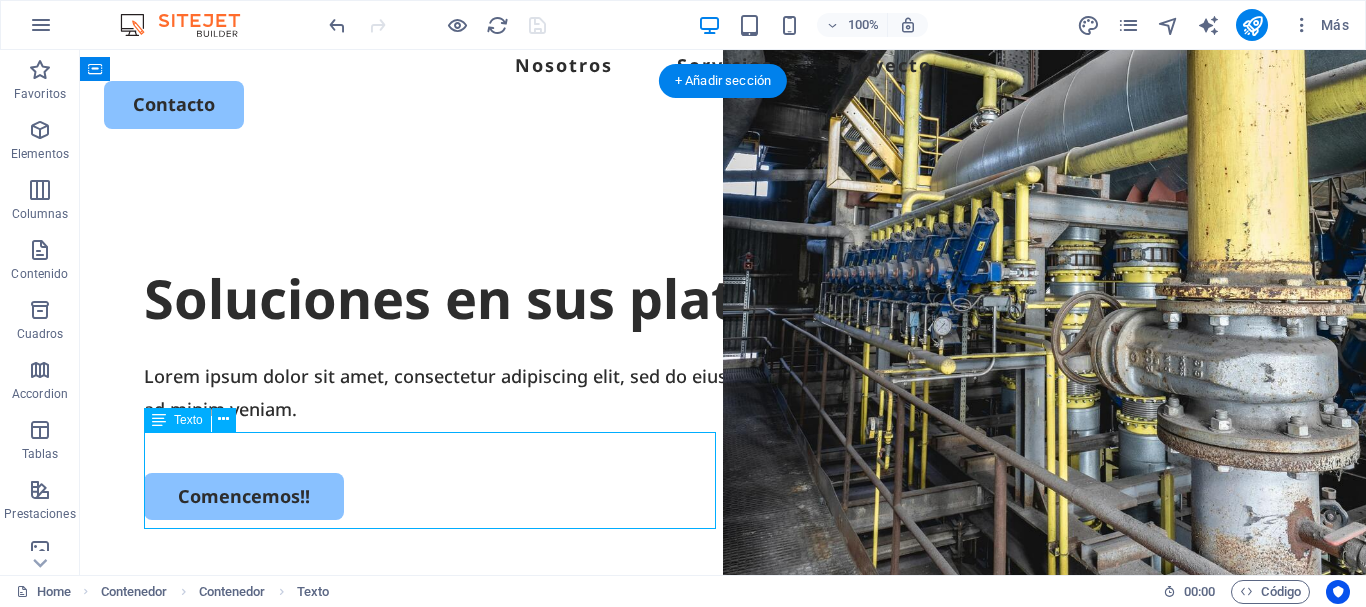 click on "Lorem ipsum dolor sit amet, consectetur adipiscing elit, sed do eiusmod tempor incididunt ut labore et dolore magna aliqua. Ut enim ad minim veniam." at bounding box center (723, 392) 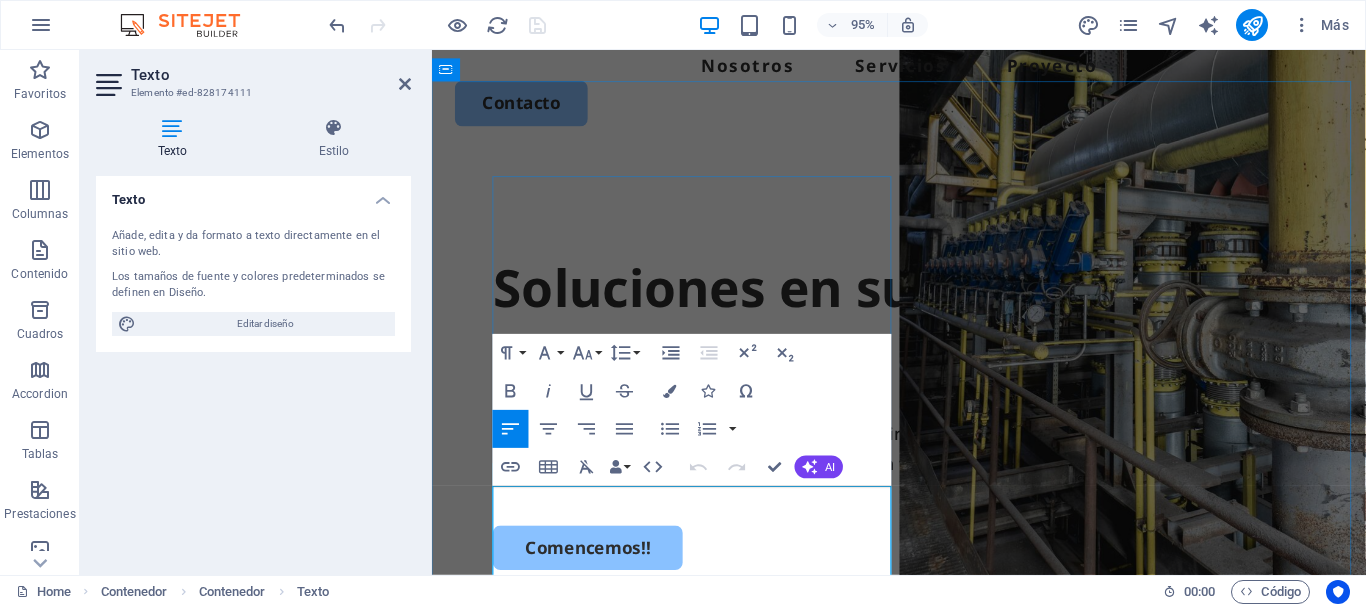 scroll, scrollTop: 263, scrollLeft: 0, axis: vertical 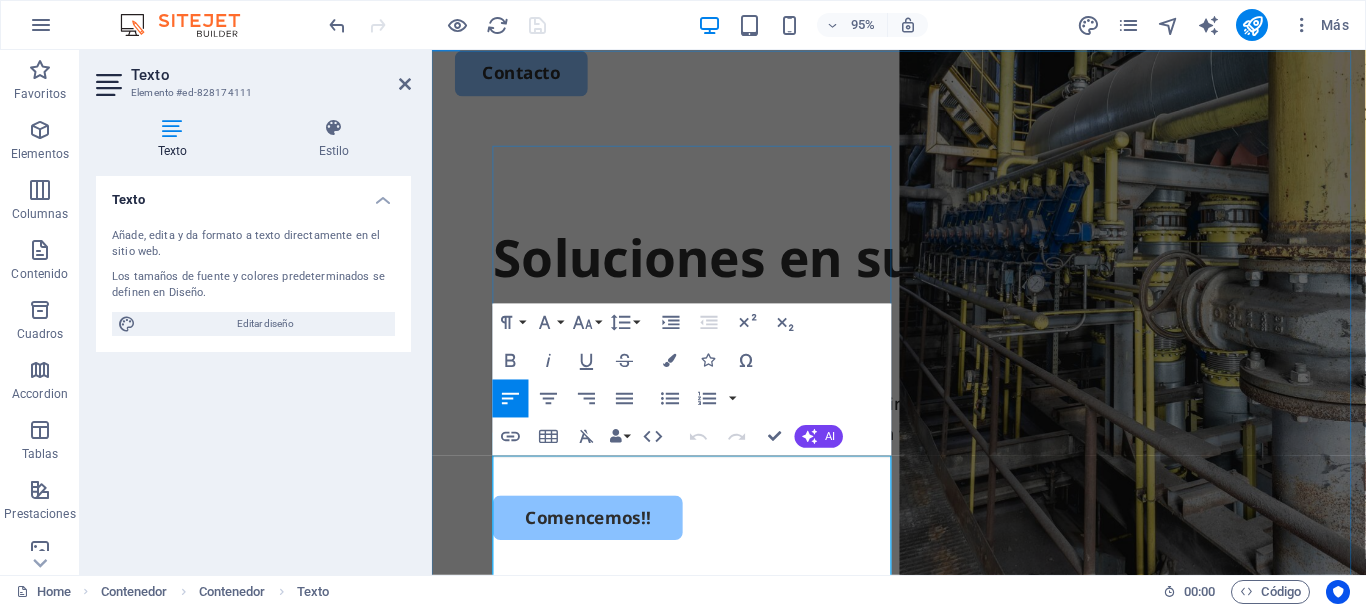 drag, startPoint x: 499, startPoint y: 522, endPoint x: 850, endPoint y: 583, distance: 356.26114 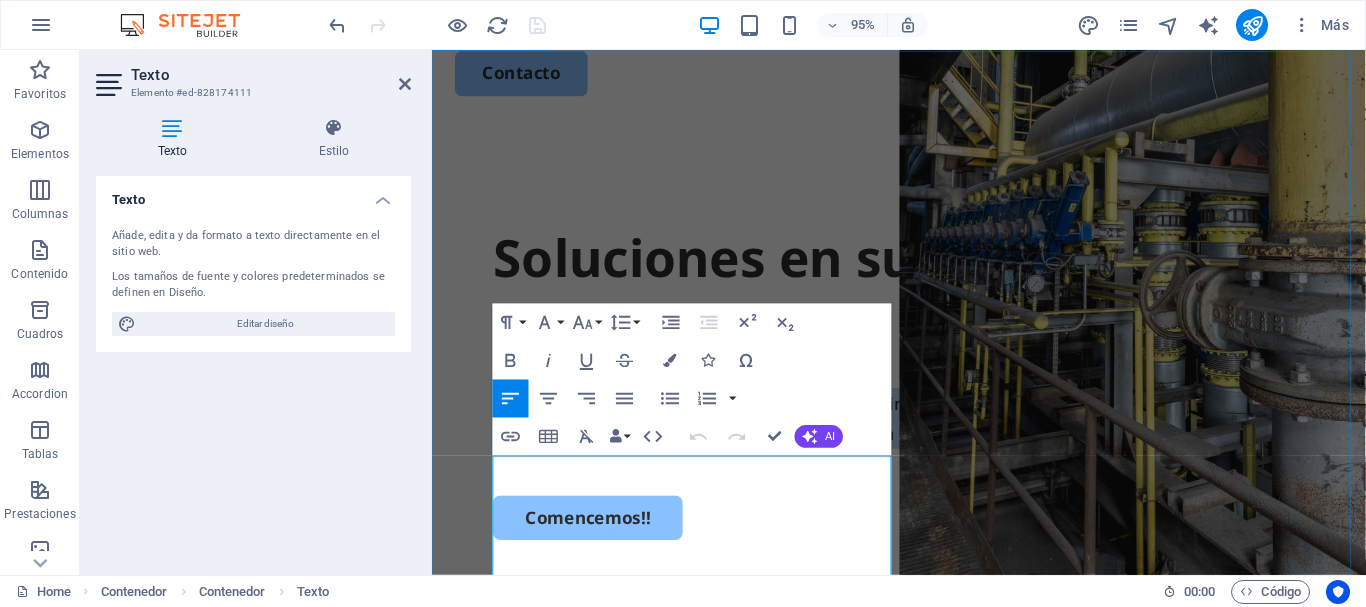 drag, startPoint x: 716, startPoint y: 591, endPoint x: 487, endPoint y: 497, distance: 247.54192 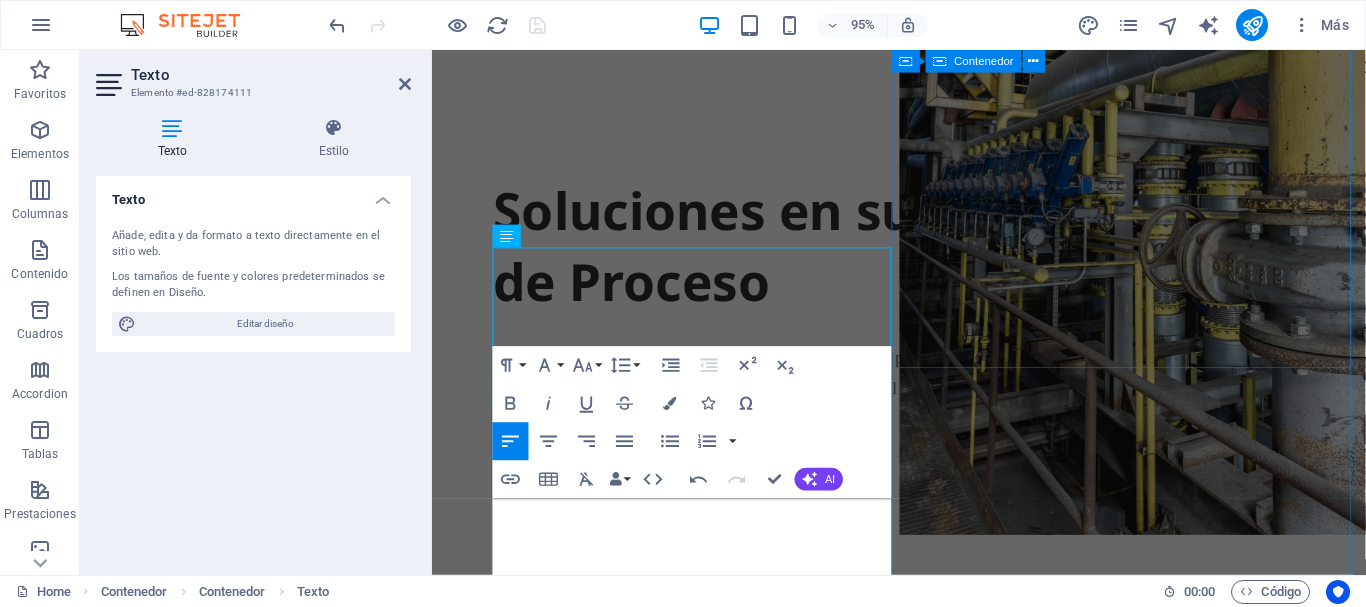 scroll, scrollTop: 212, scrollLeft: 0, axis: vertical 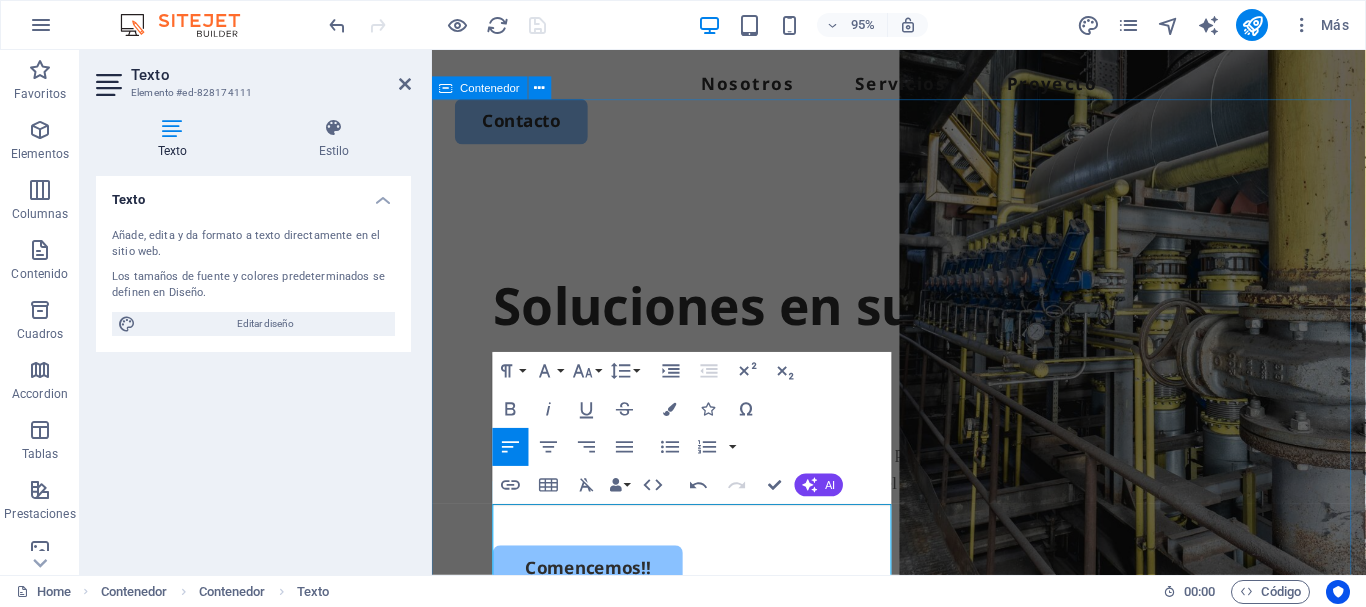 drag, startPoint x: 1618, startPoint y: 57, endPoint x: 589, endPoint y: 185, distance: 1036.9305 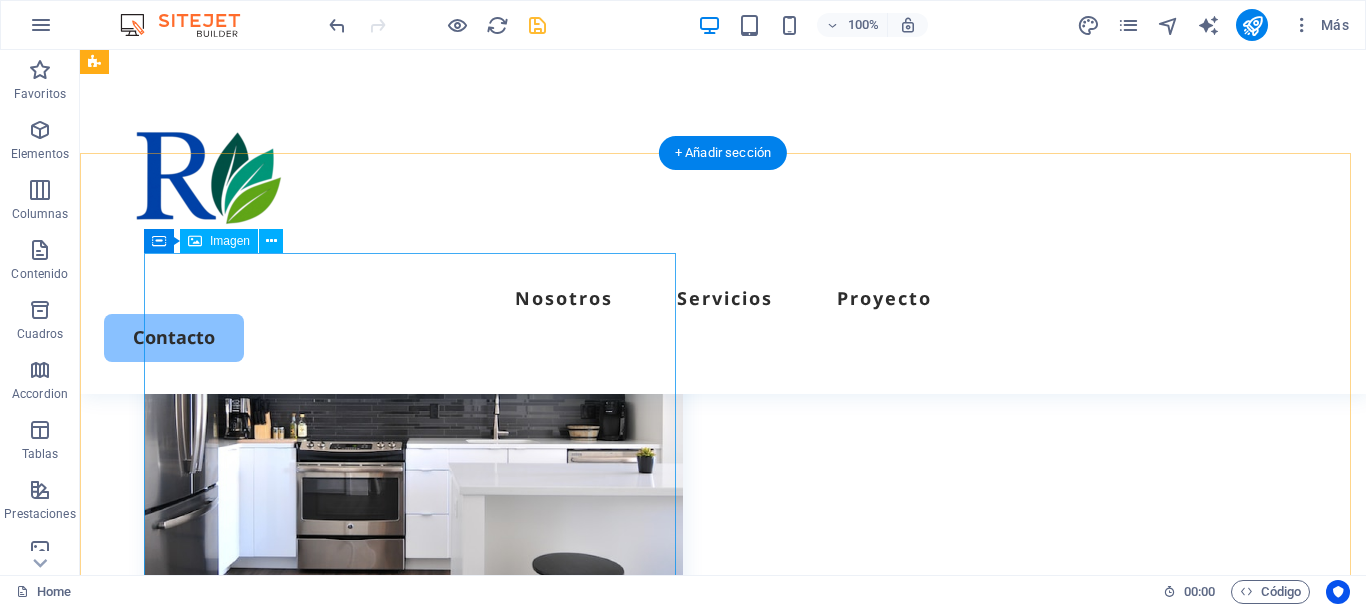 scroll, scrollTop: 719, scrollLeft: 0, axis: vertical 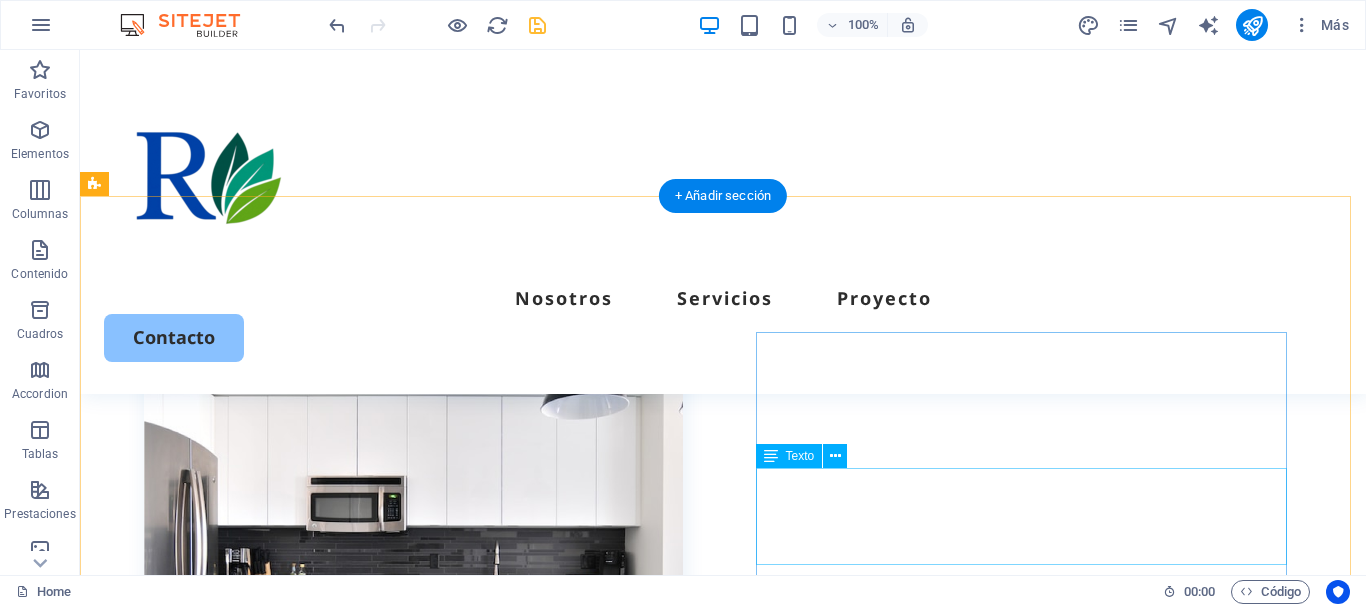 click on "Lorem ipsum dolor sit amet, consectetur adipiscing elit, sed do eiusmod tempor incididunt ut labore et dolore magna aliqua. Ut enim ad minim veniam." at bounding box center (413, 1059) 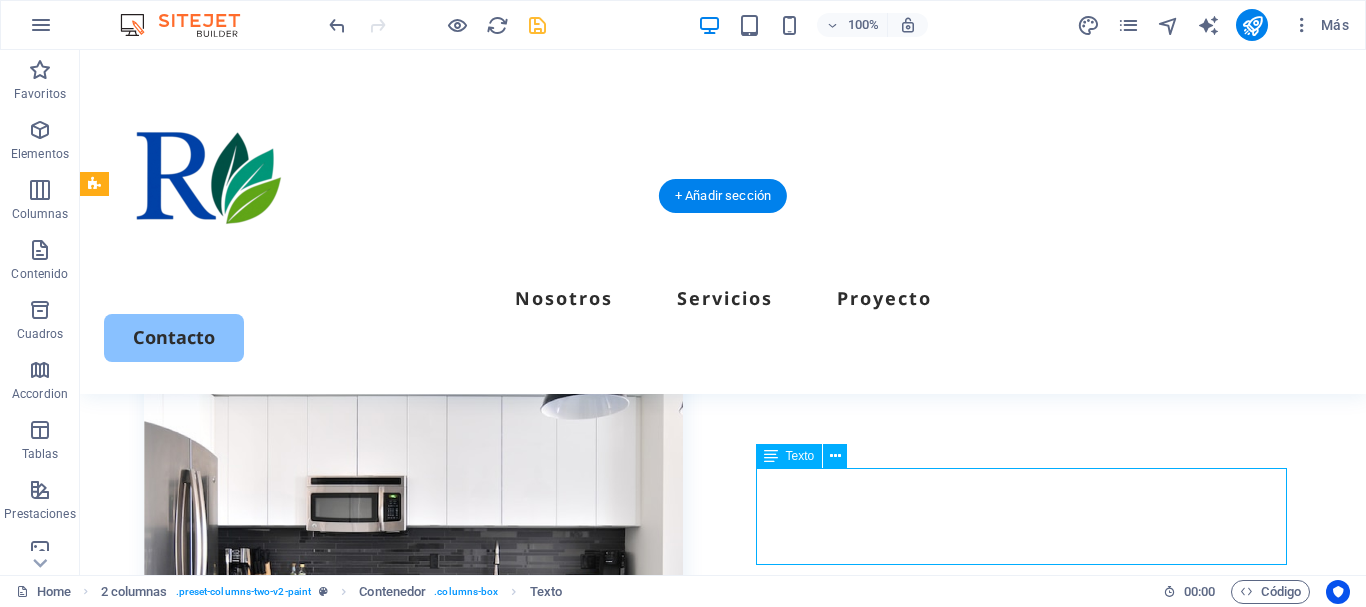 click on "Lorem ipsum dolor sit amet, consectetur adipiscing elit, sed do eiusmod tempor incididunt ut labore et dolore magna aliqua. Ut enim ad minim veniam." at bounding box center [413, 1059] 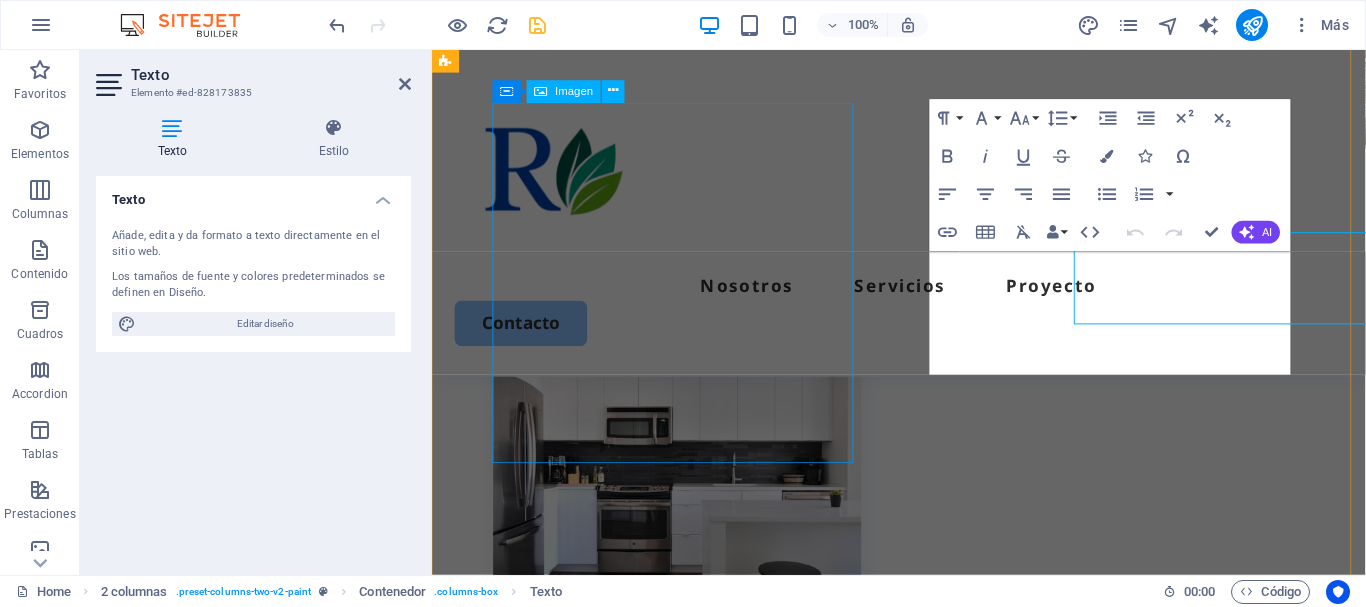 scroll, scrollTop: 945, scrollLeft: 0, axis: vertical 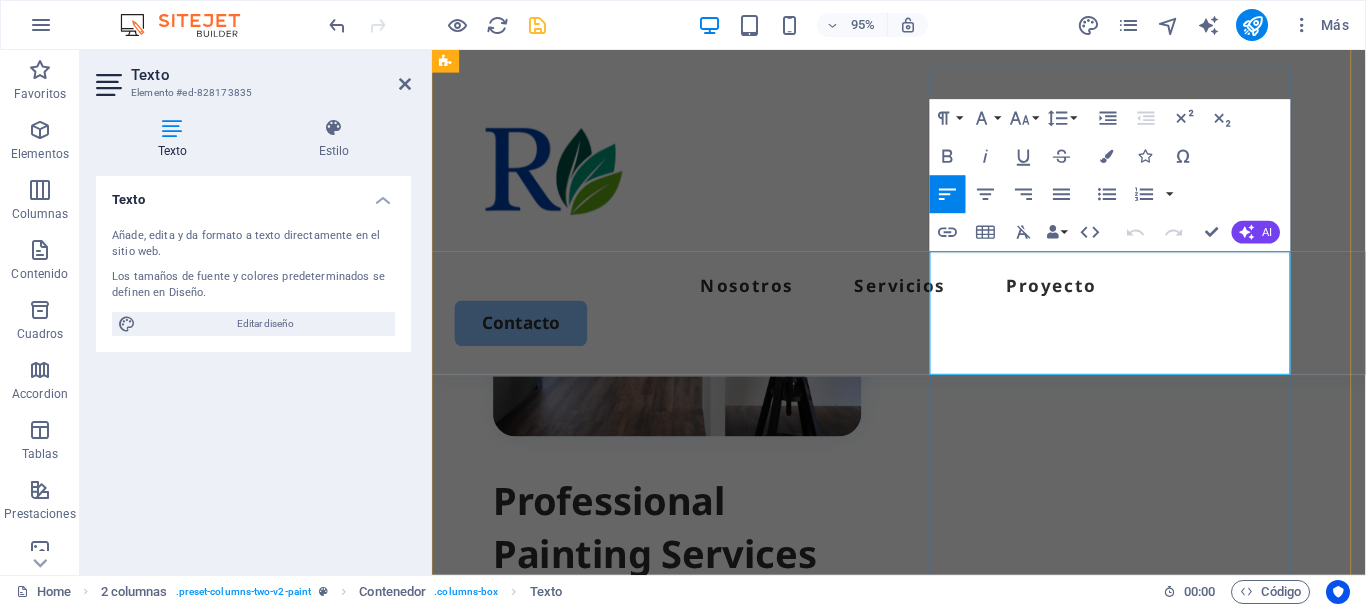 click on "Lorem ipsum dolor sit amet, consectetur adipiscing elit, sed do eiusmod tempor incididunt ut labore et dolore magna aliqua. Ut enim ad minim veniam." at bounding box center (687, 753) 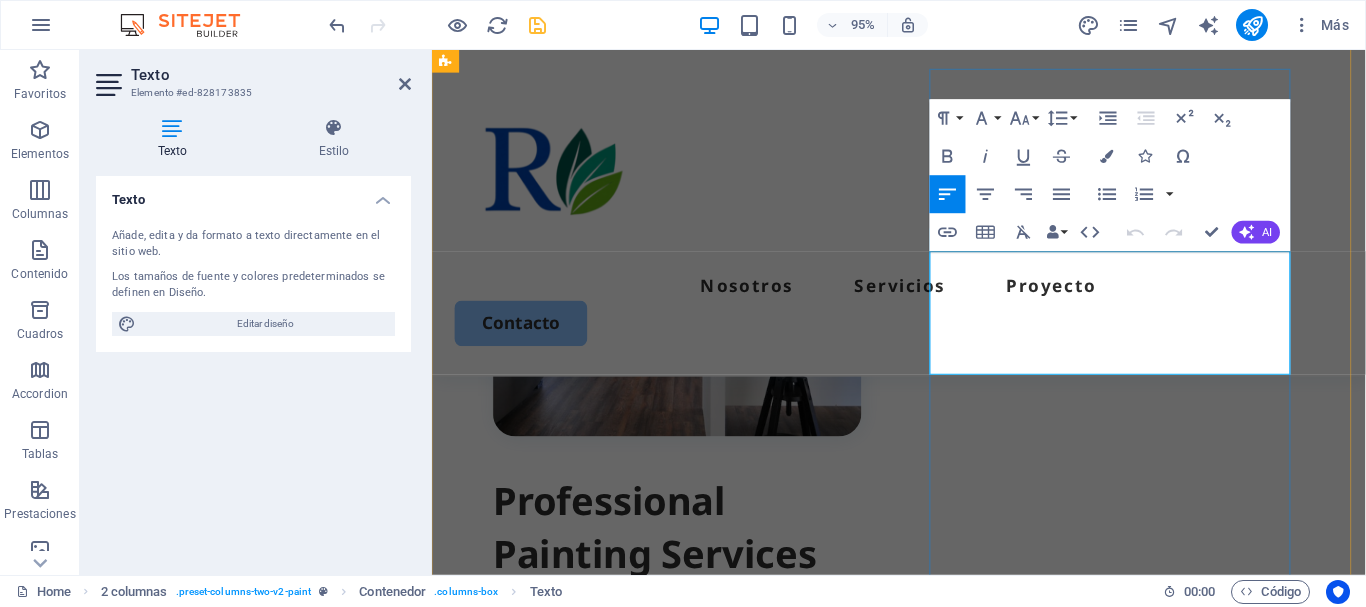 drag, startPoint x: 589, startPoint y: 292, endPoint x: 1231, endPoint y: 193, distance: 649.5883 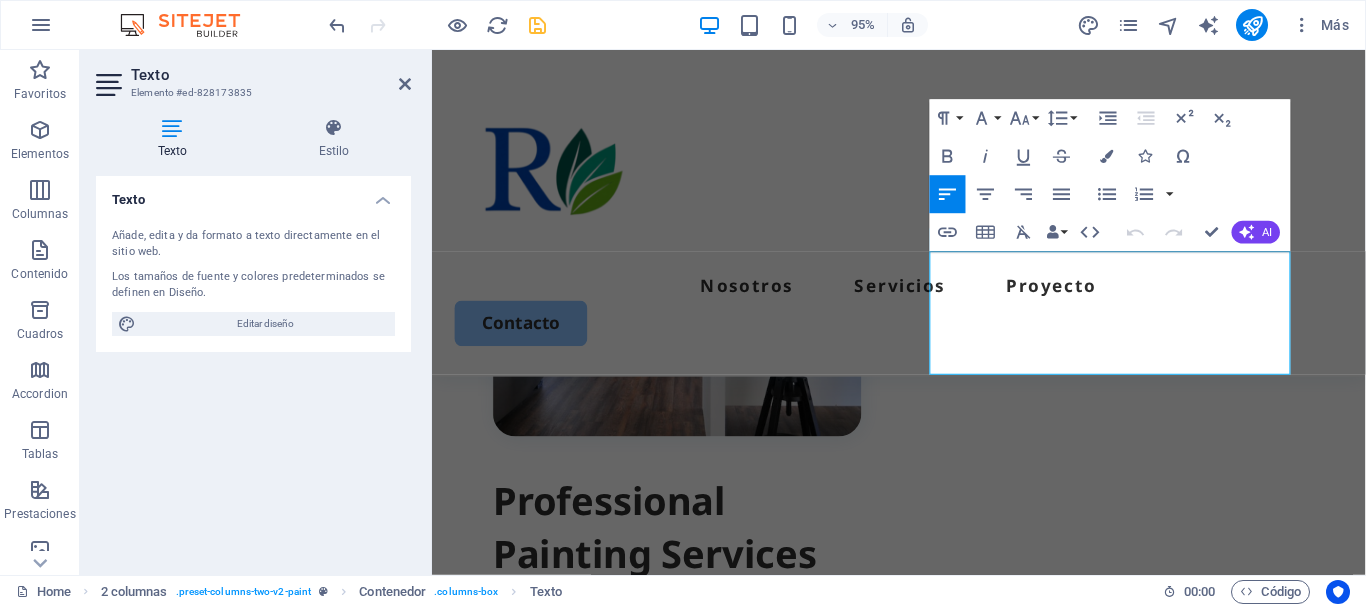 click at bounding box center (172, 128) 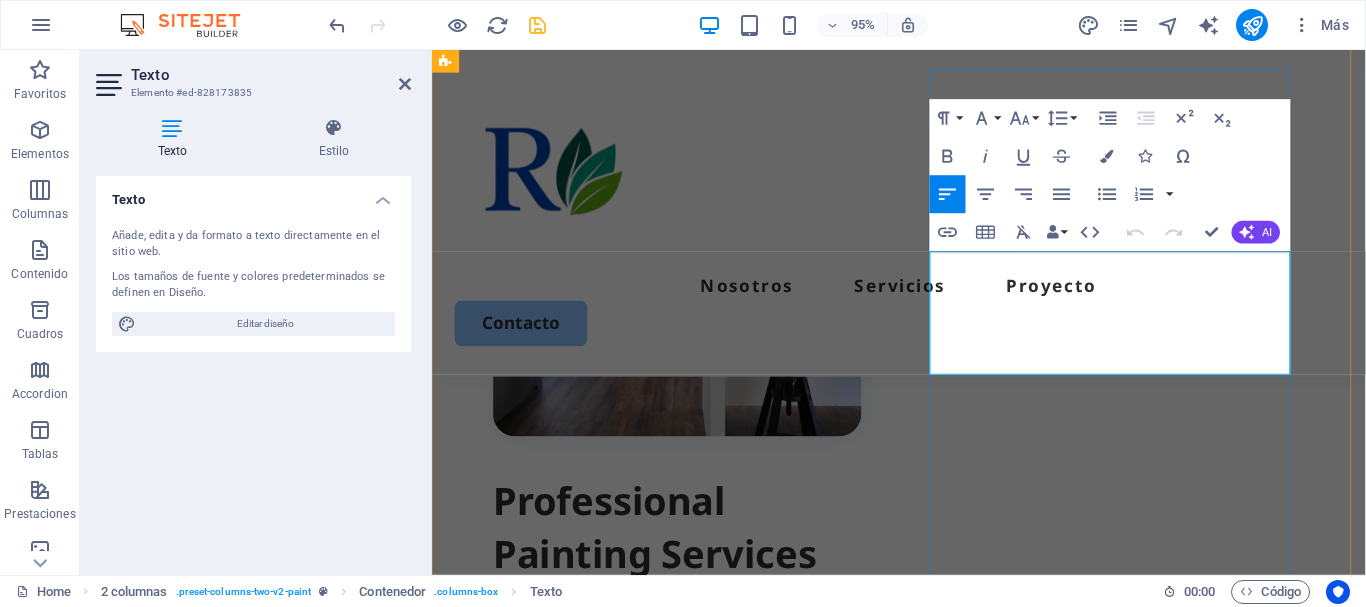 drag, startPoint x: 991, startPoint y: 340, endPoint x: 1069, endPoint y: 349, distance: 78.51752 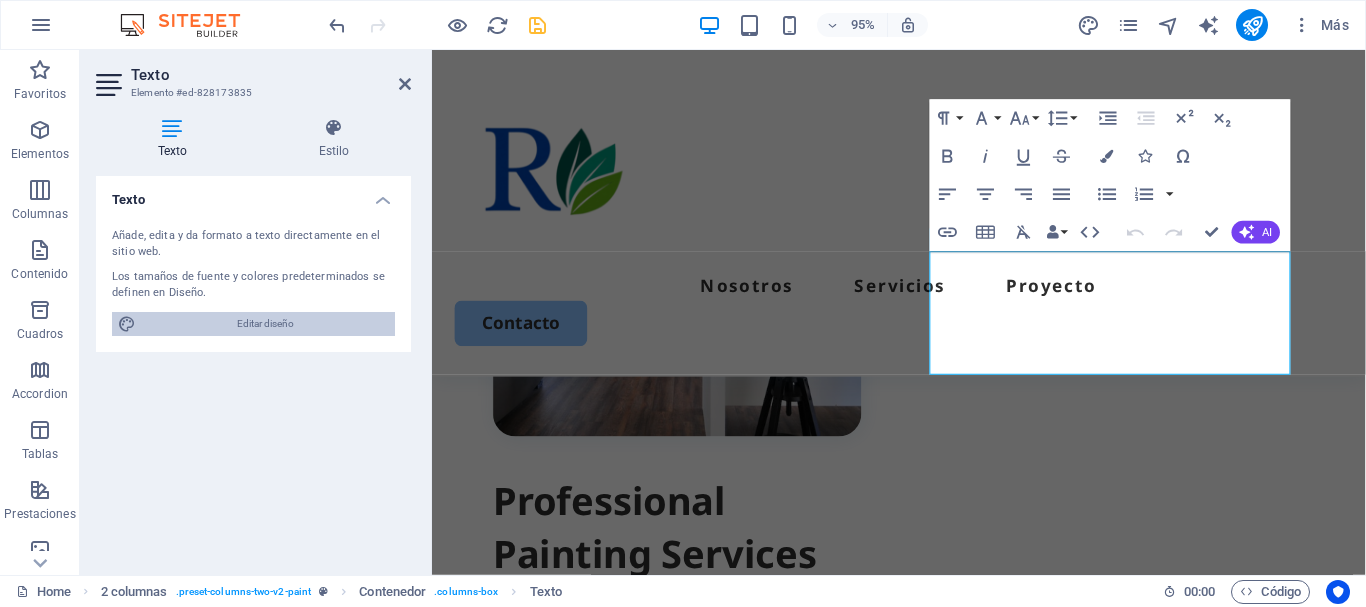 click on "Editar diseño" at bounding box center (265, 324) 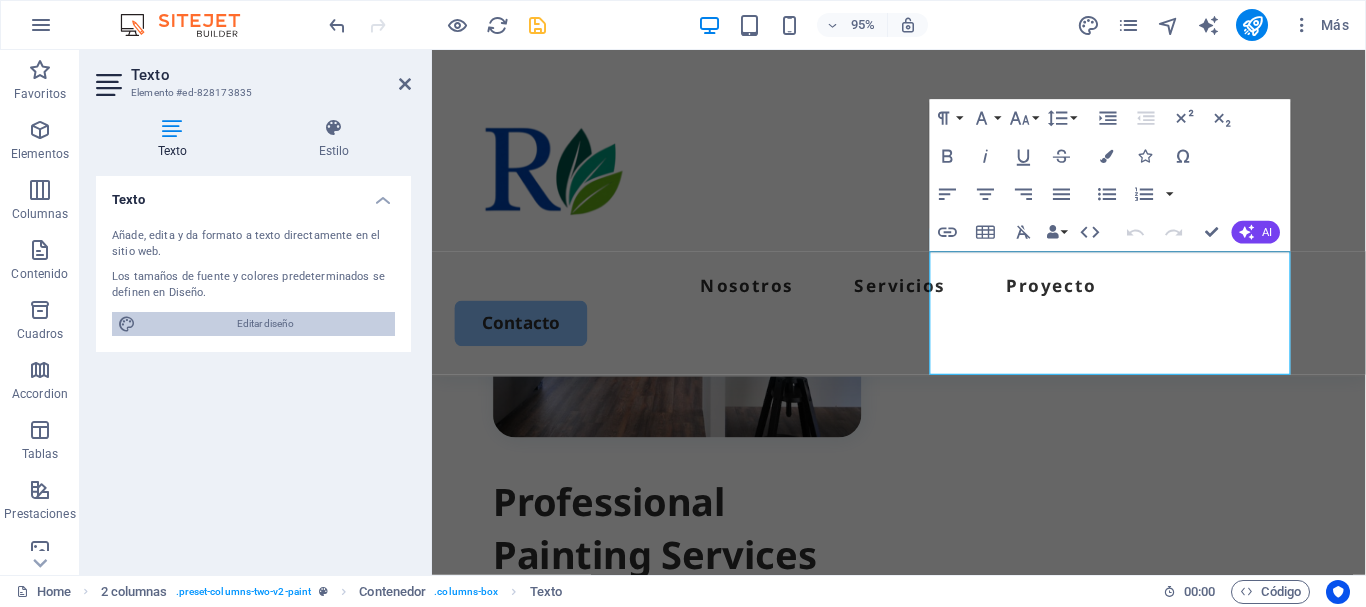 select on "px" 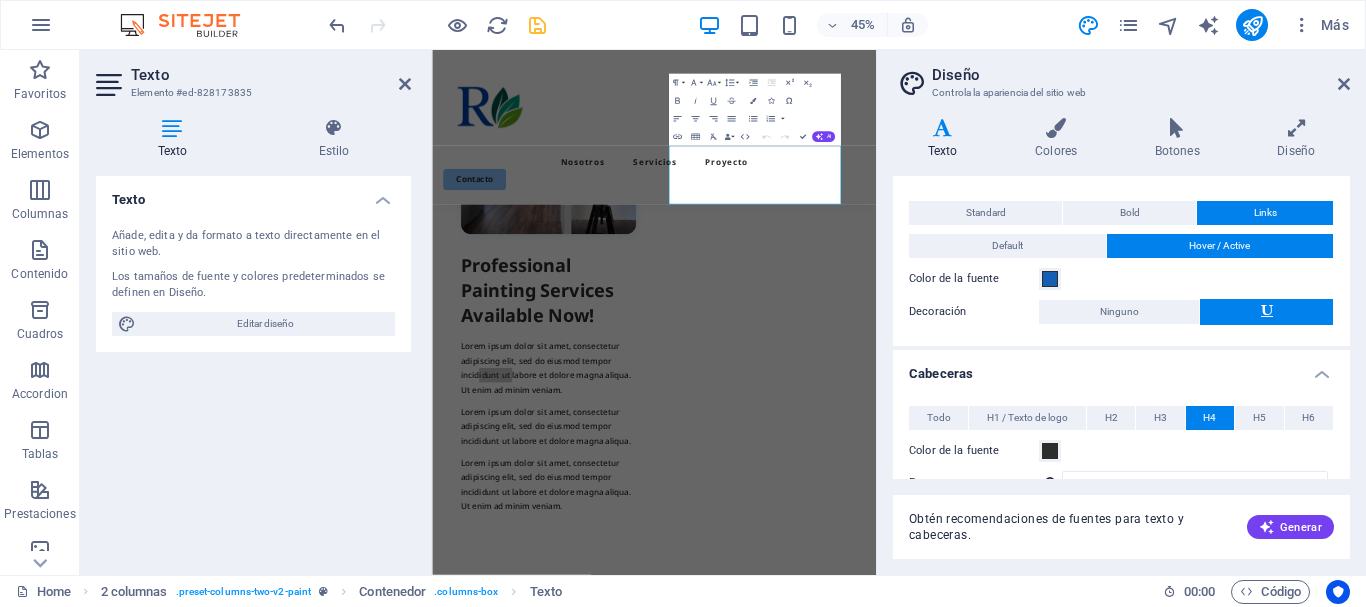 scroll, scrollTop: 0, scrollLeft: 0, axis: both 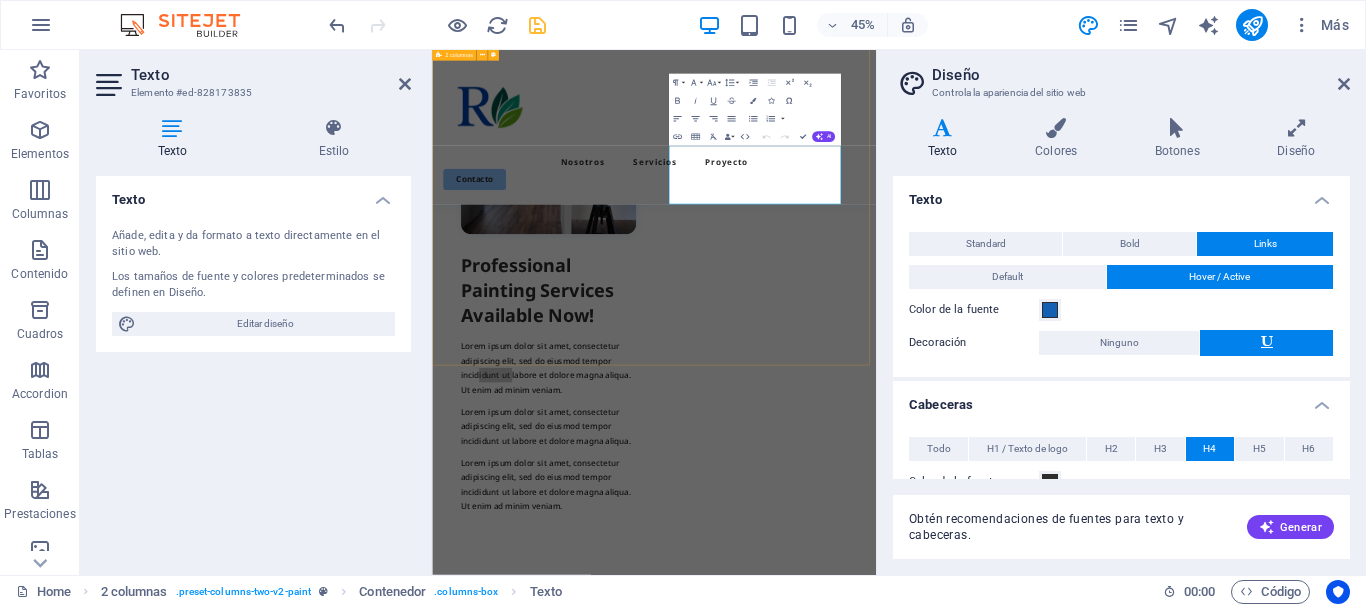click on "Professional Painting Services Available Now! Lorem ipsum dolor sit amet, consectetur adipiscing elit, sed do eiusmod tempor incididunt ut labore et dolore magna aliqua. Ut enim ad minim veniam. Lorem ipsum dolor sit amet, consectetur adipiscing elit, sed do eiusmod tempor incididunt ut labore et dolore magna aliqua. Lorem ipsum dolor sit amet, consectetur adipiscing elit, sed do eiusmod tempor incididunt ut labore et dolore magna aliqua. Ut enim ad minim veniam." at bounding box center (925, 576) 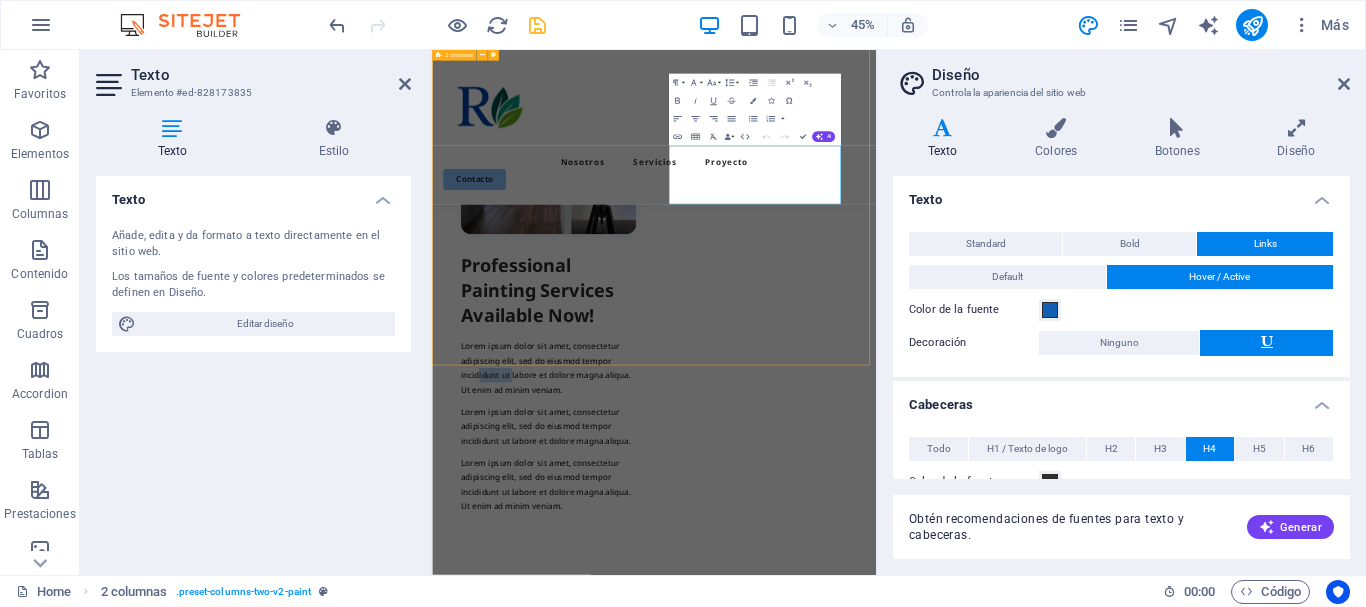 scroll, scrollTop: 942, scrollLeft: 0, axis: vertical 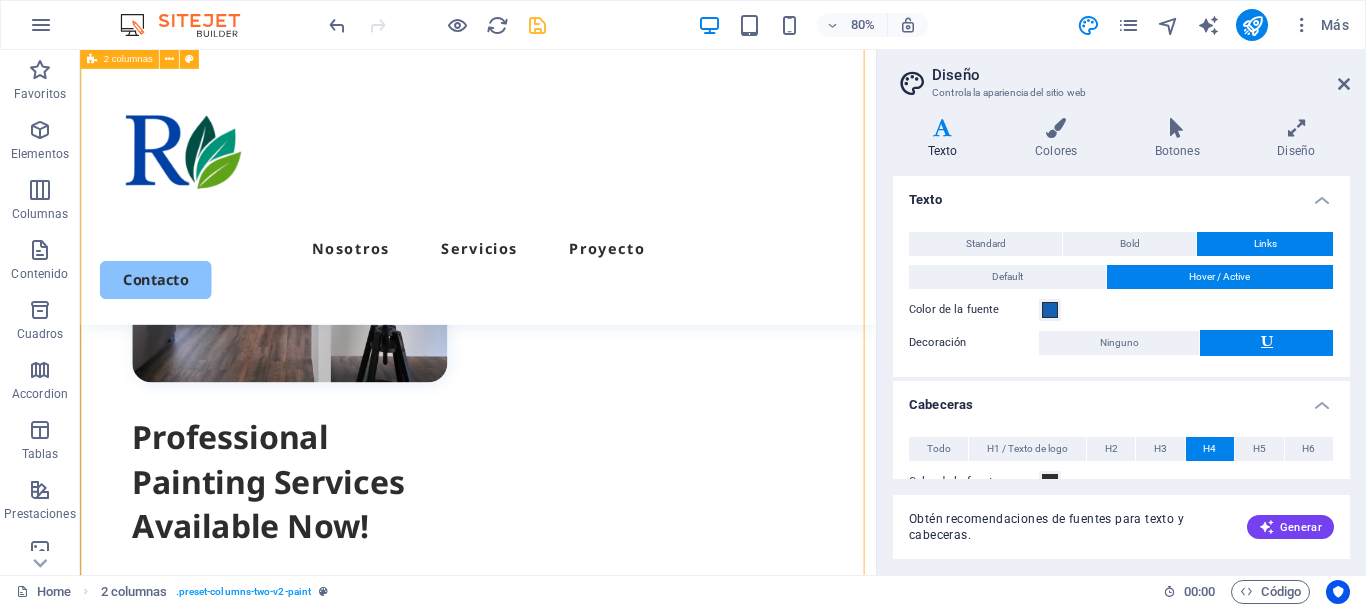 click on "Professional Painting Services Available Now! Lorem ipsum dolor sit amet, consectetur adipiscing elit, sed do eiusmod tempor incididunt ut labore et dolore magna aliqua. Ut enim ad minim veniam. Lorem ipsum dolor sit amet, consectetur adipiscing elit, sed do eiusmod tempor incididunt ut labore et dolore magna aliqua. Lorem ipsum dolor sit amet, consectetur adipiscing elit, sed do eiusmod tempor incididunt ut labore et dolore magna aliqua. Ut enim ad minim veniam." at bounding box center [577, 580] 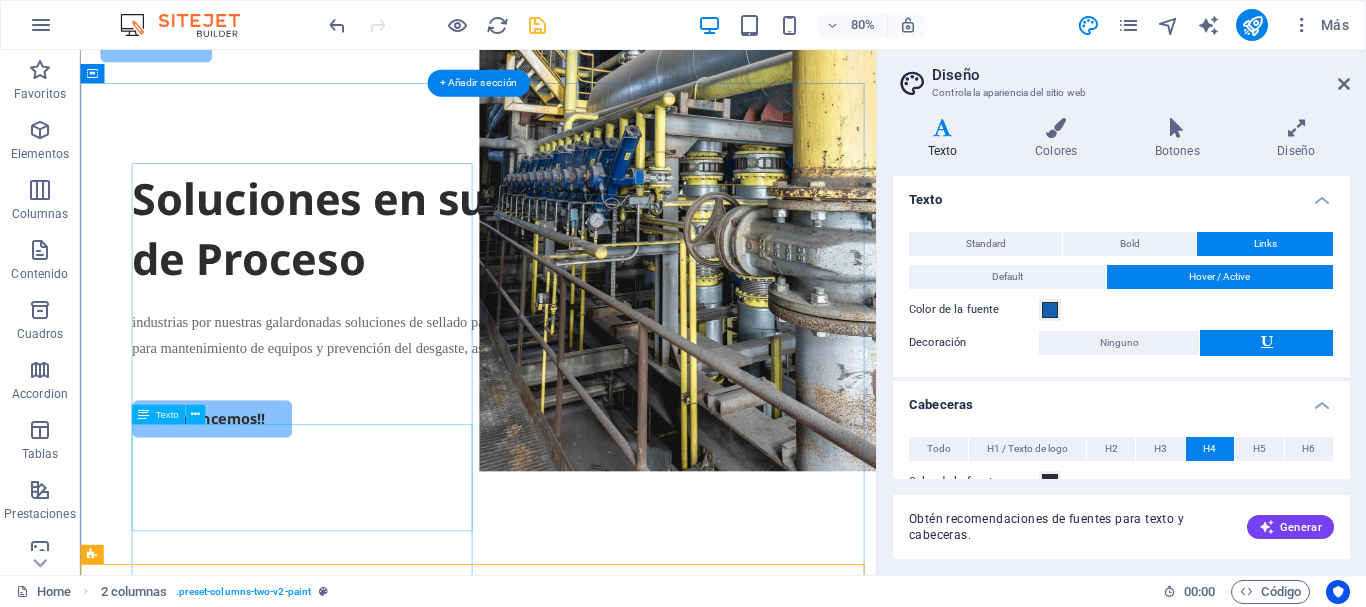 scroll, scrollTop: 222, scrollLeft: 0, axis: vertical 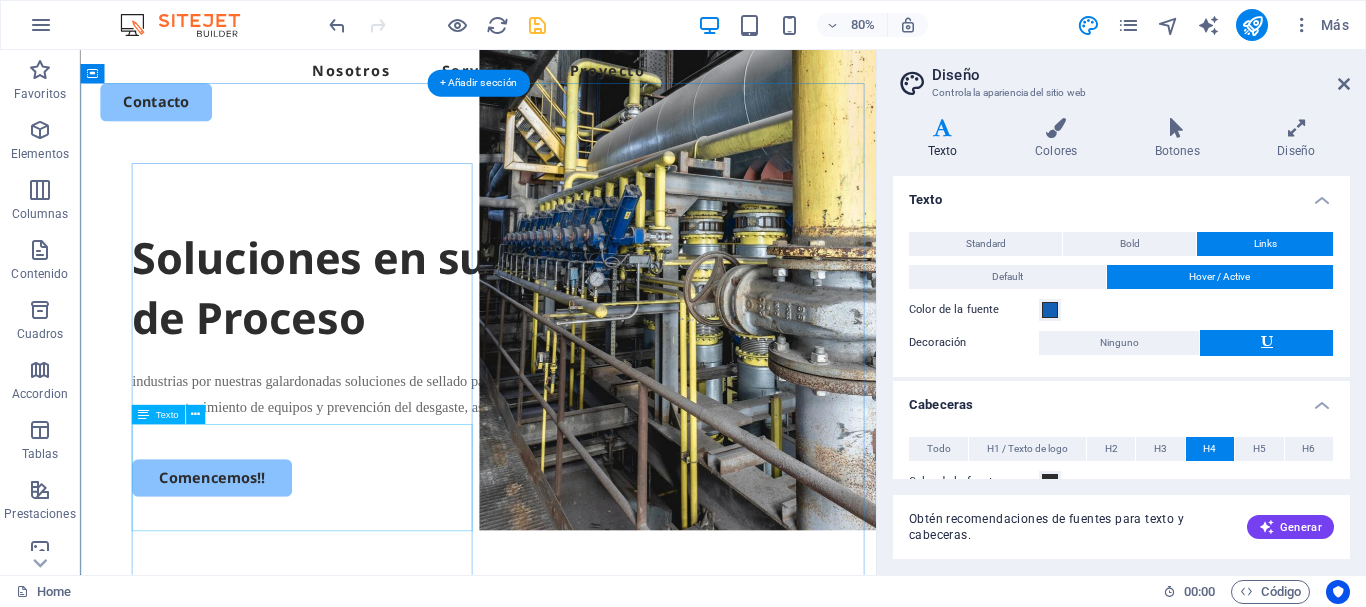 click on "industrias por nuestras galardonadas soluciones de sellado para bombas y válvulas, experiencia de aplicación, productos para mantenimiento de equipos y prevención del desgaste, así como servicio local práctico y especializado." at bounding box center (577, 480) 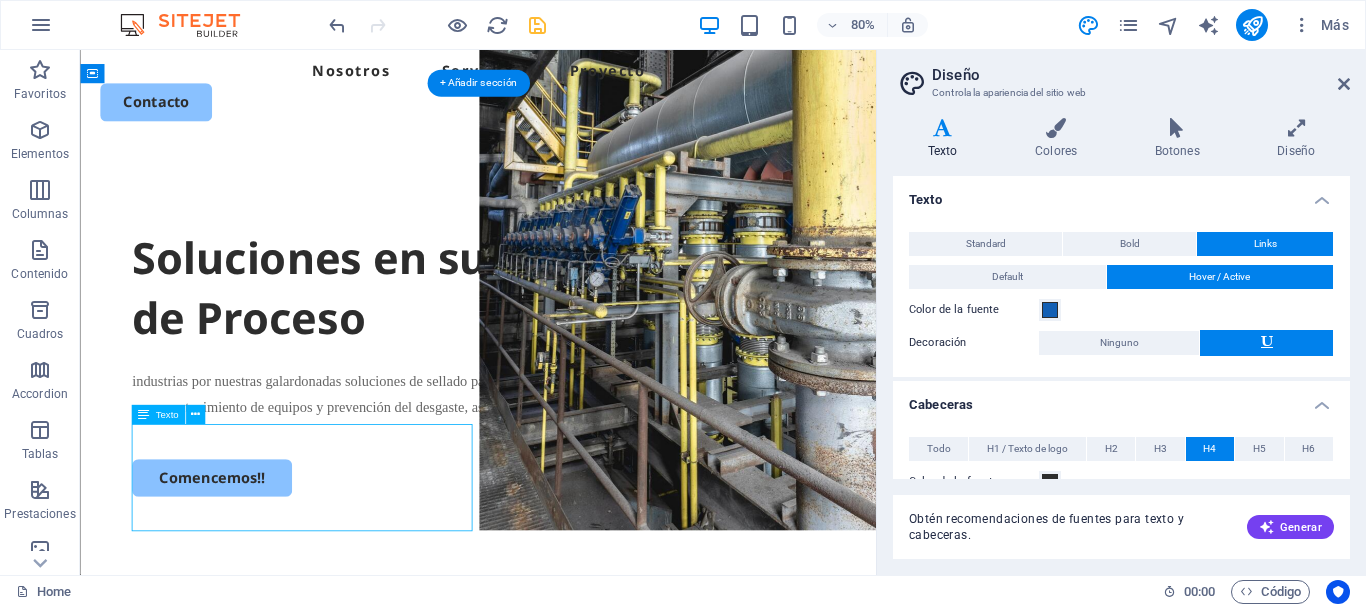 click on "industrias por nuestras galardonadas soluciones de sellado para bombas y válvulas, experiencia de aplicación, productos para mantenimiento de equipos y prevención del desgaste, así como servicio local práctico y especializado." at bounding box center (577, 480) 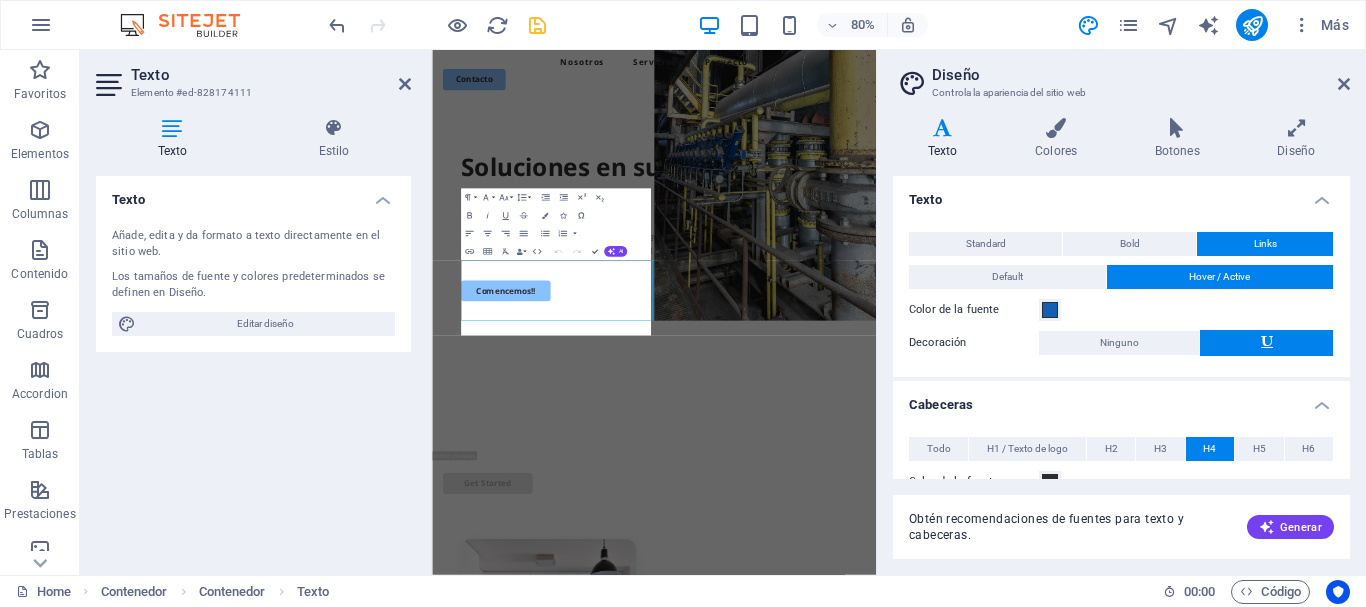 click on "Texto Añade, edita y da formato a texto directamente en el sitio web. Los tamaños de fuente y colores predeterminados se definen en Diseño. Editar diseño Alineación Alineado a la izquierda Centrado Alineado a la derecha" at bounding box center [253, 367] 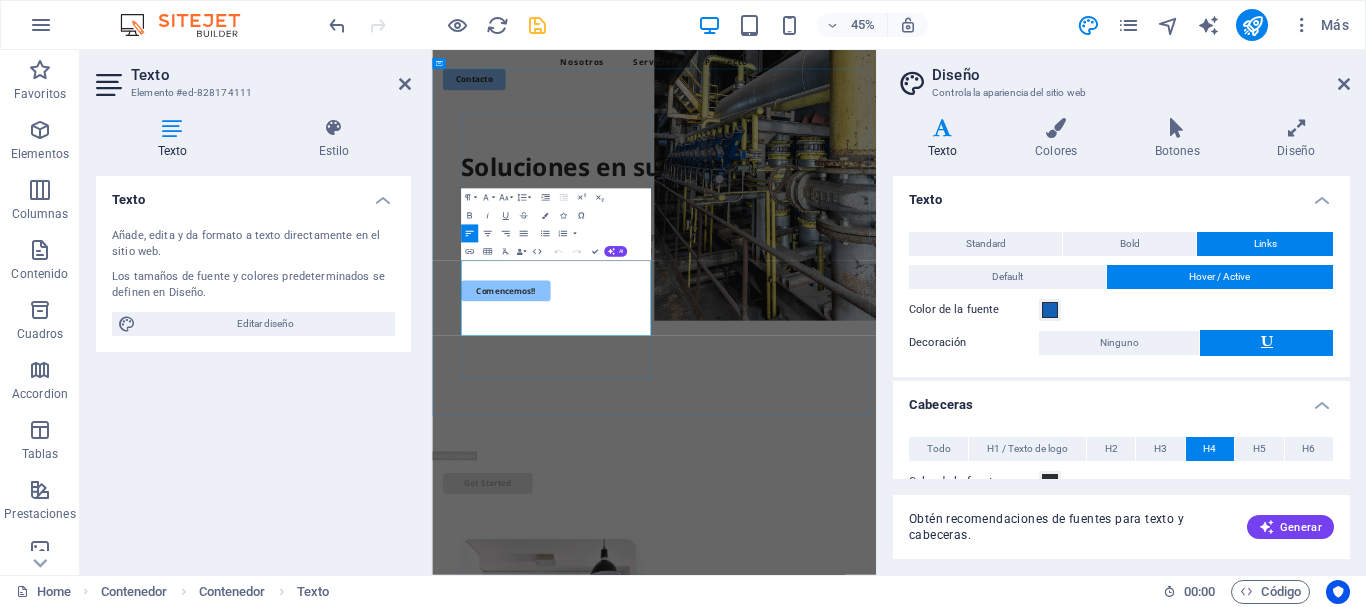 click on "industrias por nuestras galardonadas soluciones de sellado para bombas y válvulas, experiencia de aplicación, productos para mantenimiento de equipos y prevención del desgaste, así como servicio local práctico y especializado." at bounding box center (925, 480) 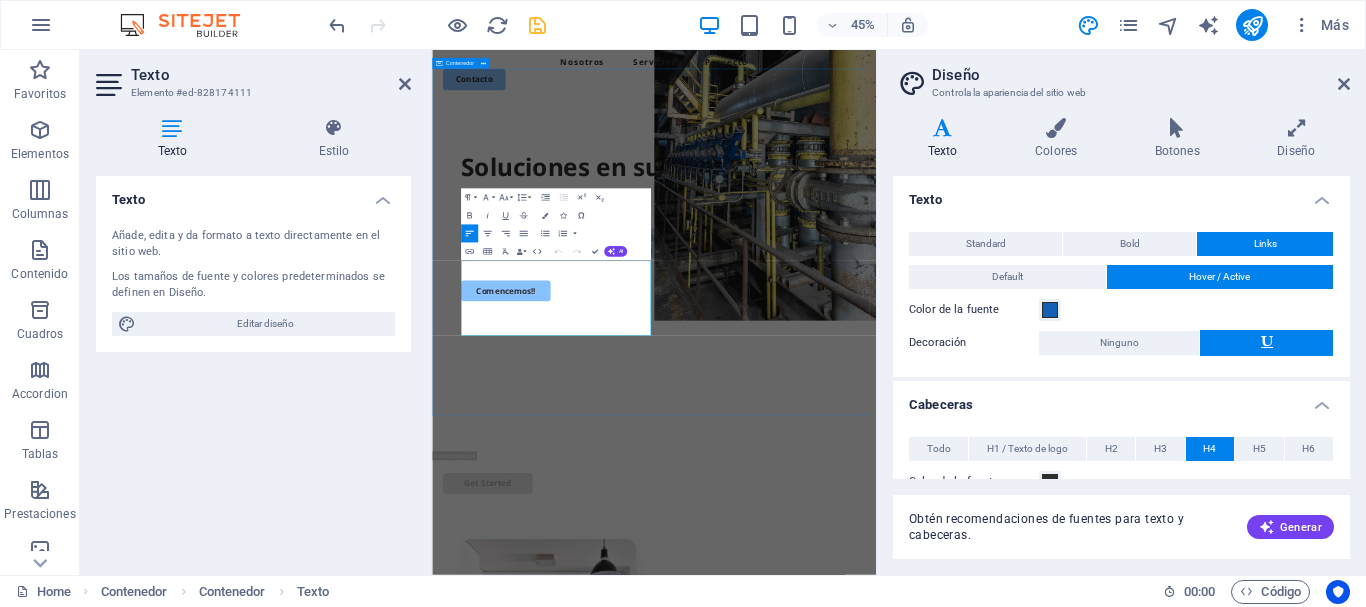 drag, startPoint x: 627, startPoint y: 665, endPoint x: 480, endPoint y: 541, distance: 192.31485 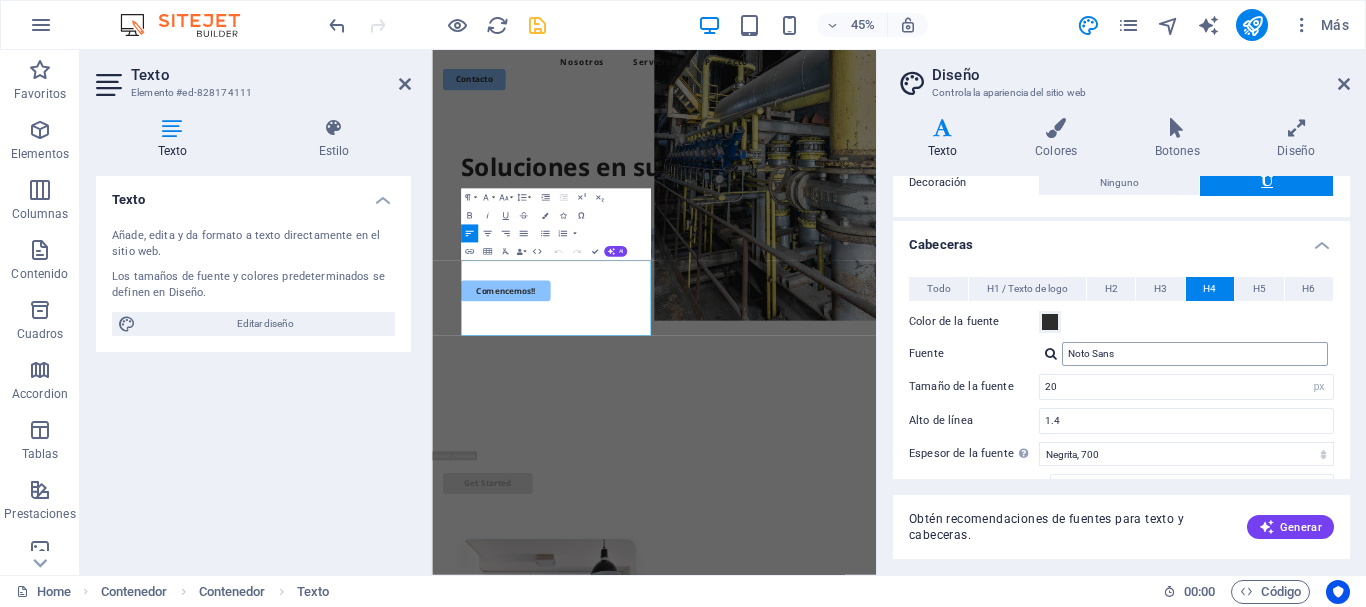 scroll, scrollTop: 161, scrollLeft: 0, axis: vertical 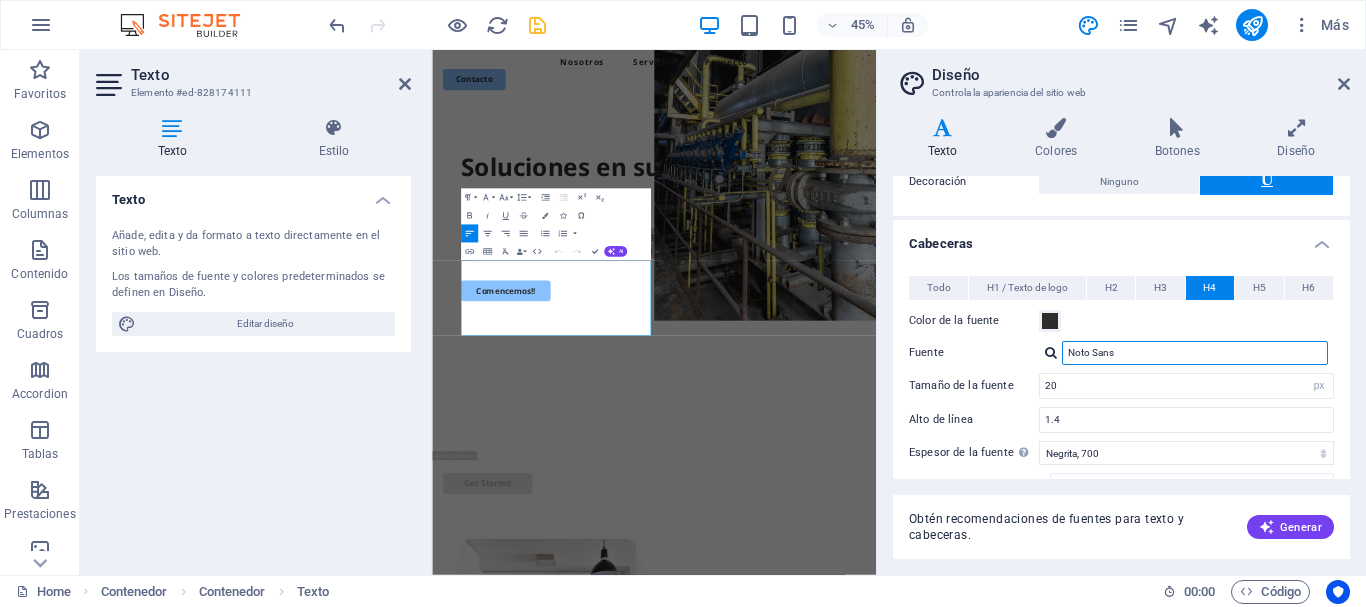 click on "Noto Sans" at bounding box center [1195, 353] 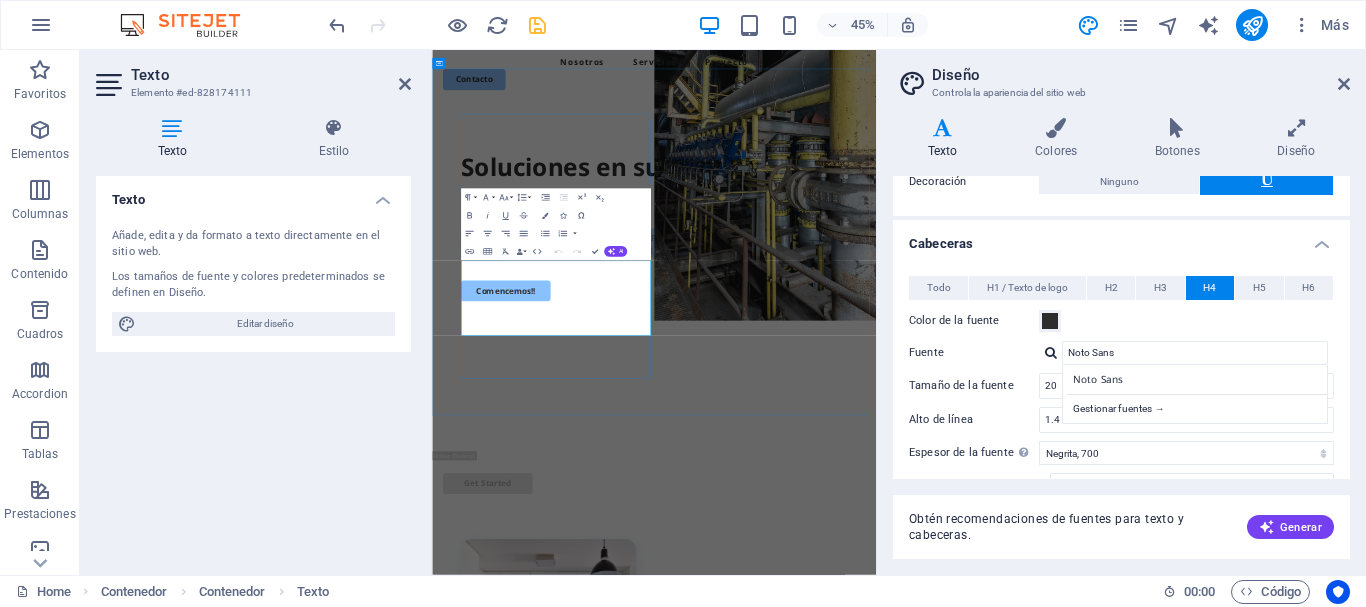 click on "industrias por nuestras galardonadas soluciones de sellado para bombas y válvulas, experiencia de aplicación, productos para mantenimiento de equipos y prevención del desgaste, así como servicio local práctico y especializado." at bounding box center (925, 480) 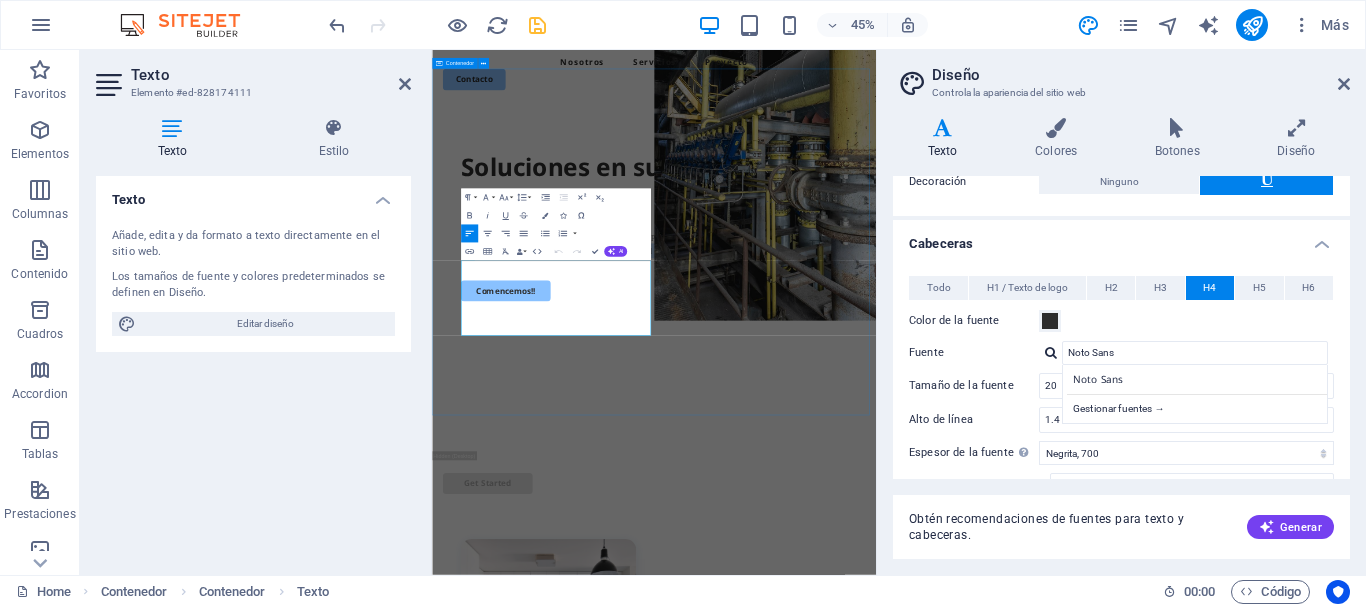 drag, startPoint x: 769, startPoint y: 649, endPoint x: 478, endPoint y: 618, distance: 292.64655 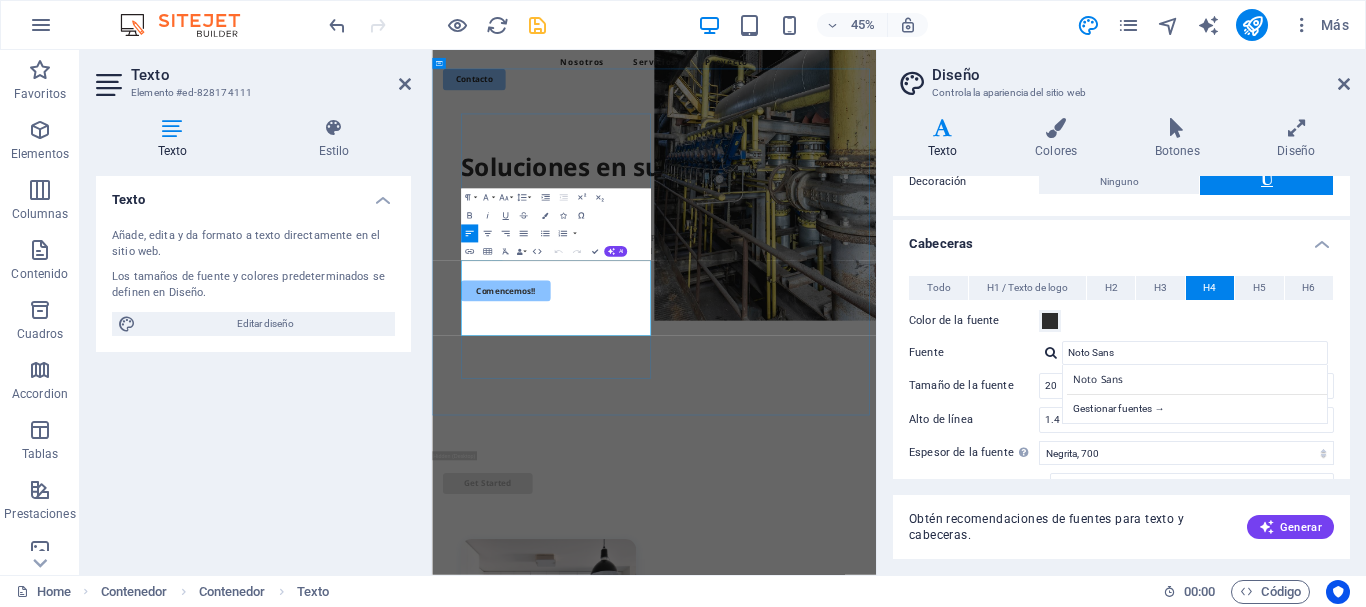 click on "industrias por nuestras galardonadas soluciones de sellado para bombas y válvulas, experiencia de aplicación, productos para mantenimiento de equipos y prevención del desgaste, así como servicio local práctico y especializado." at bounding box center [925, 480] 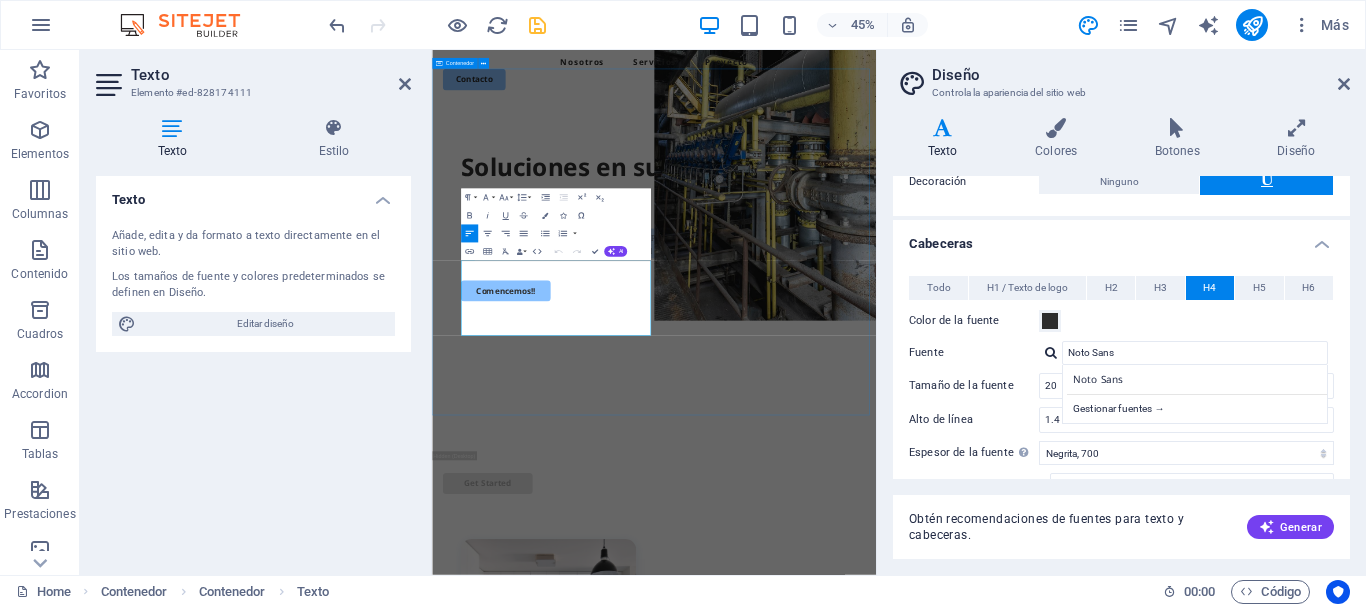 drag, startPoint x: 634, startPoint y: 674, endPoint x: 469, endPoint y: 529, distance: 219.65883 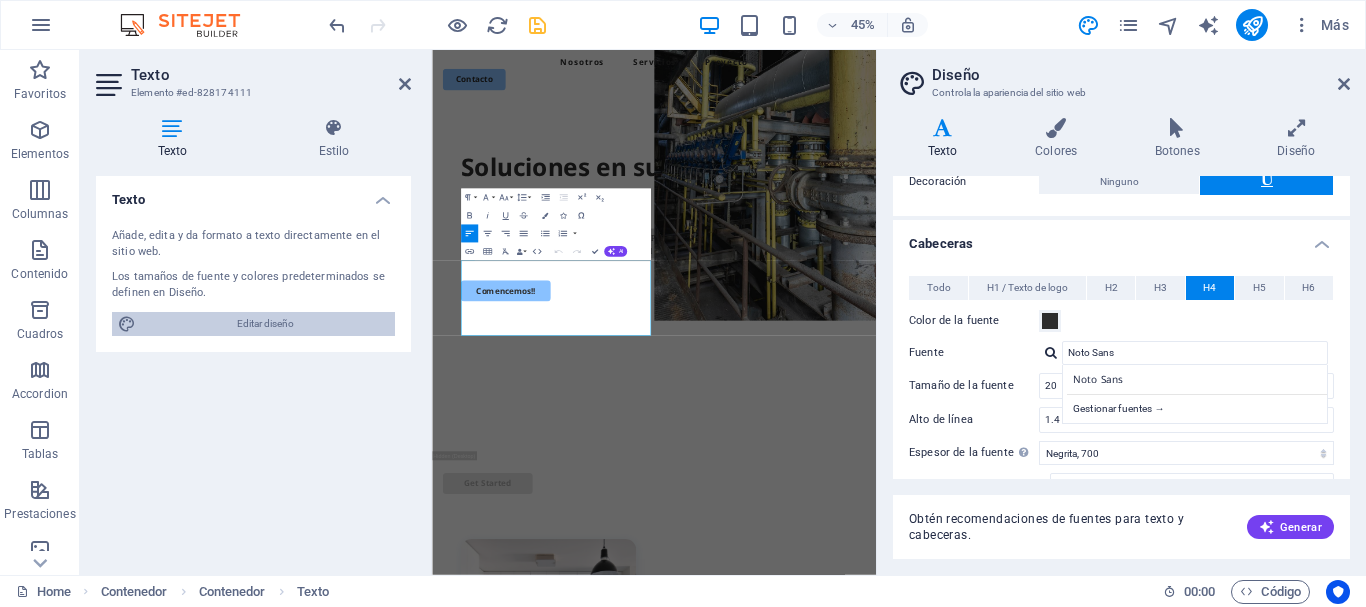 click on "Editar diseño" at bounding box center (265, 324) 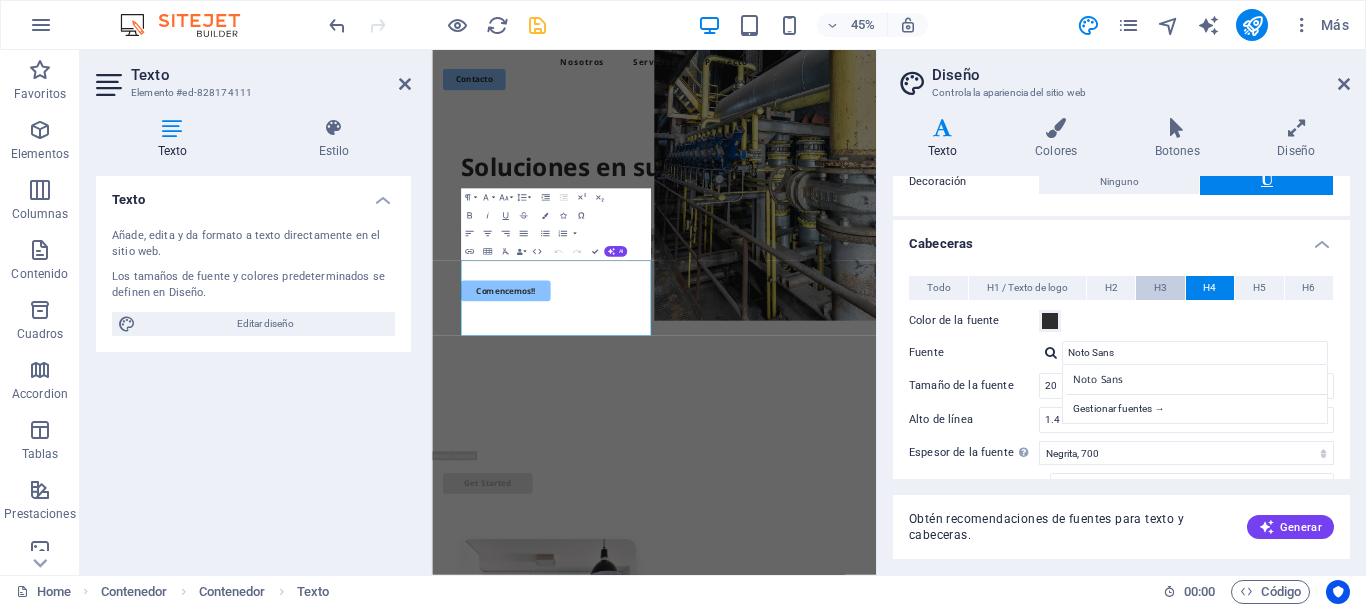 click on "H3" at bounding box center (1160, 288) 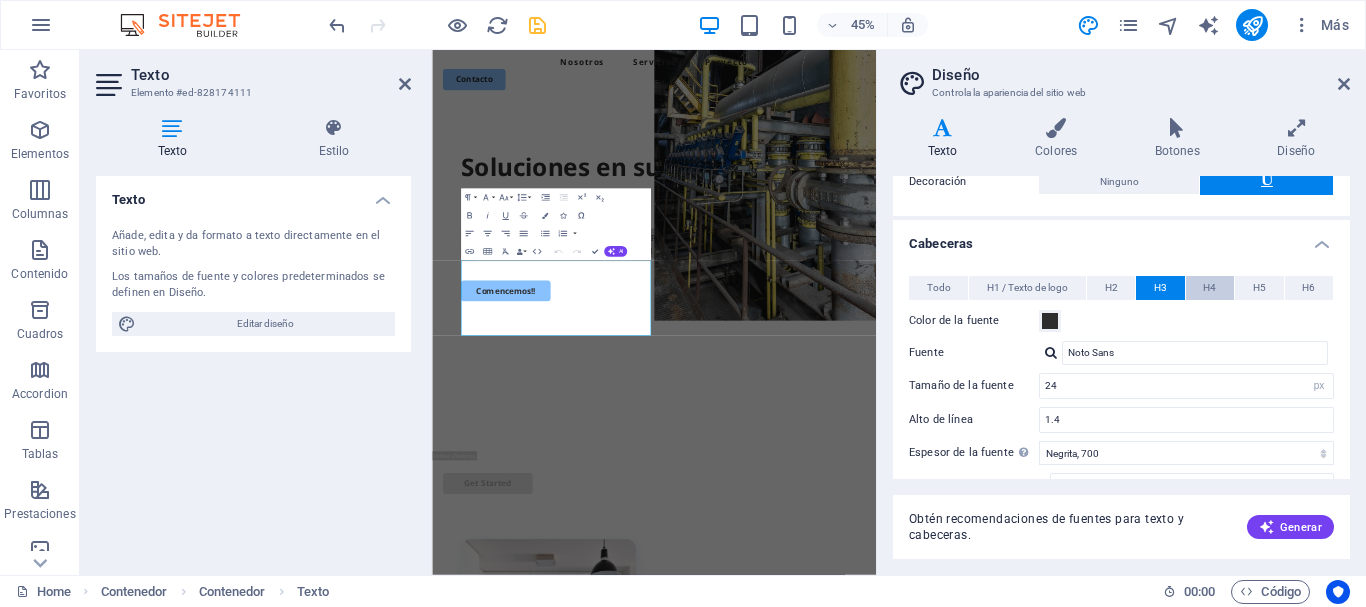 click on "H4" at bounding box center (1209, 288) 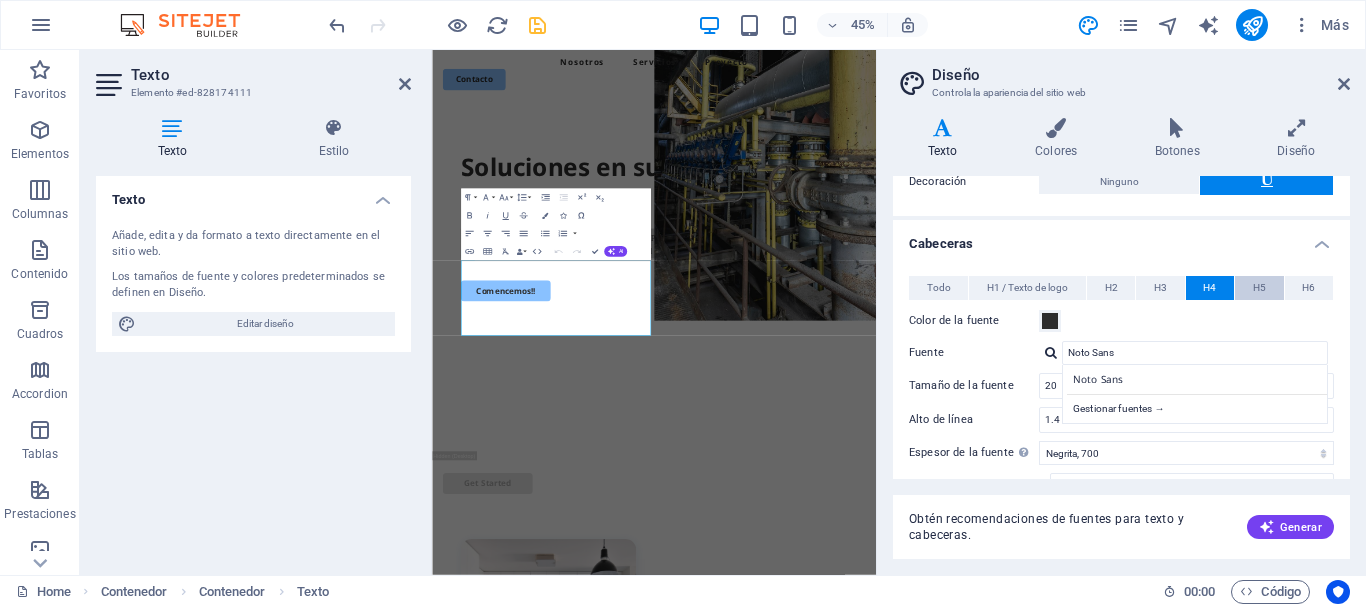 click on "H5" at bounding box center [1259, 288] 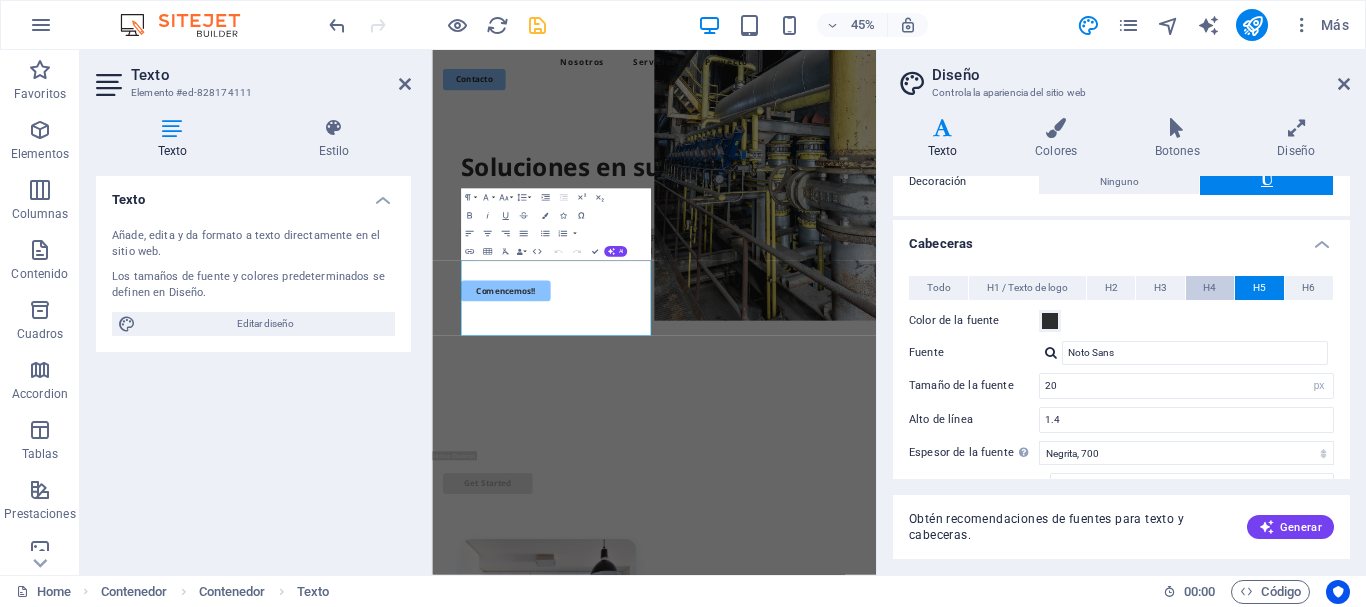 click on "H4" at bounding box center [1209, 288] 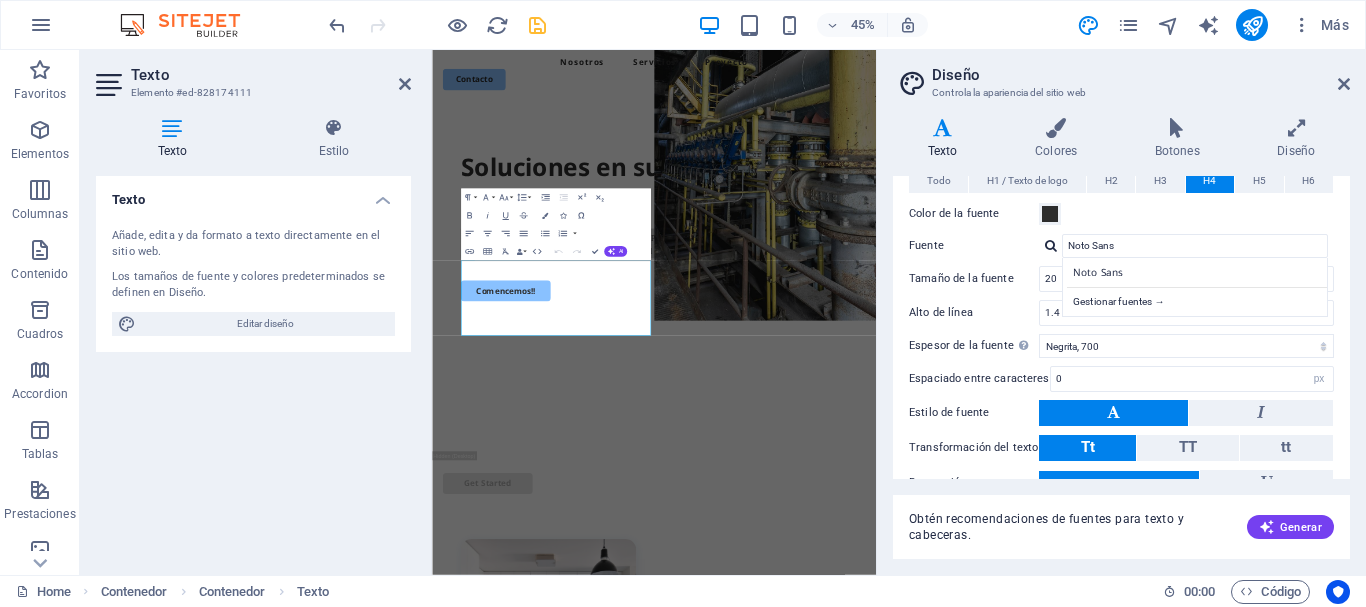 scroll, scrollTop: 273, scrollLeft: 0, axis: vertical 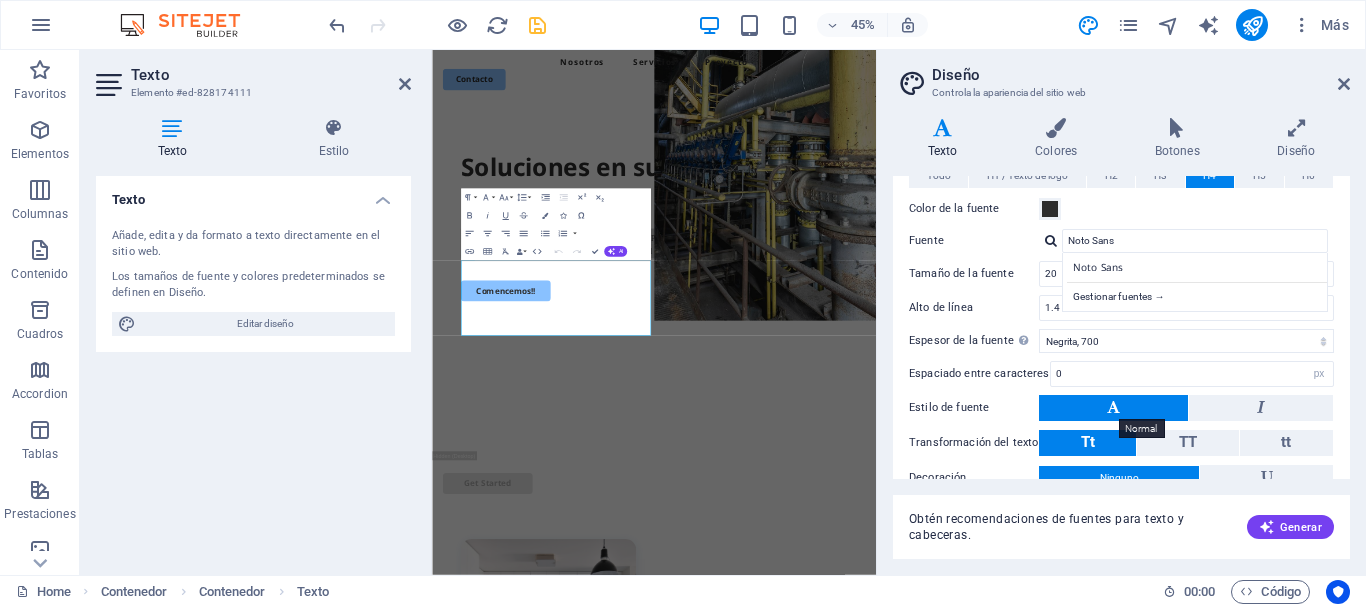 click at bounding box center [1113, 407] 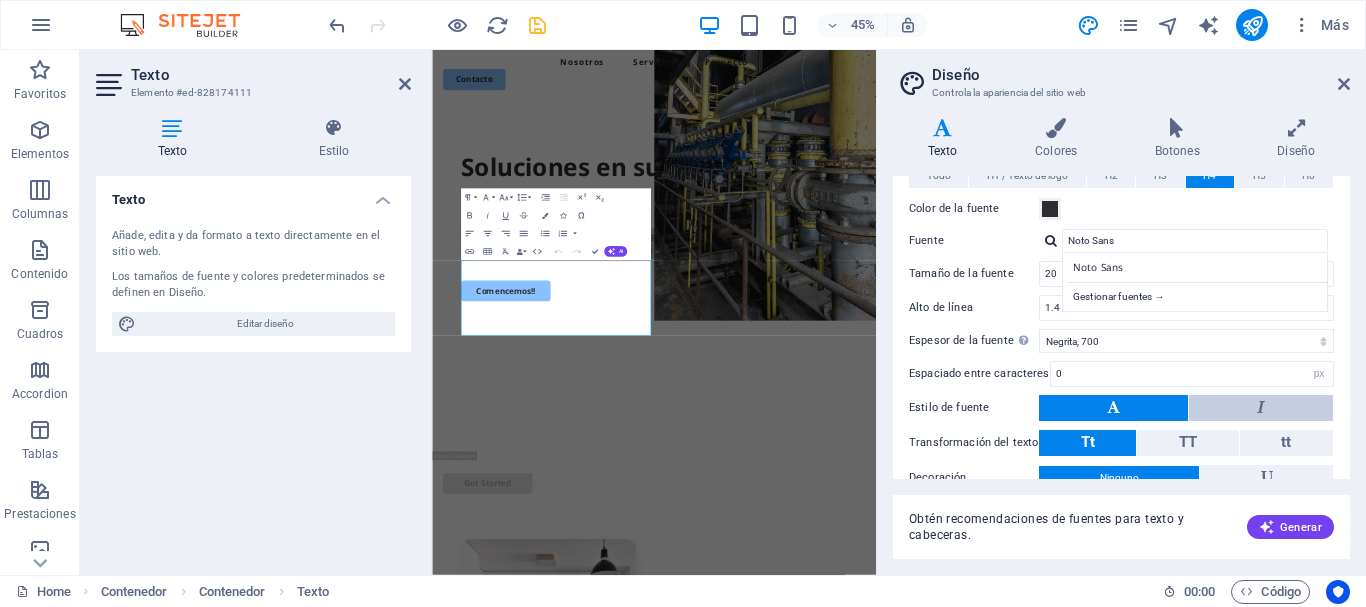 click at bounding box center (1261, 408) 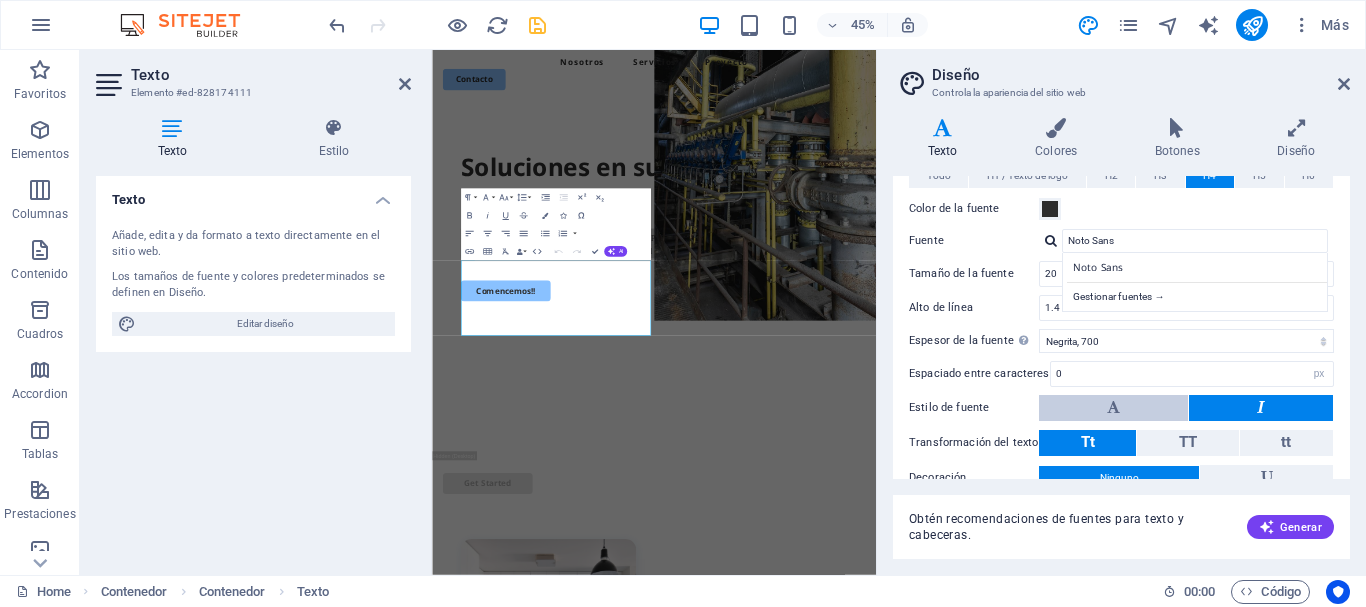 click at bounding box center [1113, 408] 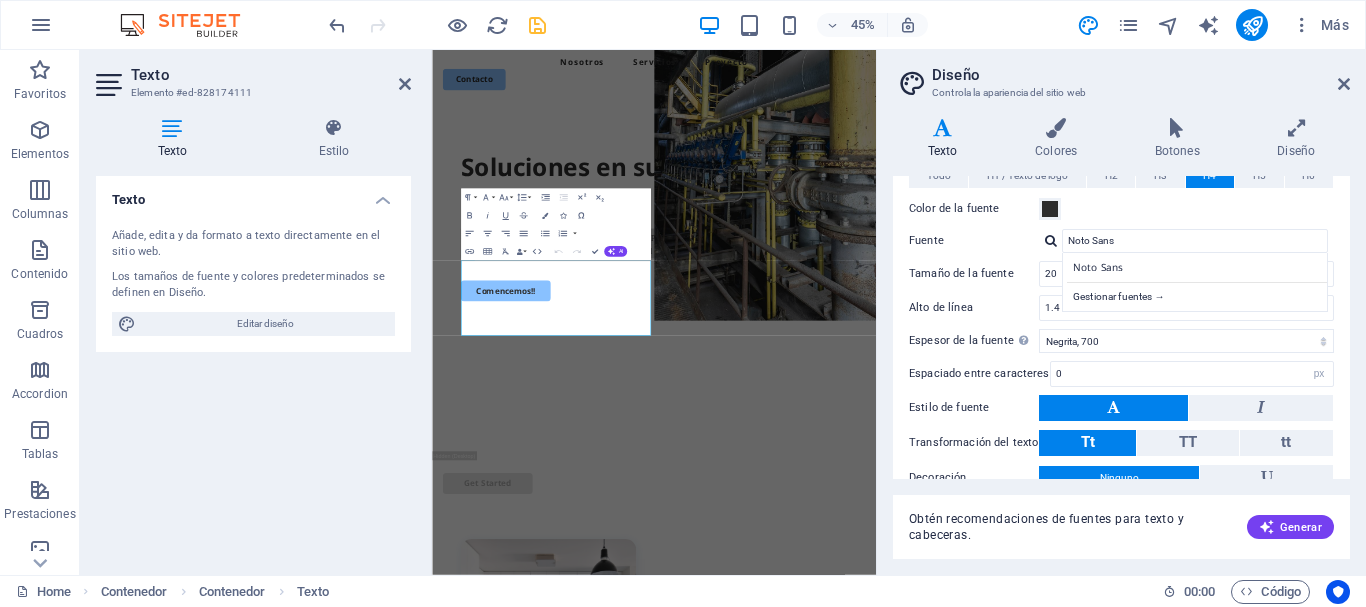 scroll, scrollTop: 0, scrollLeft: 0, axis: both 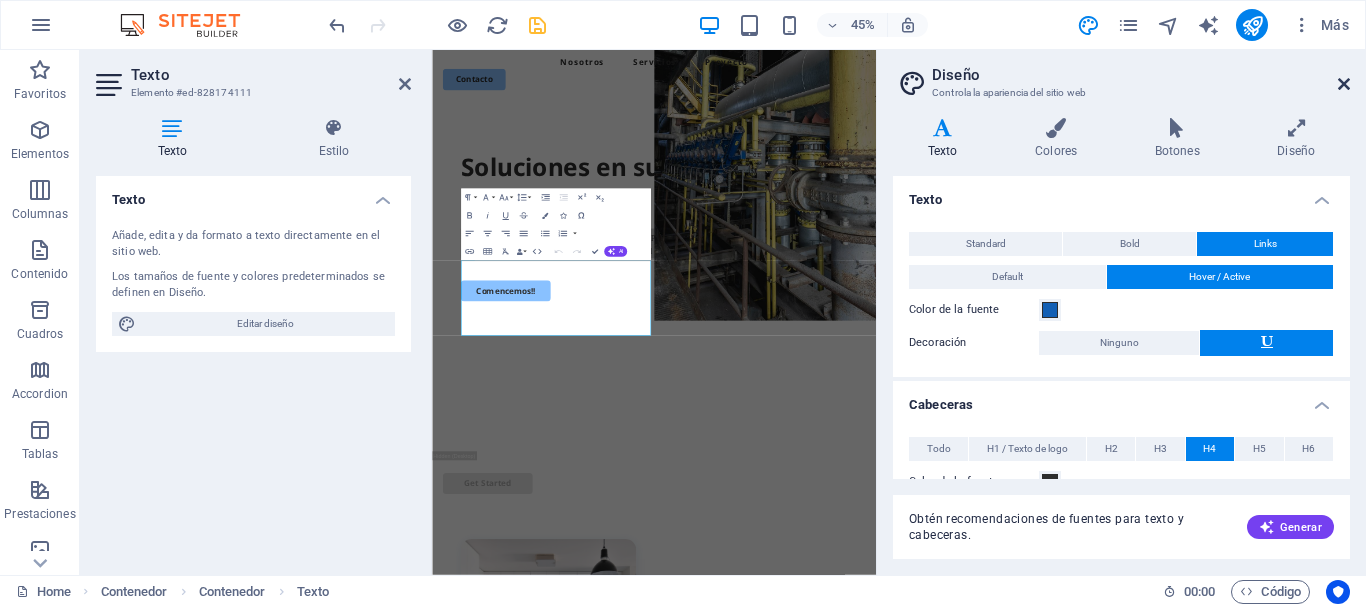 click at bounding box center (1344, 84) 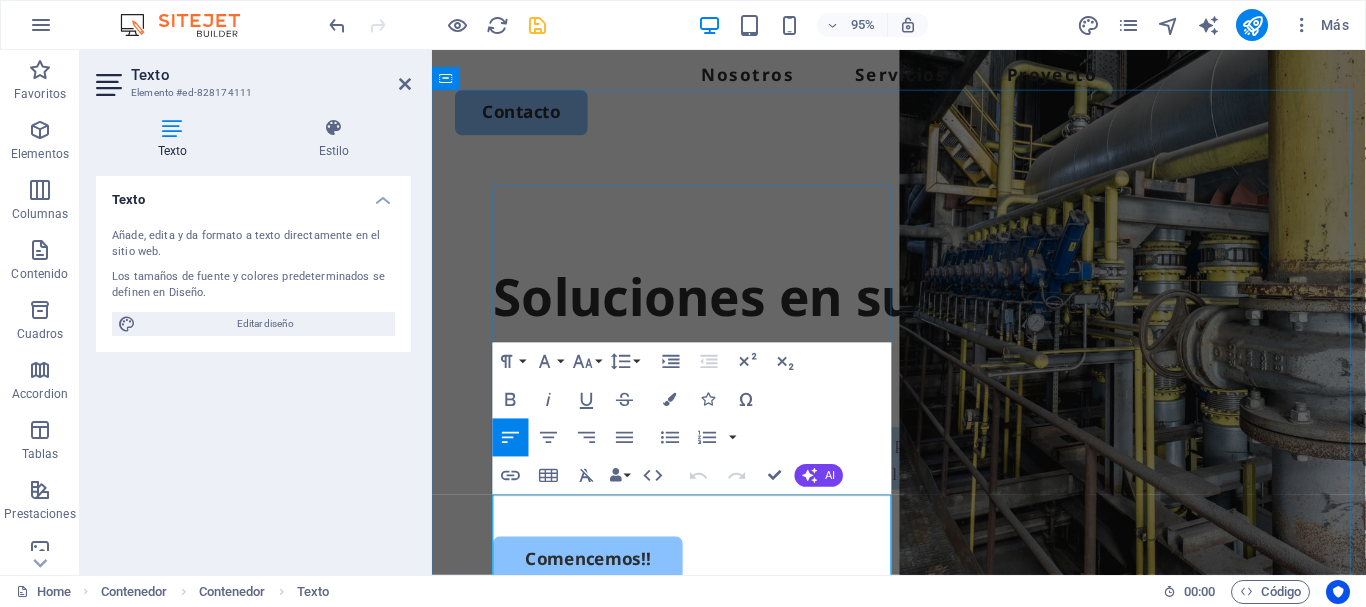 click on "industrias por nuestras galardonadas soluciones de sellado para bombas y válvulas, experiencia de aplicación, productos para mantenimiento de equipos y prevención del desgaste, así como servicio local práctico y especializado." at bounding box center [919, 480] 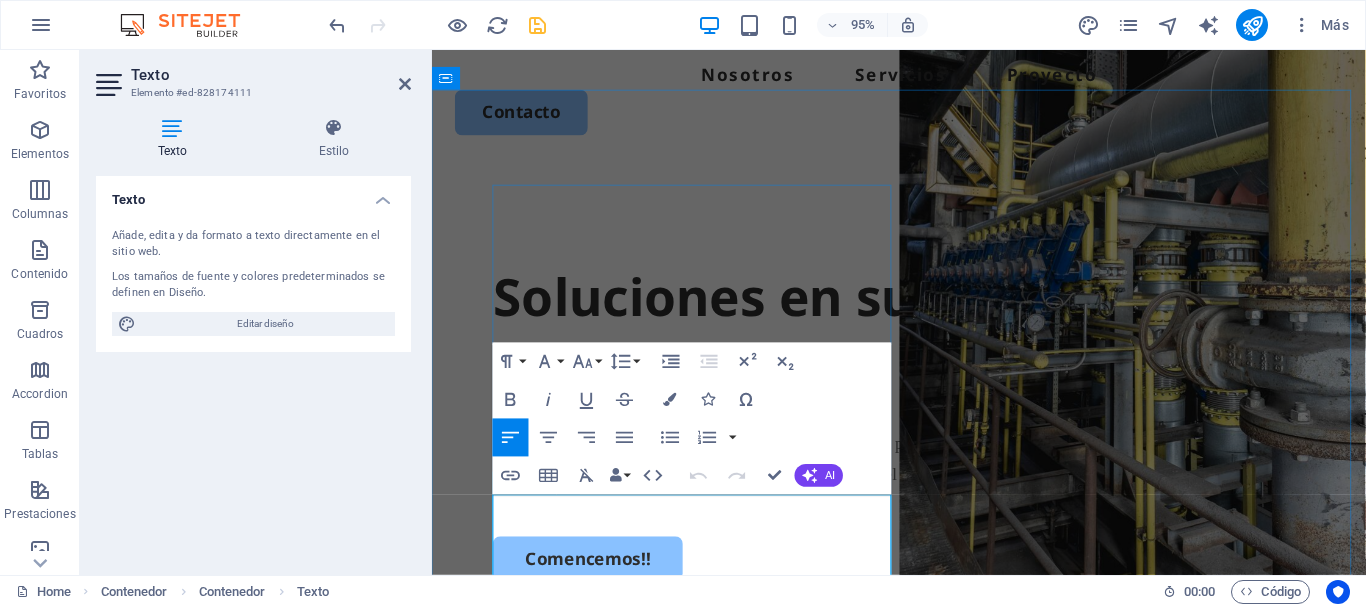 click on "industrias por nuestras galardonadas soluciones de sellado para bombas y válvulas, experiencia de aplicación, productos para mantenimiento de equipos y prevención del desgaste, así como servicio local práctico y especializado." at bounding box center (919, 480) 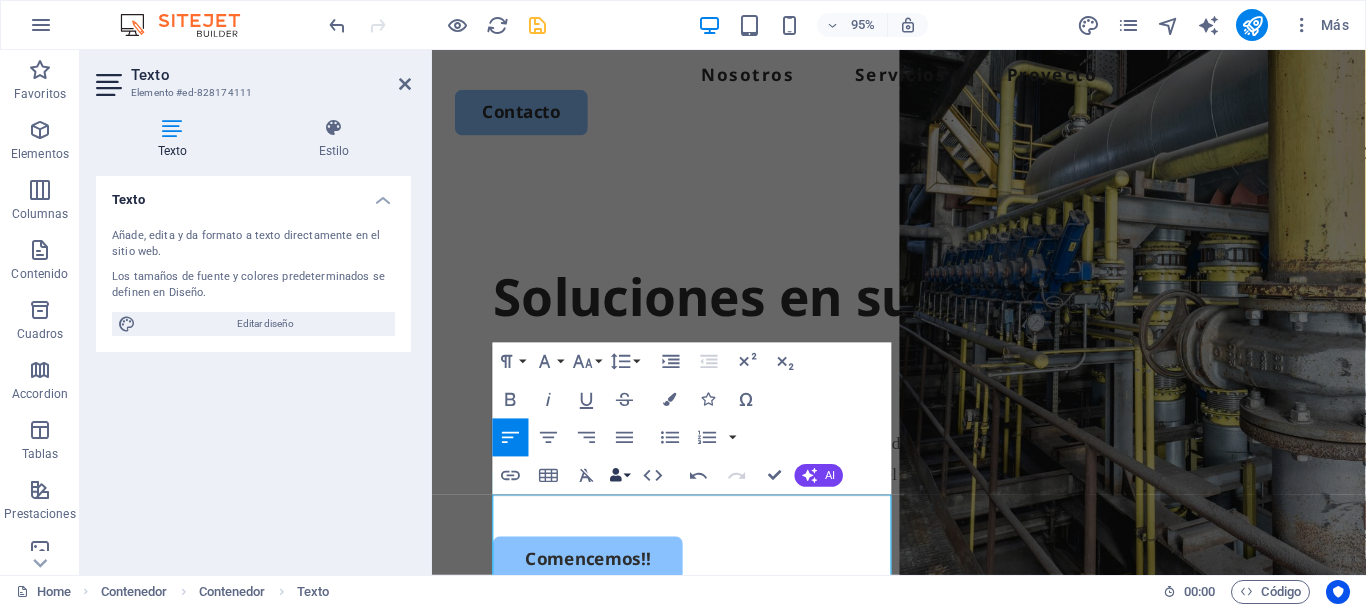 click on "Data Bindings" at bounding box center [620, 476] 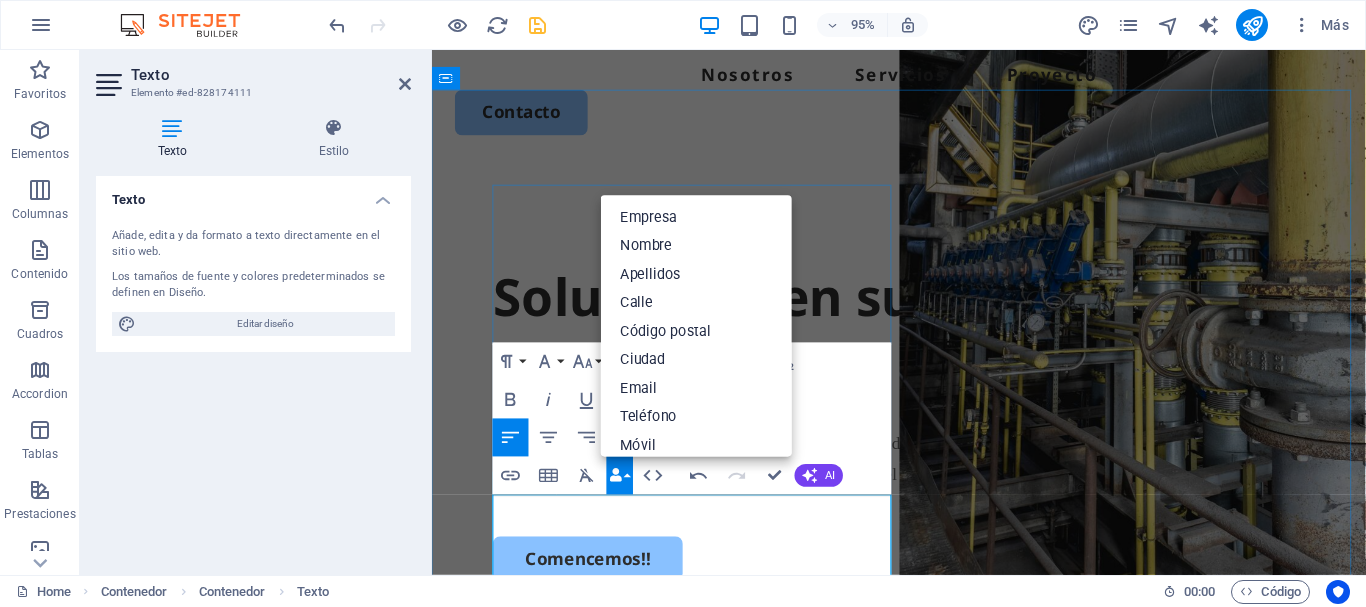 click on "La  industrias por nuestras galardonadas soluciones de sellado para bombas y válvulas, experiencia de aplicación, productos para mantenimiento de equipos y prevención del desgaste, así como servicio local práctico y especializado." at bounding box center (919, 480) 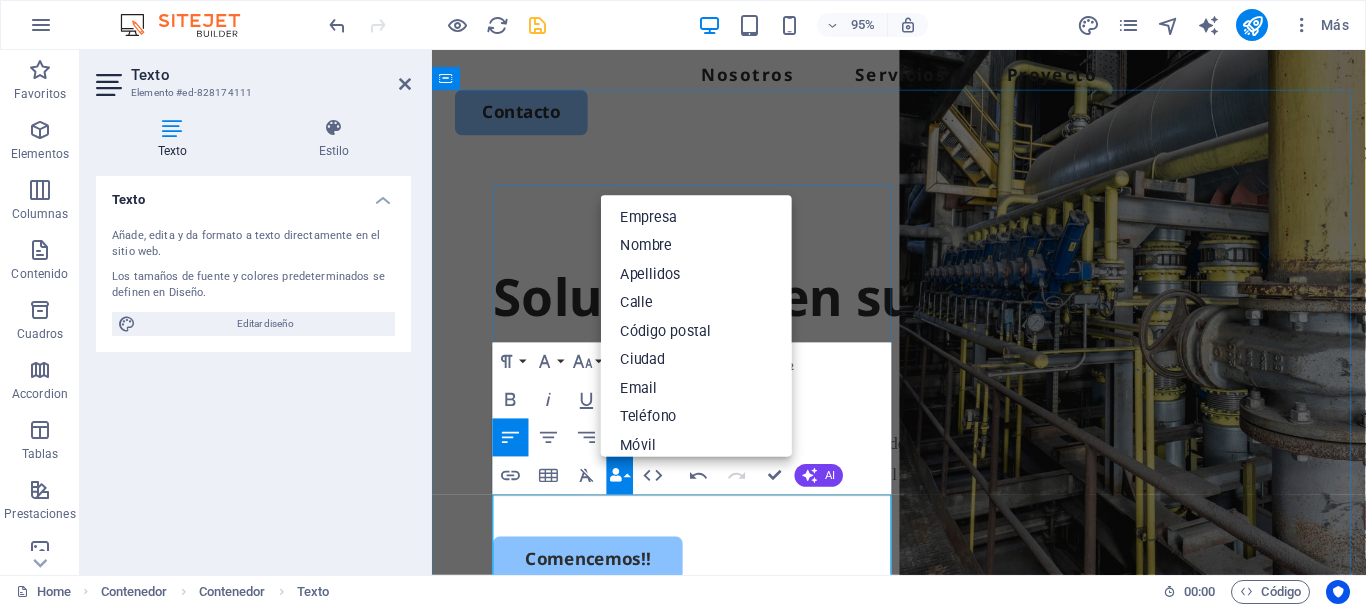 drag, startPoint x: 587, startPoint y: 529, endPoint x: 498, endPoint y: 534, distance: 89.140335 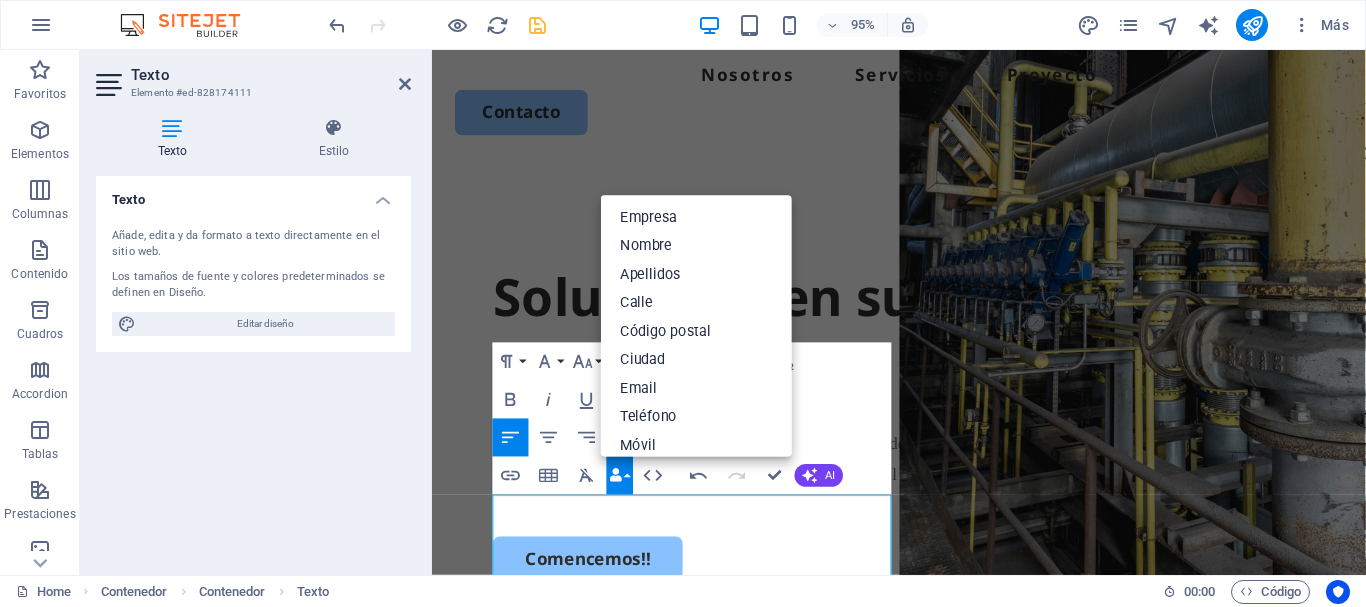 click on "Data Bindings" at bounding box center (620, 476) 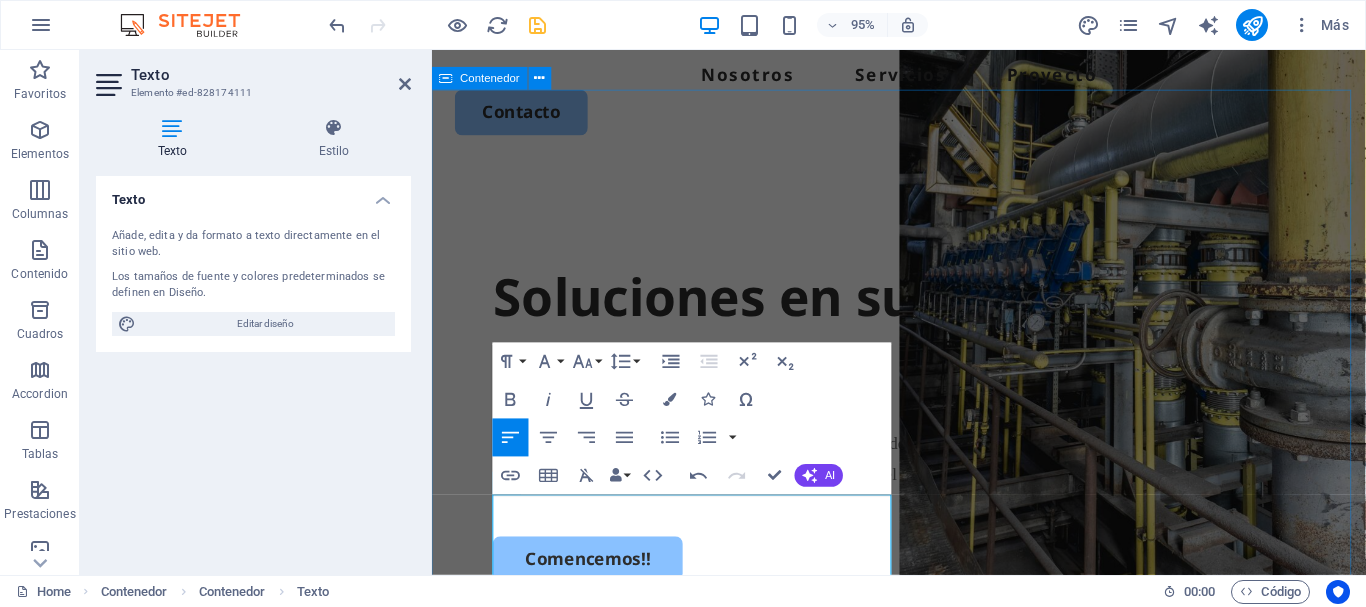drag, startPoint x: 579, startPoint y: 534, endPoint x: 478, endPoint y: 544, distance: 101.49384 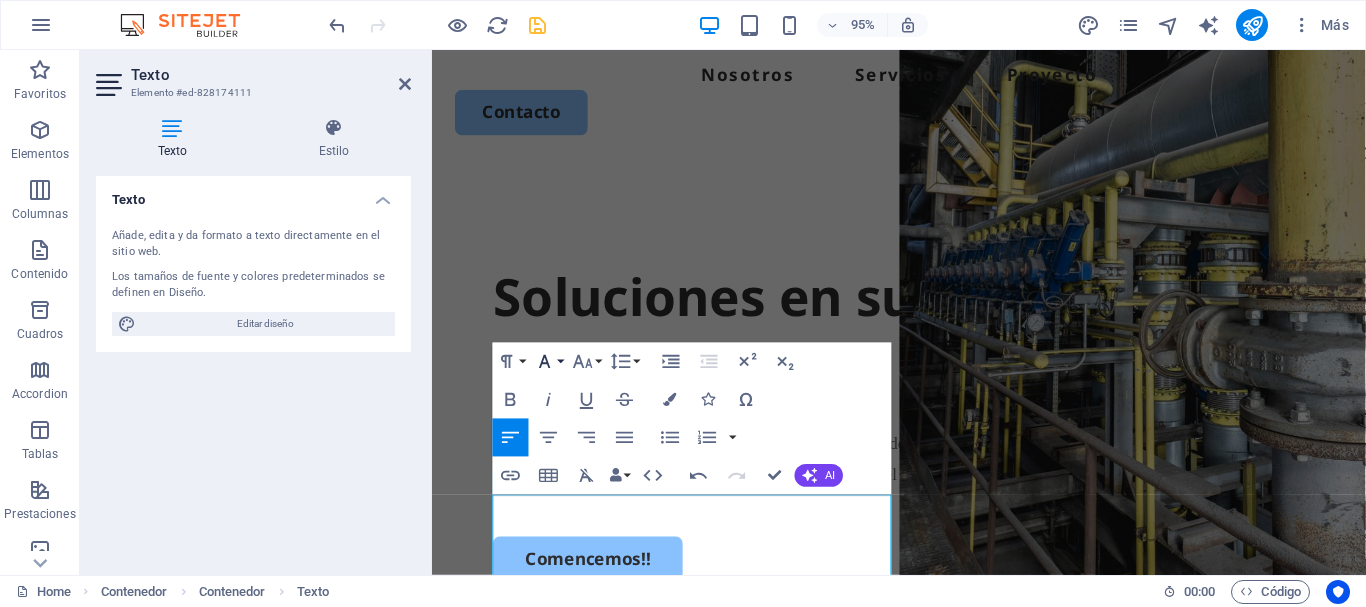 click on "Font Family" at bounding box center (549, 362) 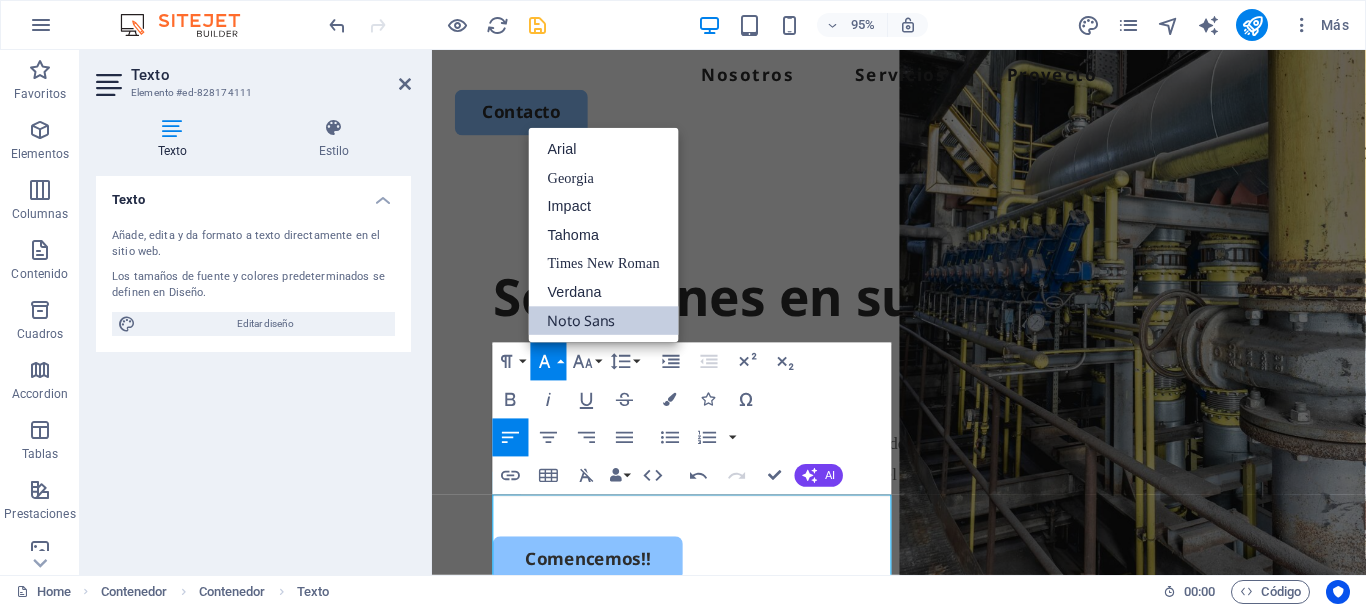 click on "Noto Sans" at bounding box center [604, 321] 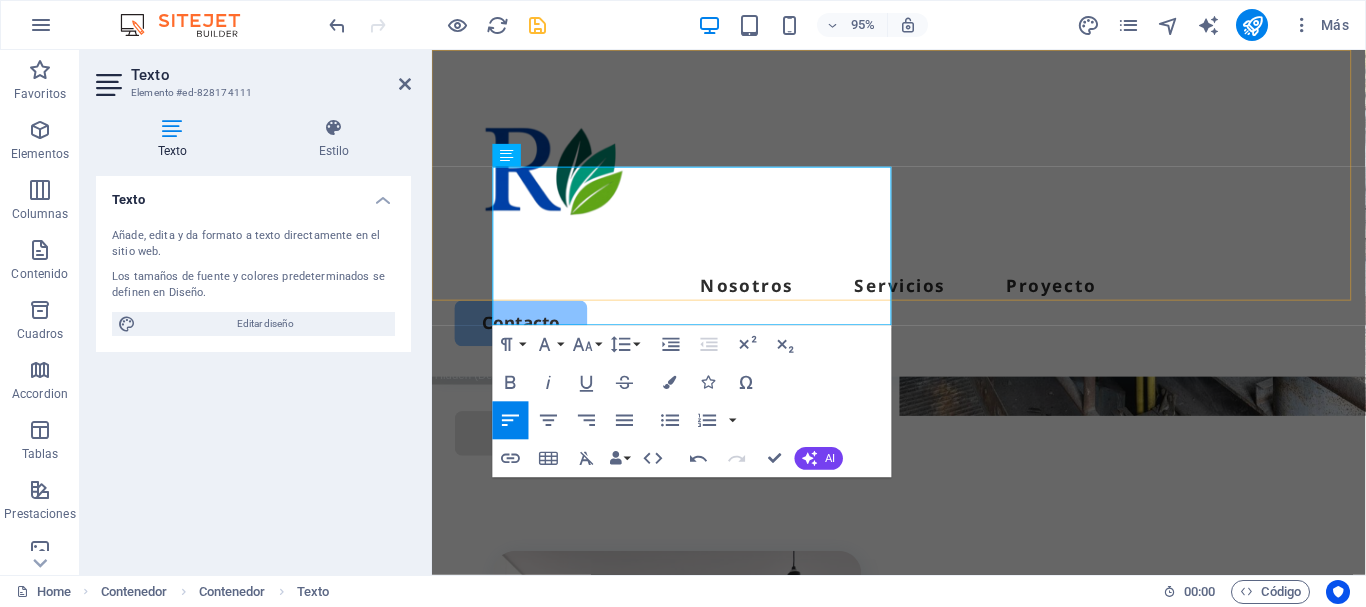 scroll, scrollTop: 303, scrollLeft: 0, axis: vertical 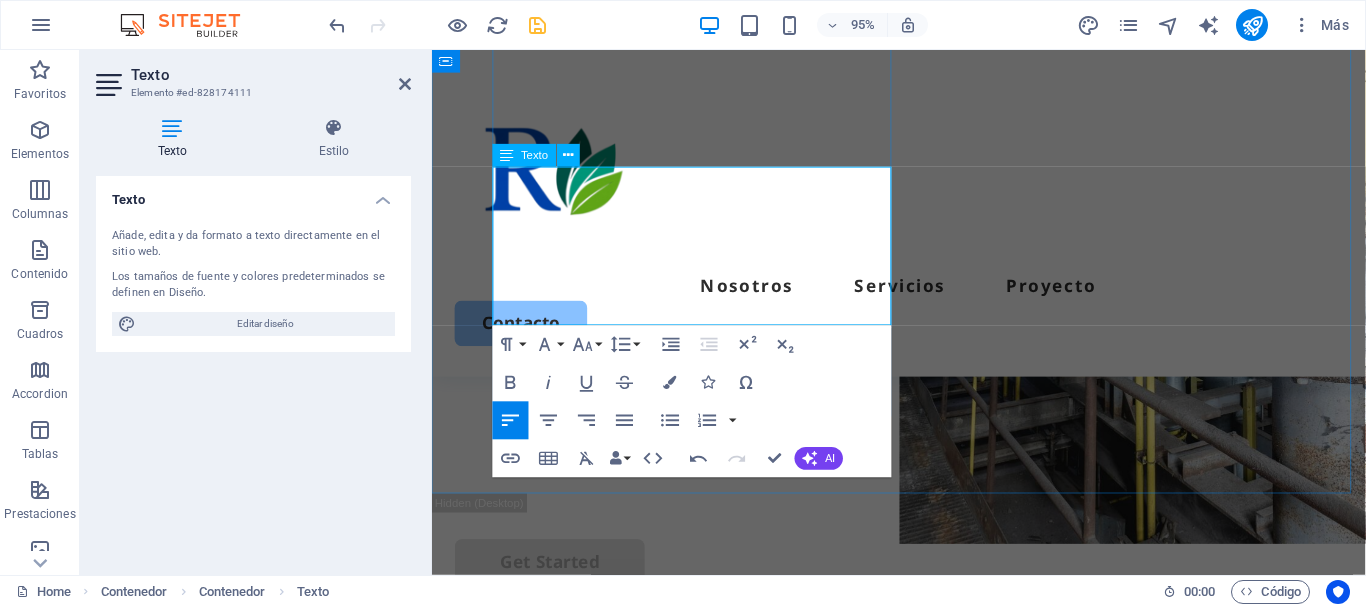 drag, startPoint x: 600, startPoint y: 538, endPoint x: 640, endPoint y: 320, distance: 221.63934 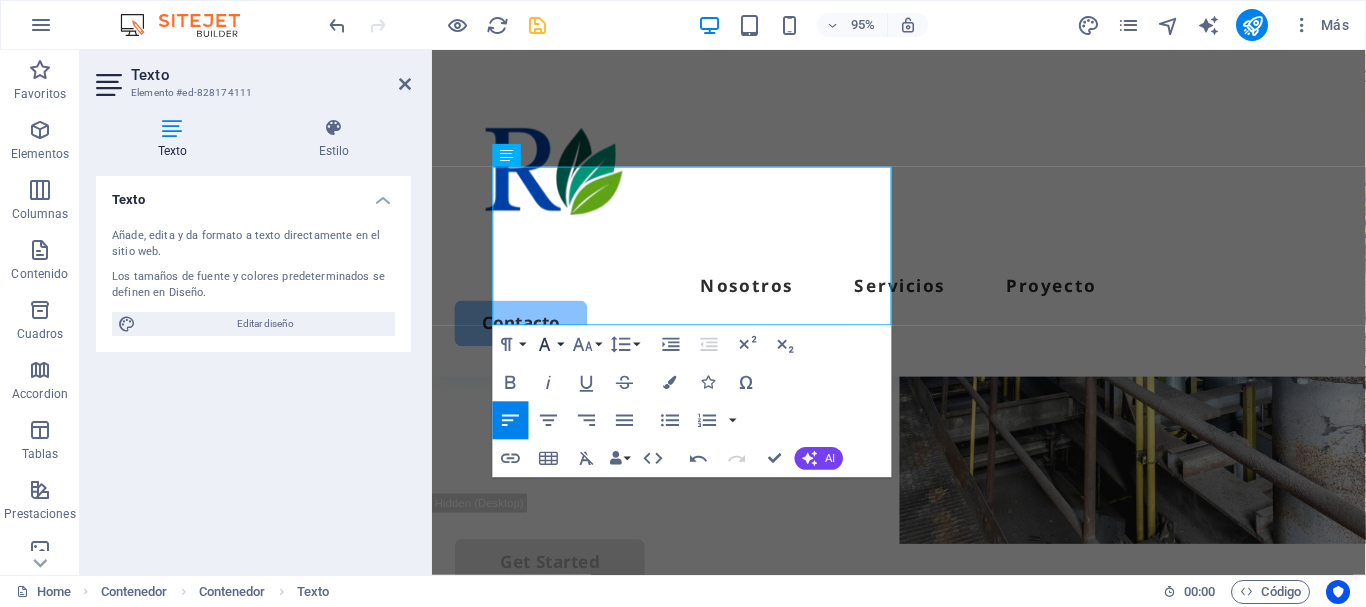 click on "Font Family" at bounding box center [549, 345] 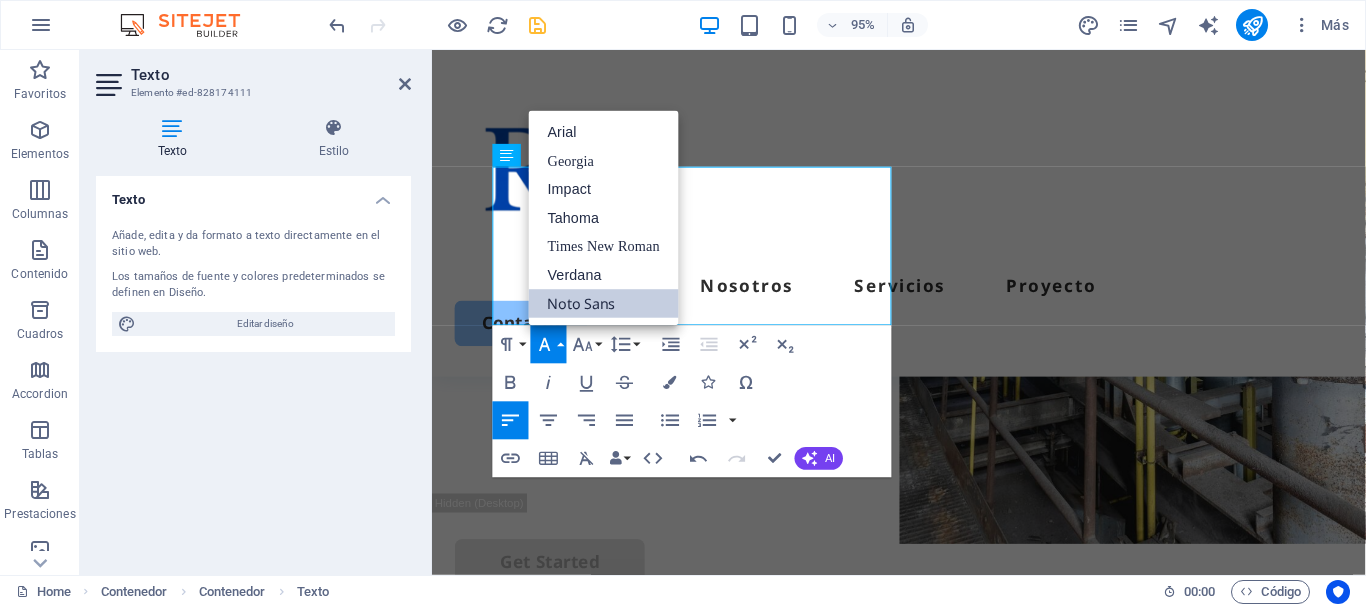 click on "Noto Sans" at bounding box center [604, 304] 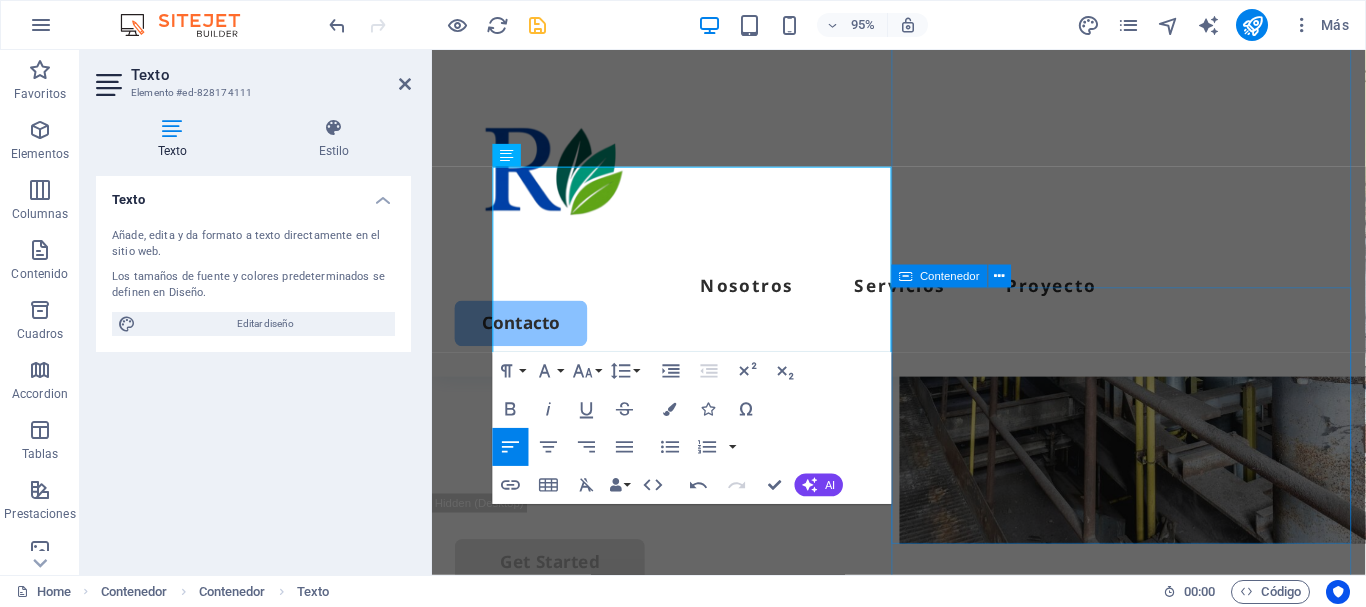 click on "Suelta el contenido aquí o  Añadir elementos  Pegar portapapeles" at bounding box center (1170, 1194) 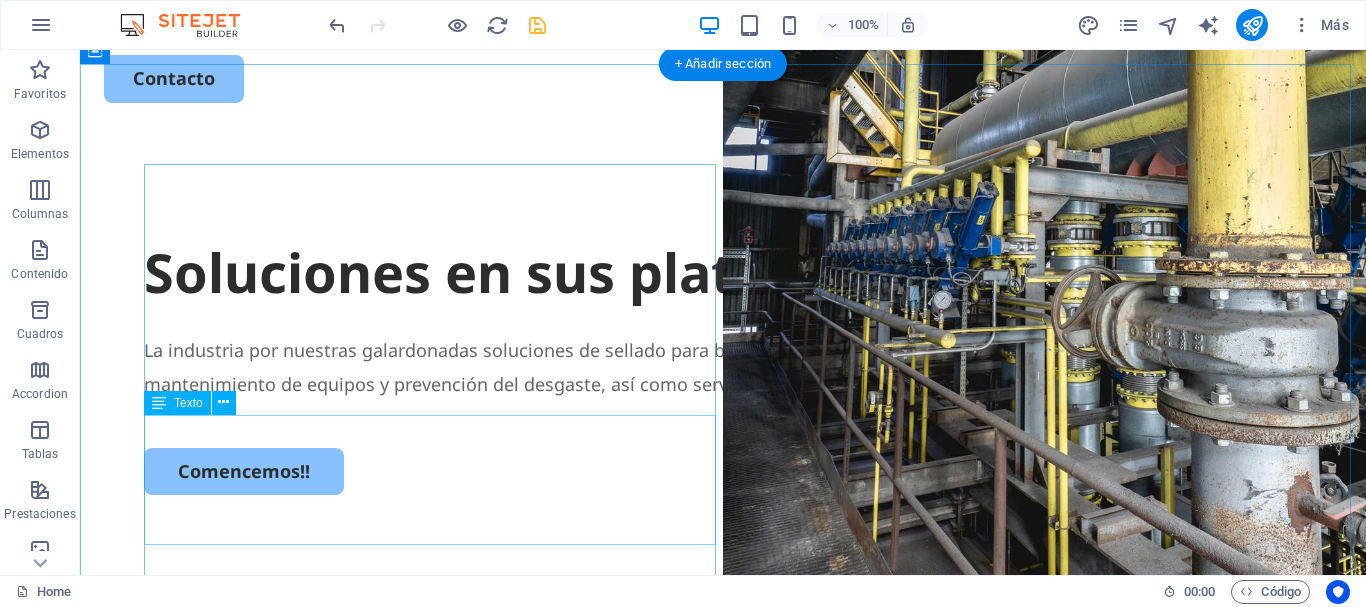 scroll, scrollTop: 267, scrollLeft: 0, axis: vertical 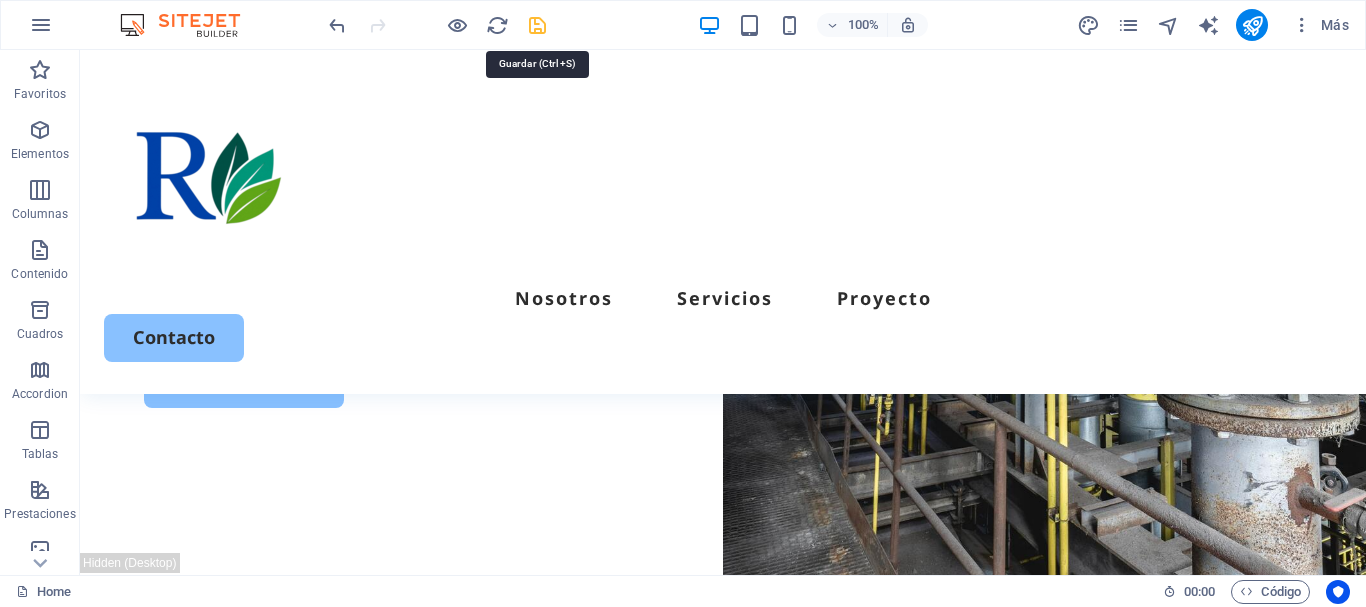 click at bounding box center [537, 25] 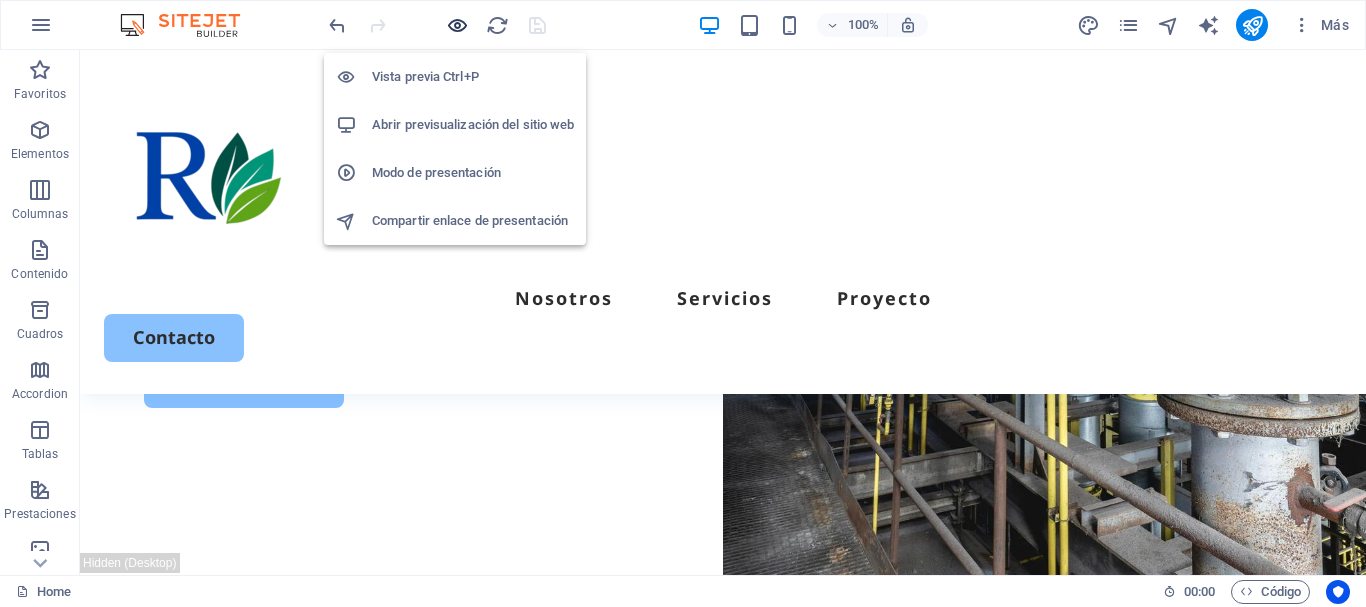 click at bounding box center (457, 25) 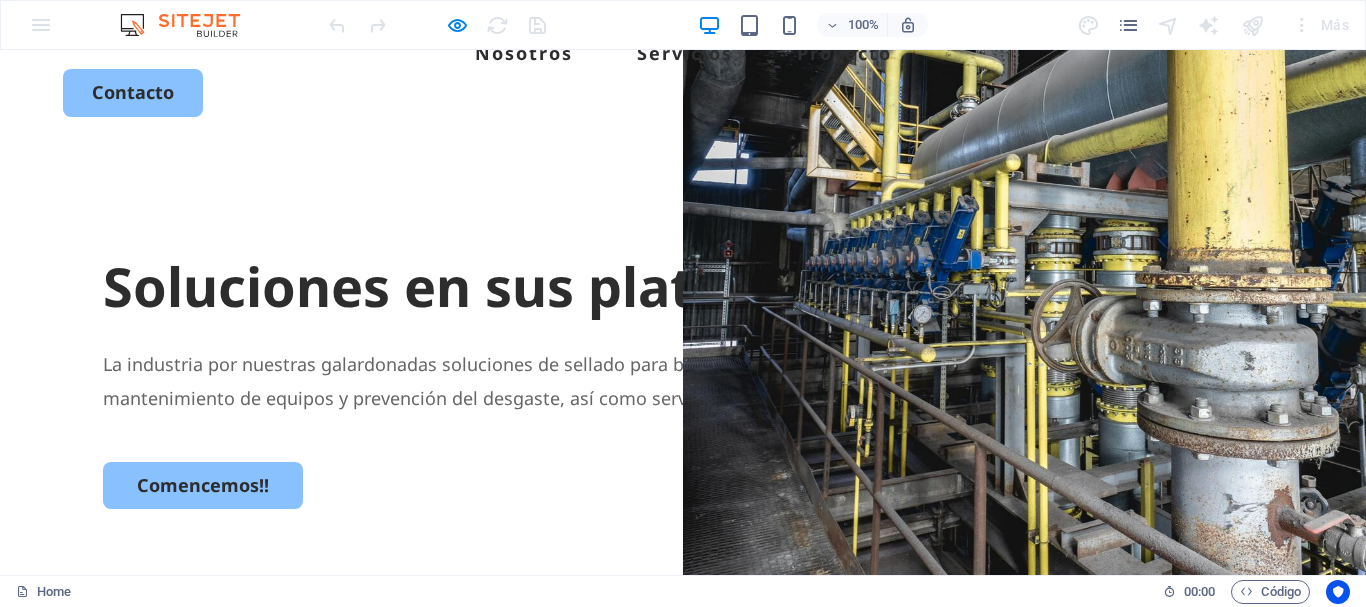 scroll, scrollTop: 240, scrollLeft: 0, axis: vertical 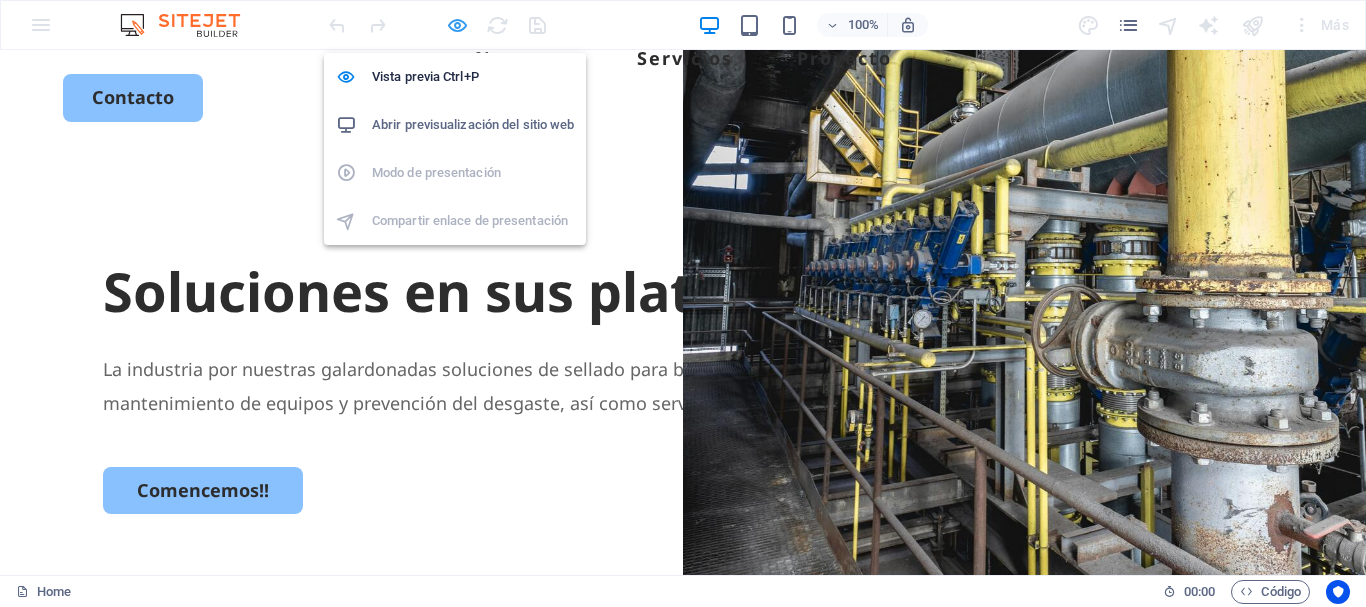 click at bounding box center [457, 25] 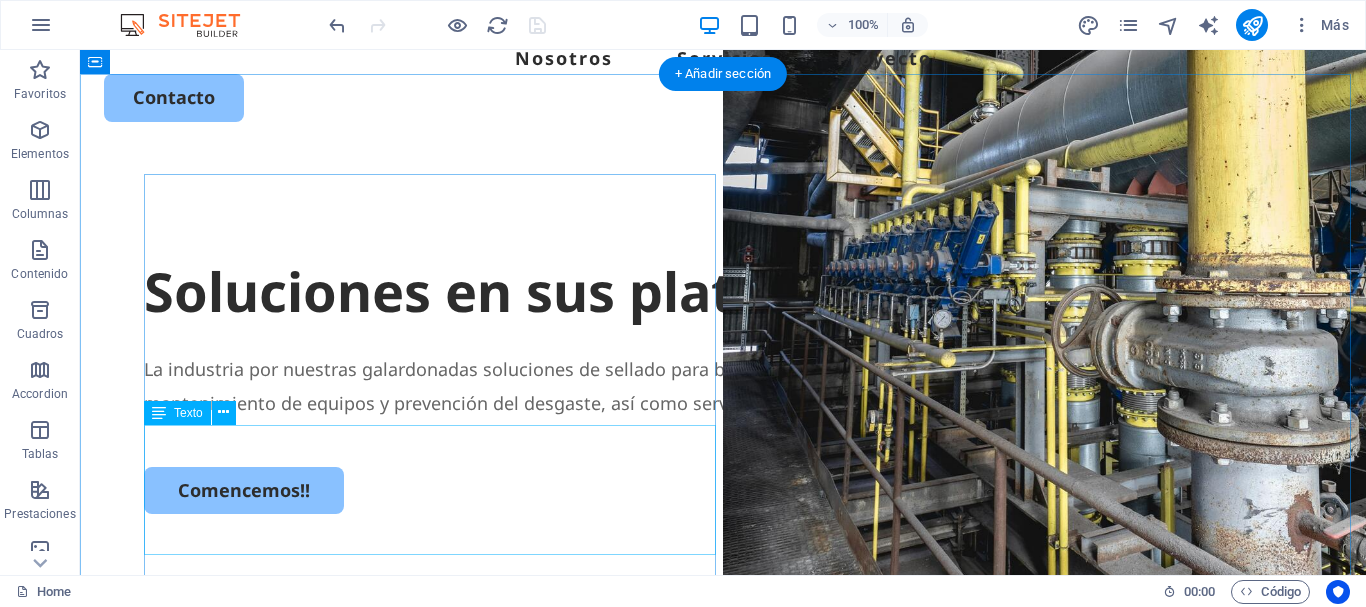 click on "La industria   por nuestras galardonadas soluciones de sellado para bombas y válvulas, experiencia de aplicación, productos para mantenimiento de equipos y prevención del desgaste, así como servicio local práctico y especializado." at bounding box center (723, 386) 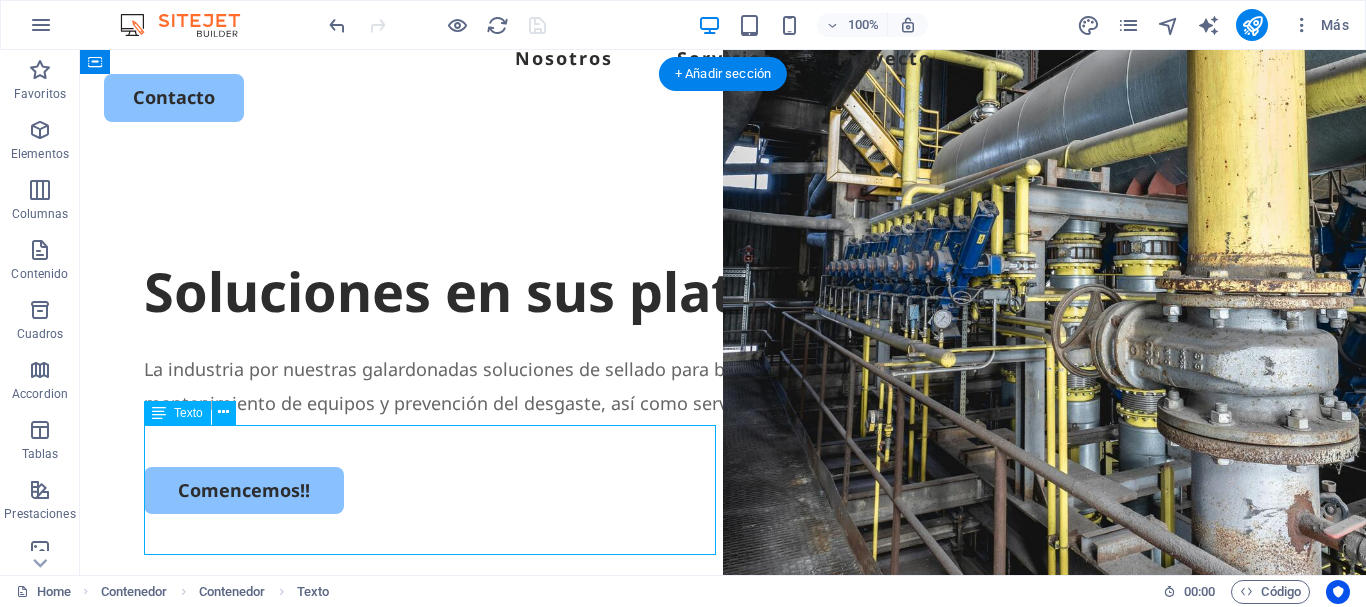 click on "La industria   por nuestras galardonadas soluciones de sellado para bombas y válvulas, experiencia de aplicación, productos para mantenimiento de equipos y prevención del desgaste, así como servicio local práctico y especializado." at bounding box center [723, 386] 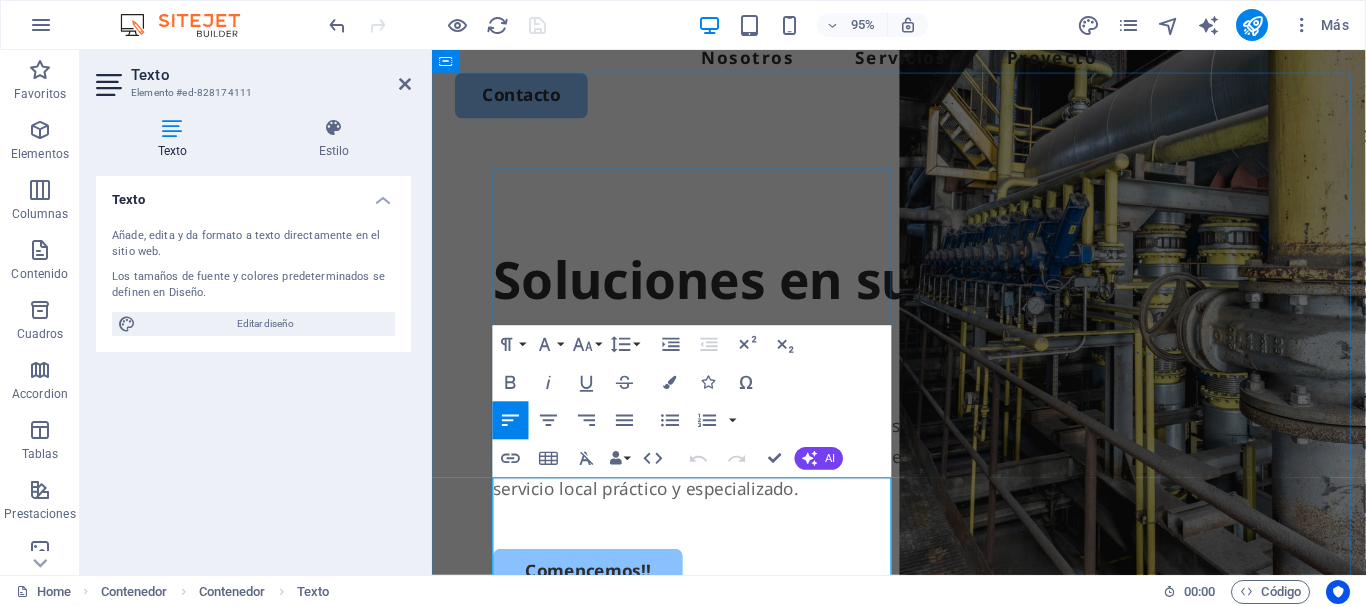 drag, startPoint x: 601, startPoint y: 519, endPoint x: 825, endPoint y: 525, distance: 224.08034 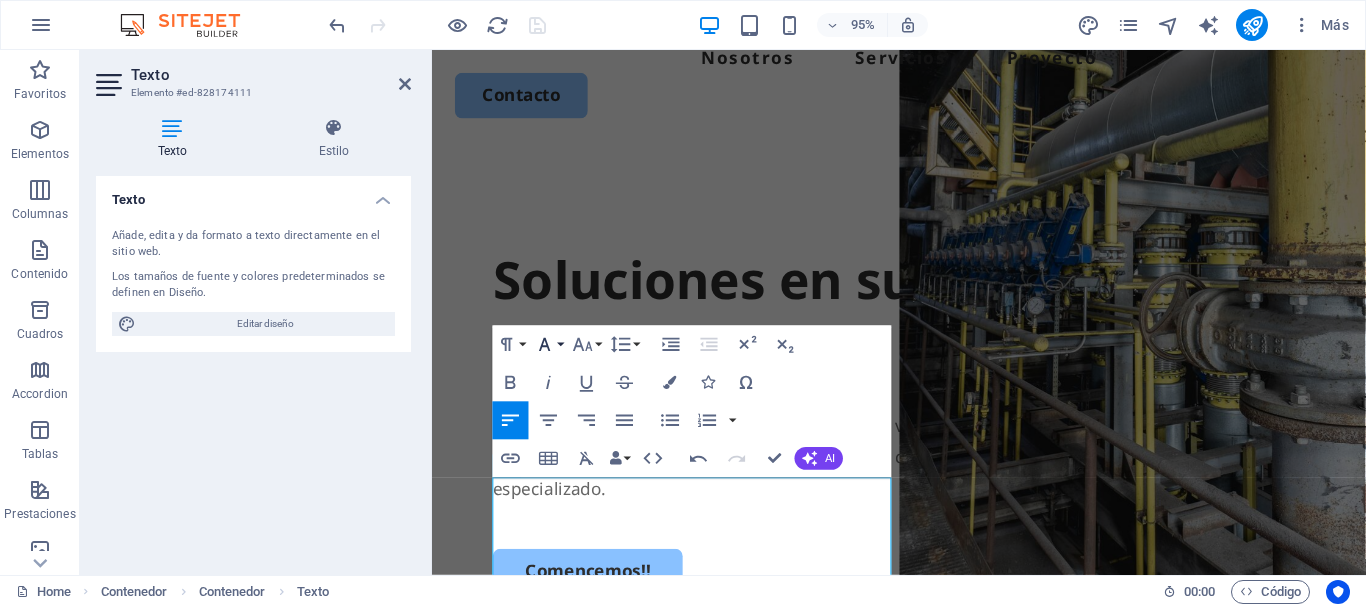 click on "Font Family" at bounding box center [549, 345] 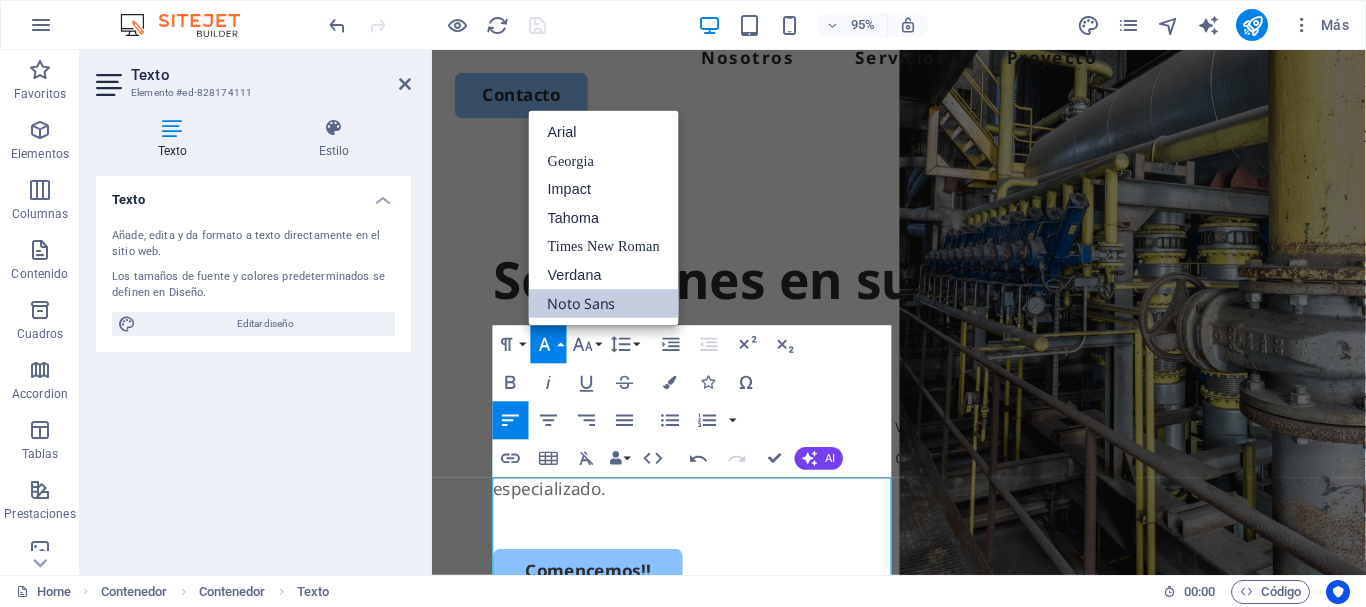 click on "Noto Sans" at bounding box center (604, 304) 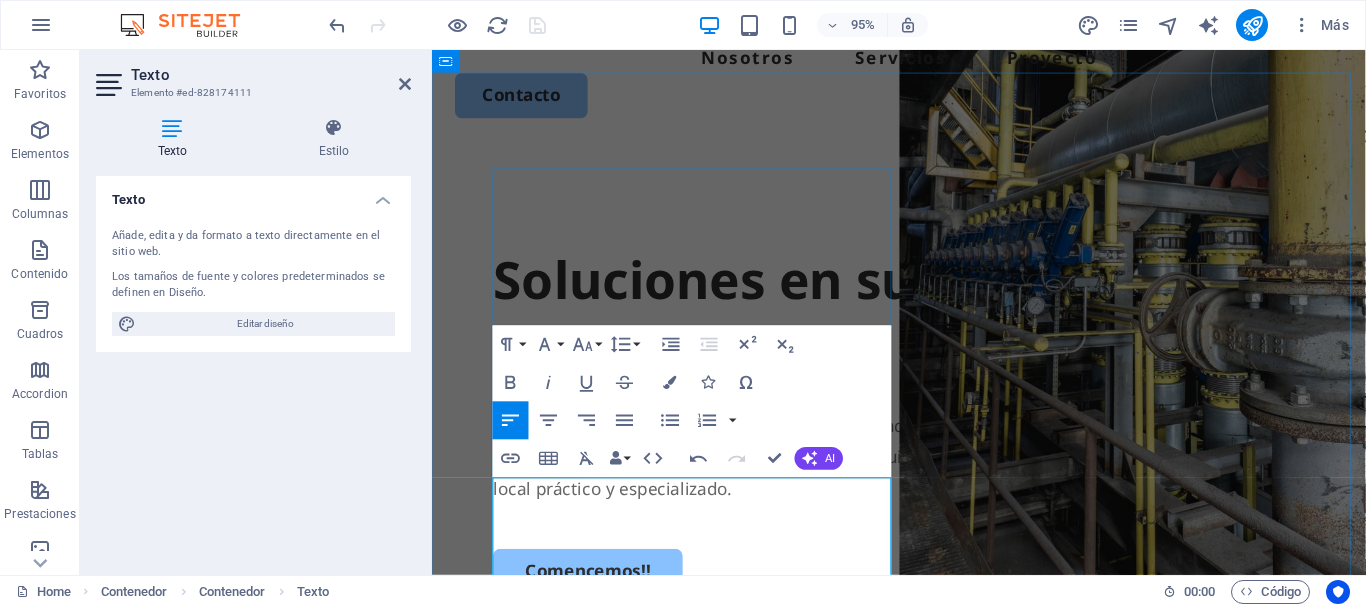 click on "reconoce nuestras  soluciones de sellado para bombas y válvulas, experiencia de aplicación, productos para mantenimiento de equipos y prevención del desgaste, así como servicio local práctico y especializado." at bounding box center (918, 478) 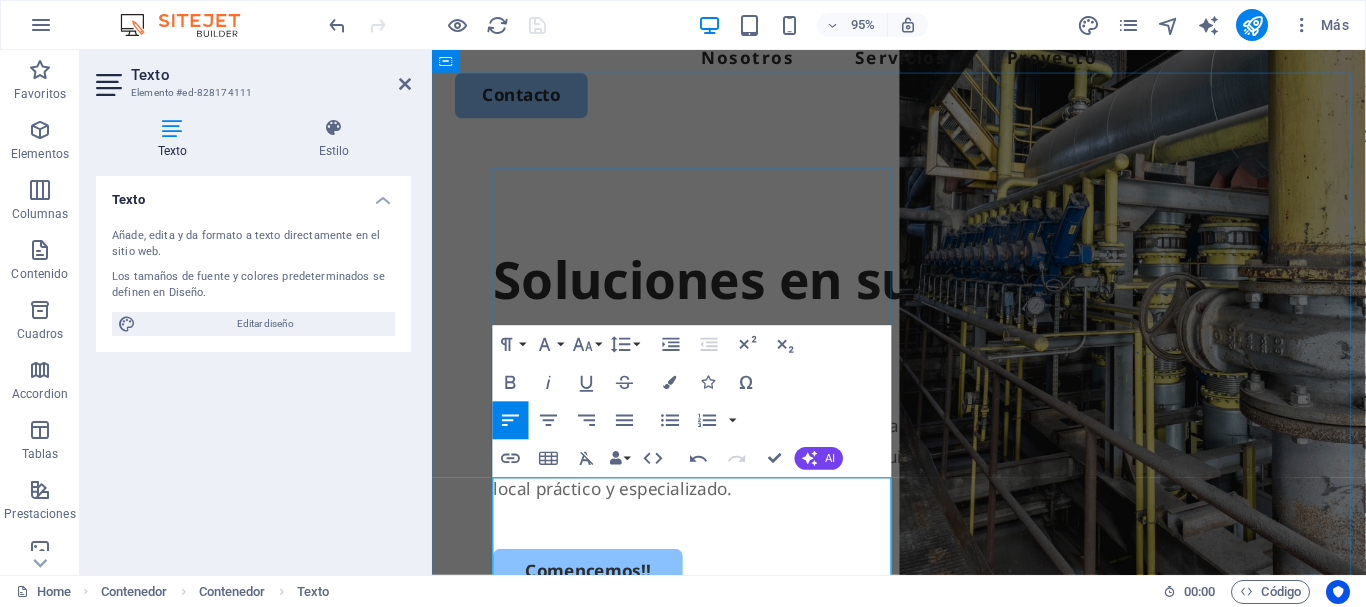 click on "reconoce nuestras soluciones de sellado para válvulas y válvulas, experiencia de aplicación, productos para mantenimiento de equipos y prevención del desgaste, así como servicio local práctico y especializado." at bounding box center [918, 478] 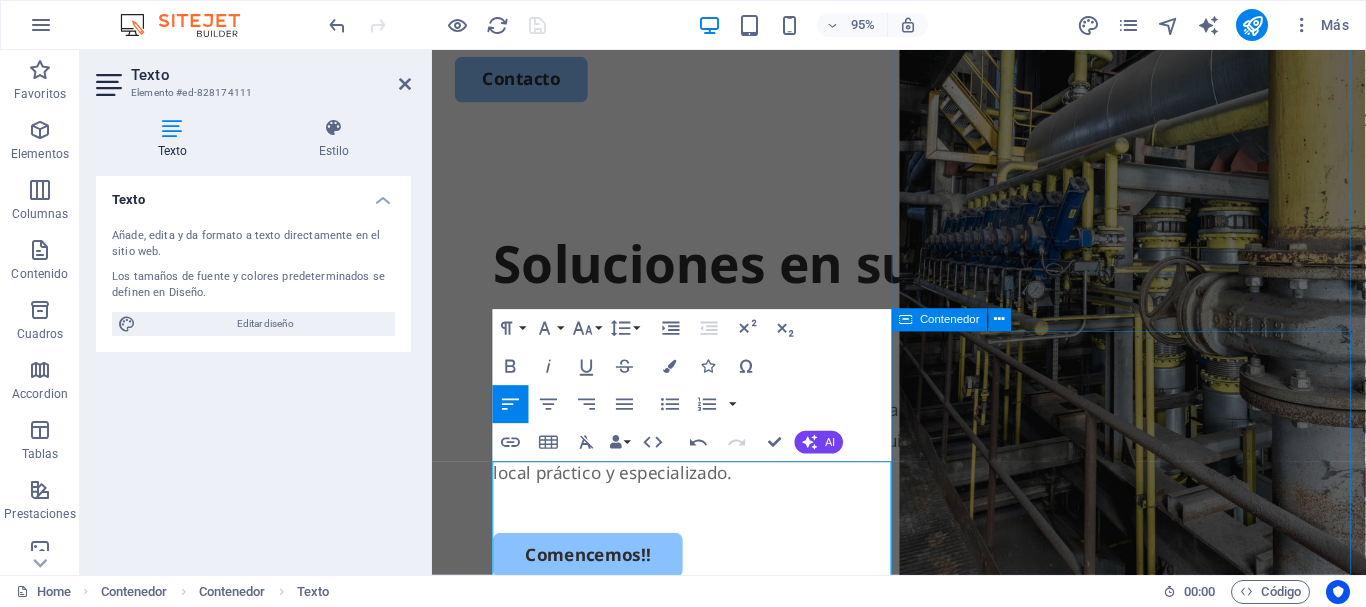 scroll, scrollTop: 260, scrollLeft: 0, axis: vertical 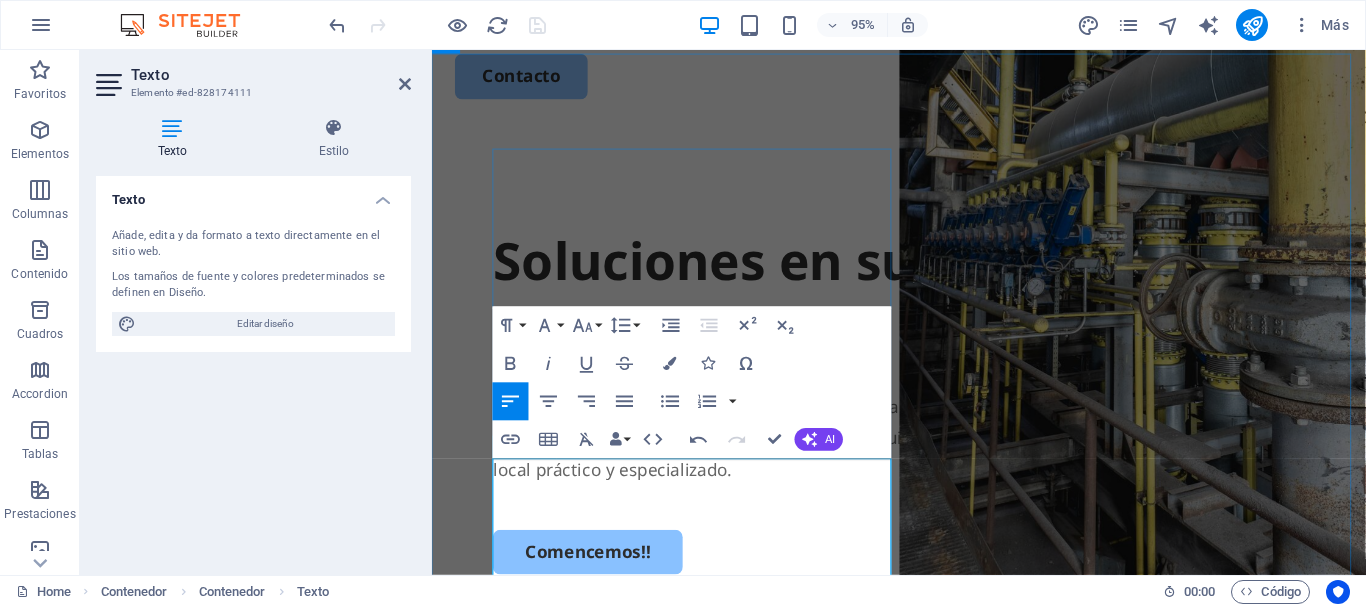 click on "reconoce nuestras soluciones de sellado para válvulas y bombas, experiencia de aplicación, productos para mantenimiento de equipos y prevención del desgaste, así como servicio local práctico y especializado." at bounding box center [918, 458] 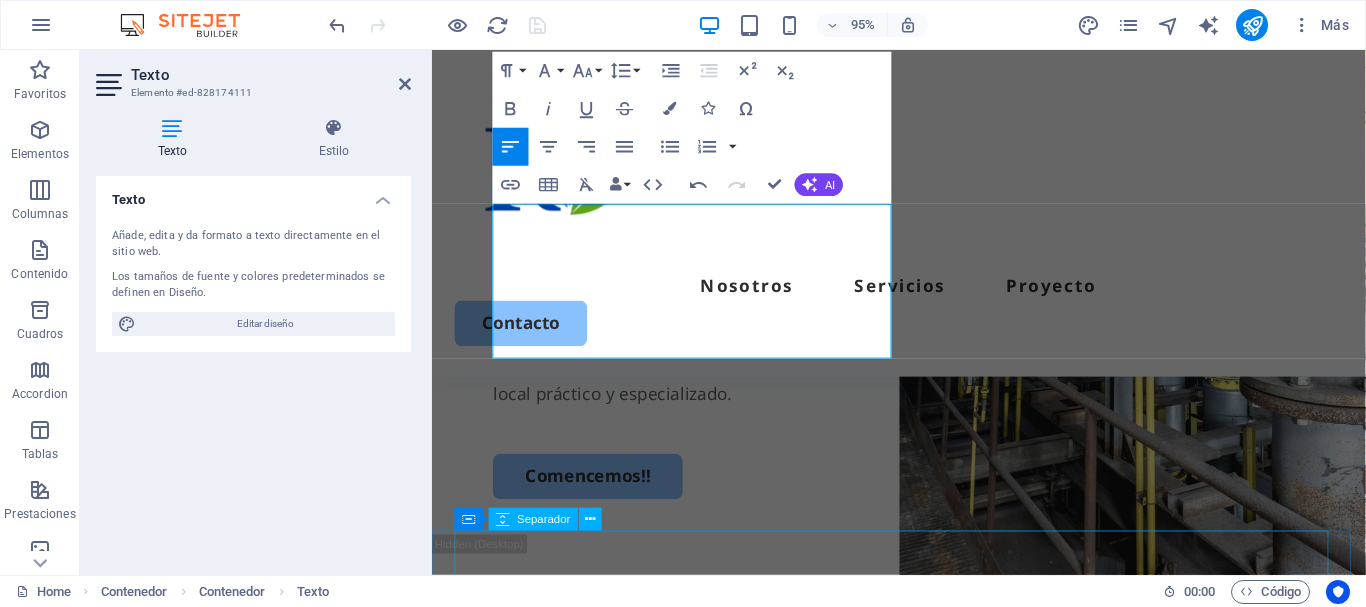 scroll, scrollTop: 264, scrollLeft: 0, axis: vertical 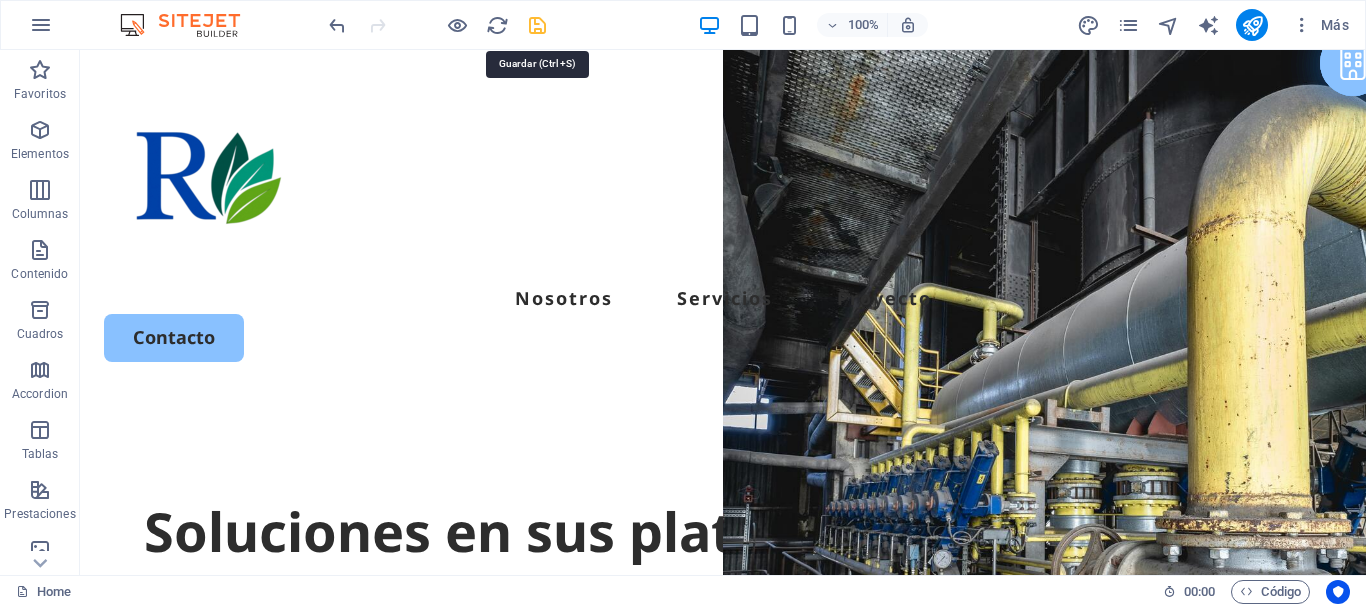 click at bounding box center (537, 25) 